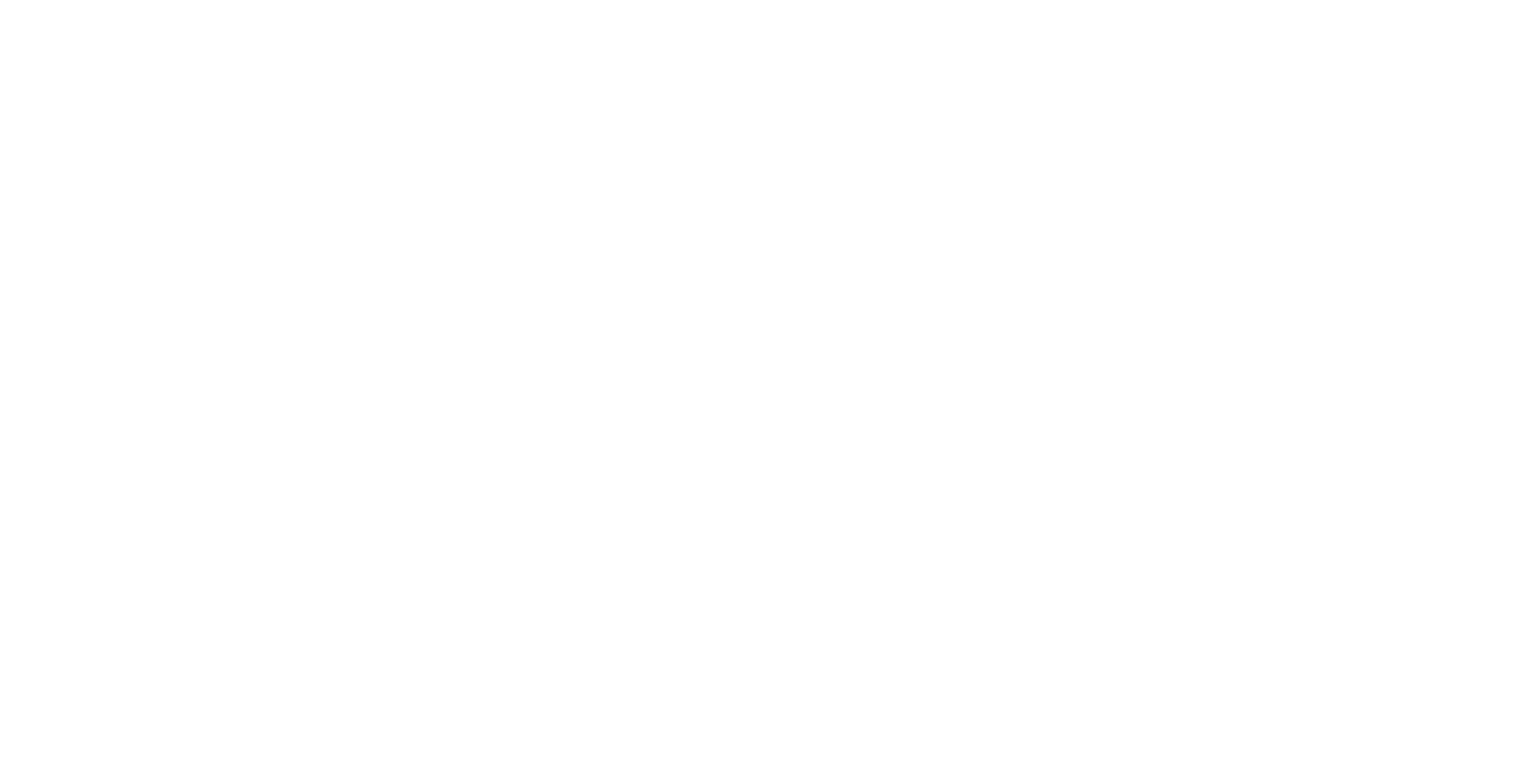scroll, scrollTop: 0, scrollLeft: 0, axis: both 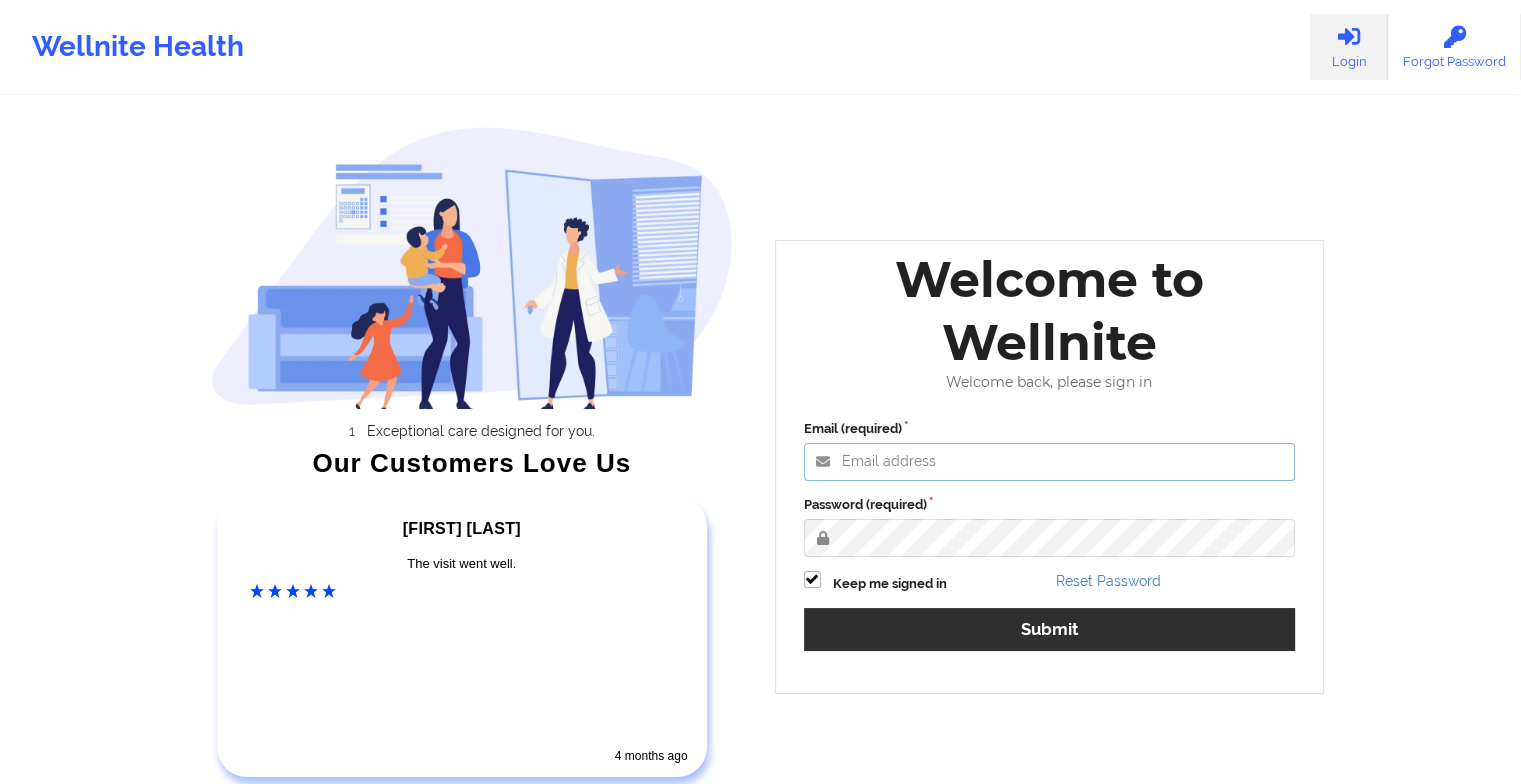 type on "[EMAIL]" 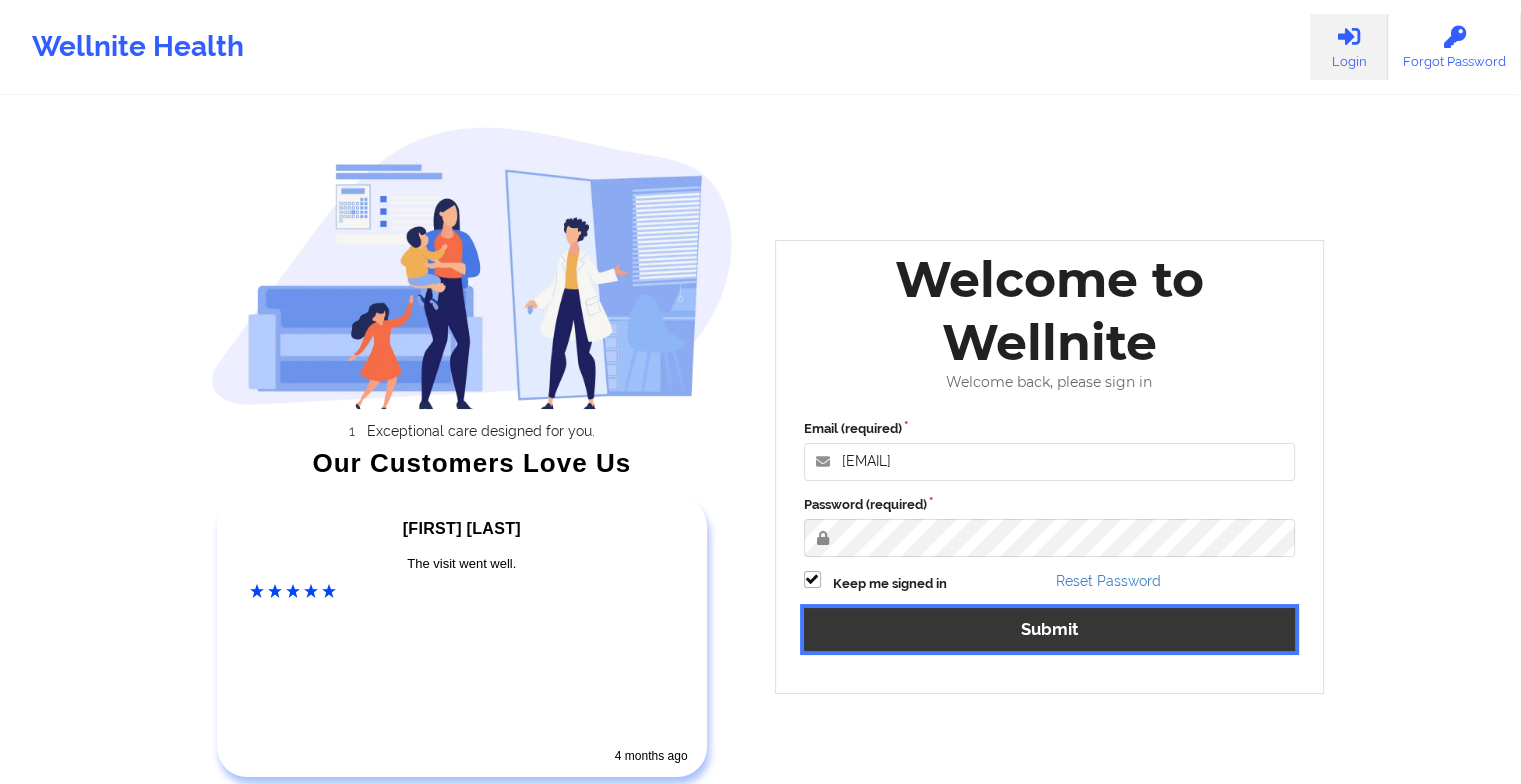 click on "Submit" at bounding box center (1050, 629) 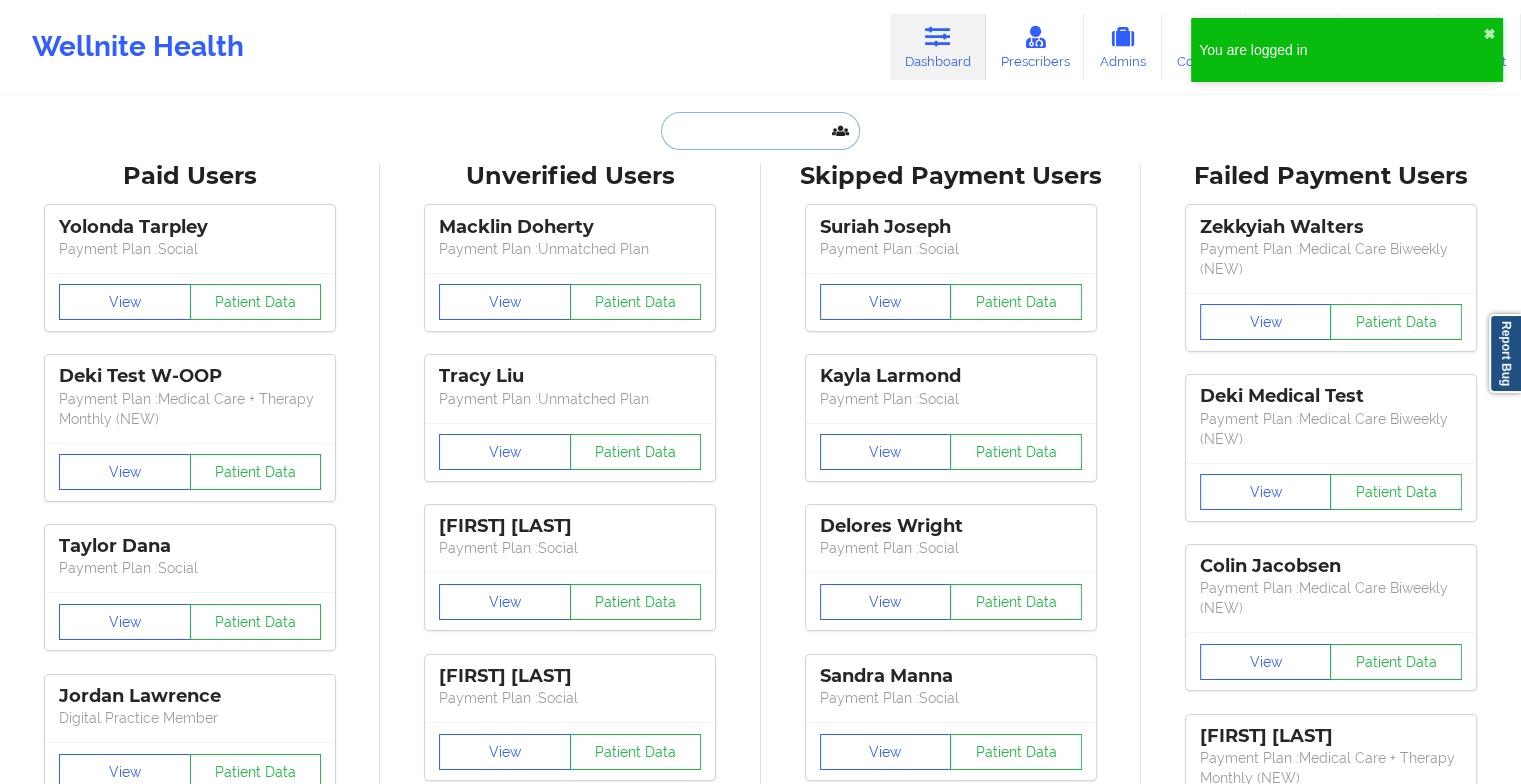 click at bounding box center [760, 131] 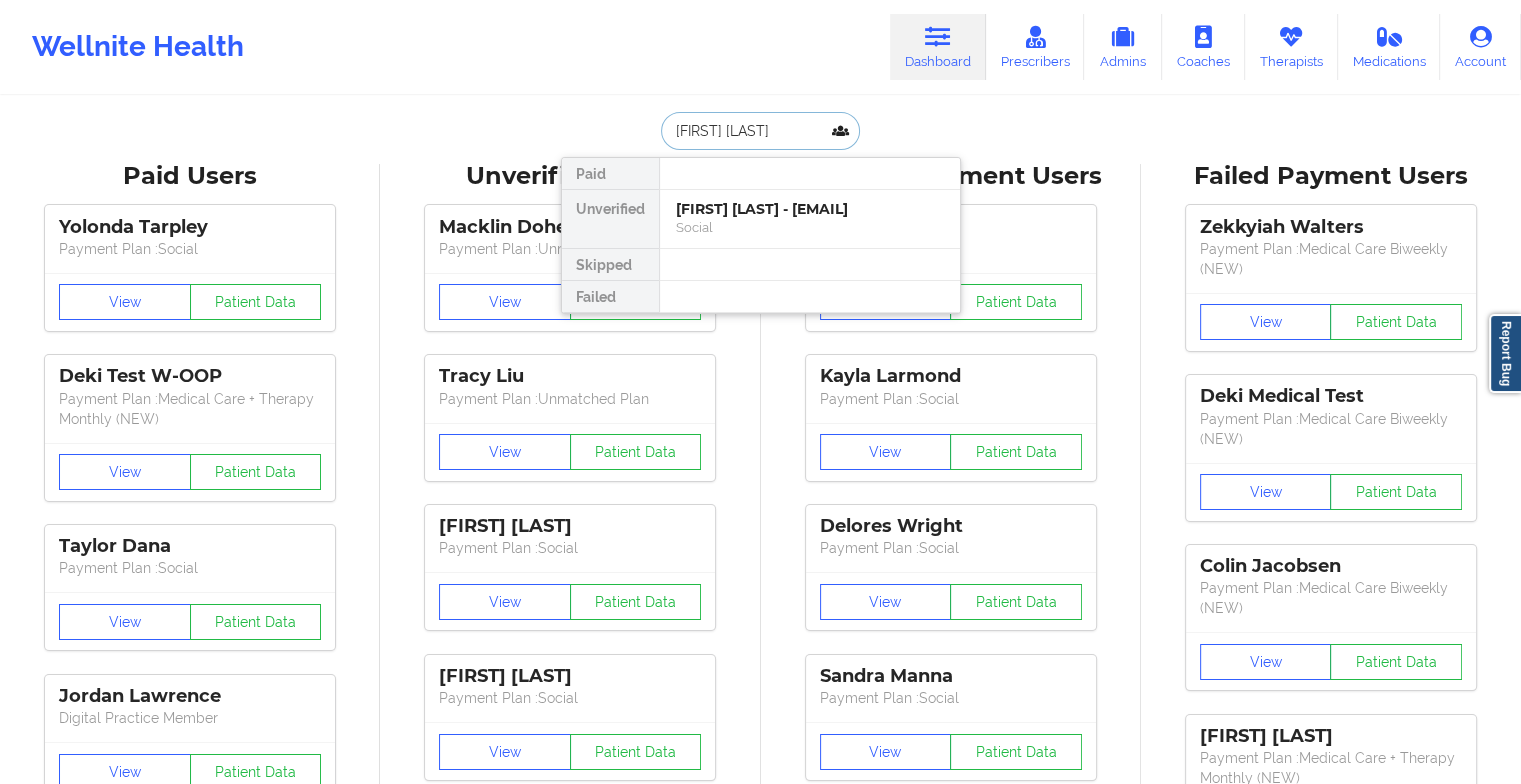 type on "[FIRST] [LAST]" 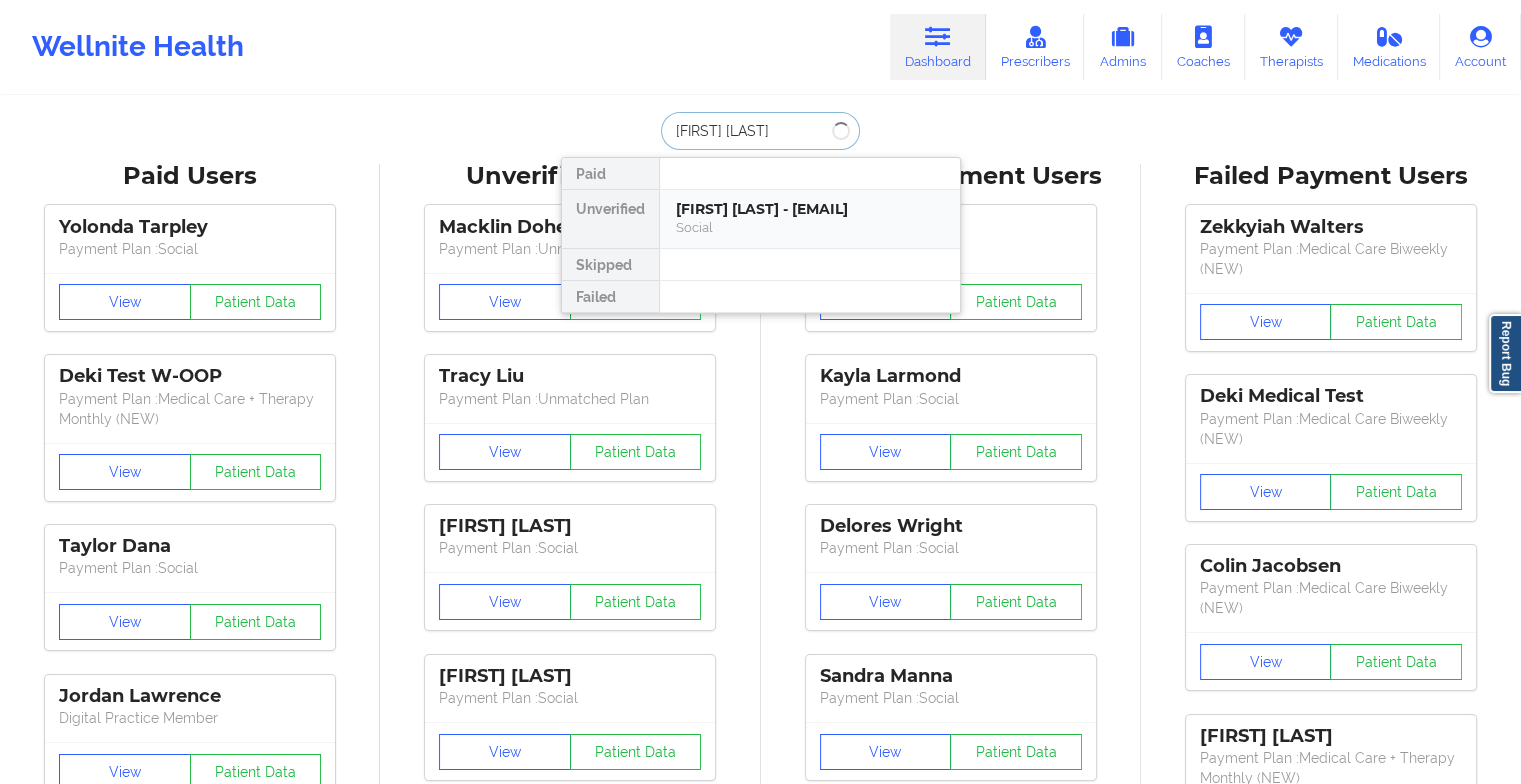 click on "Social" at bounding box center [810, 227] 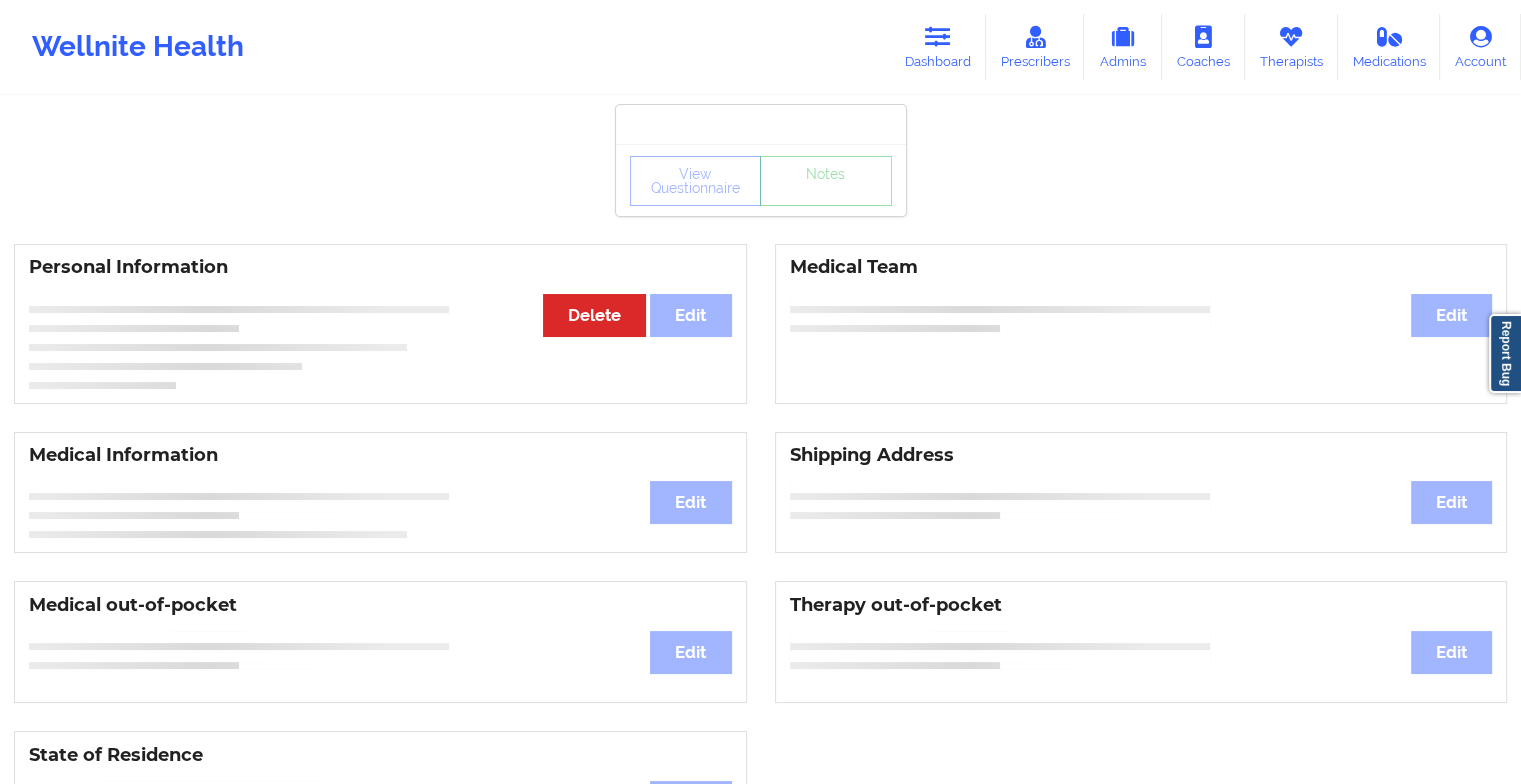 click on "View Questionnaire Notes" at bounding box center [761, 181] 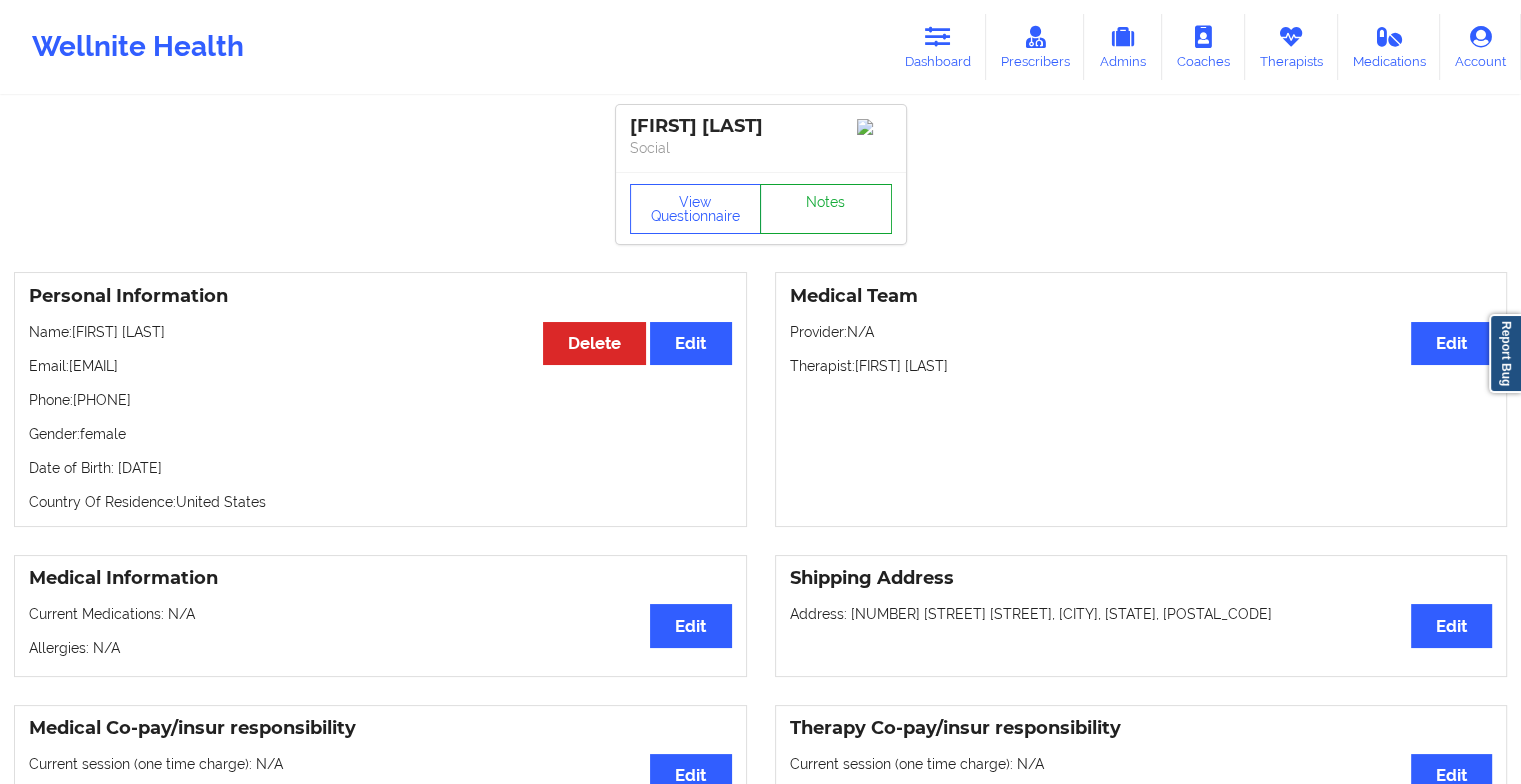 click on "Notes" at bounding box center (826, 209) 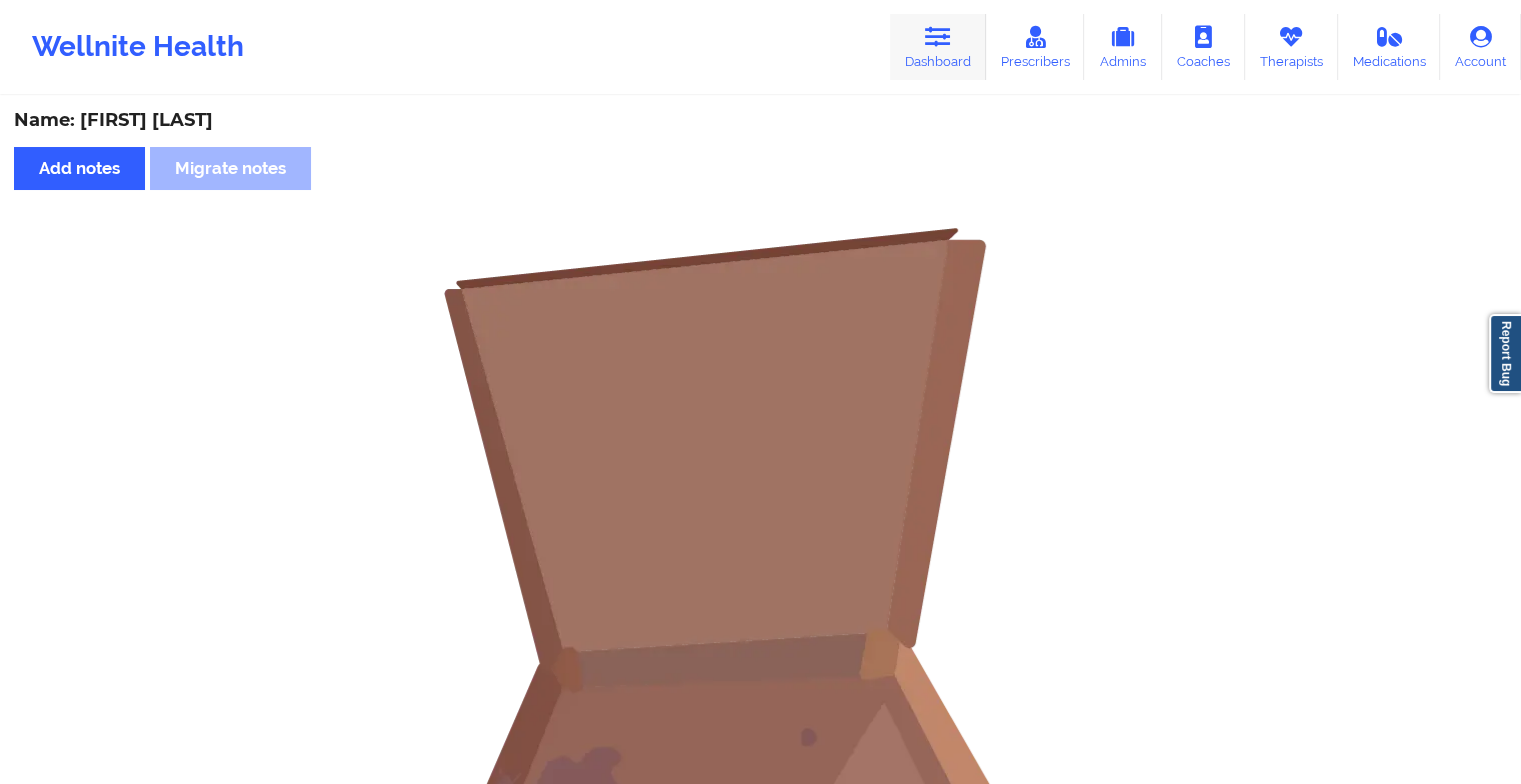 click on "Dashboard" at bounding box center [938, 47] 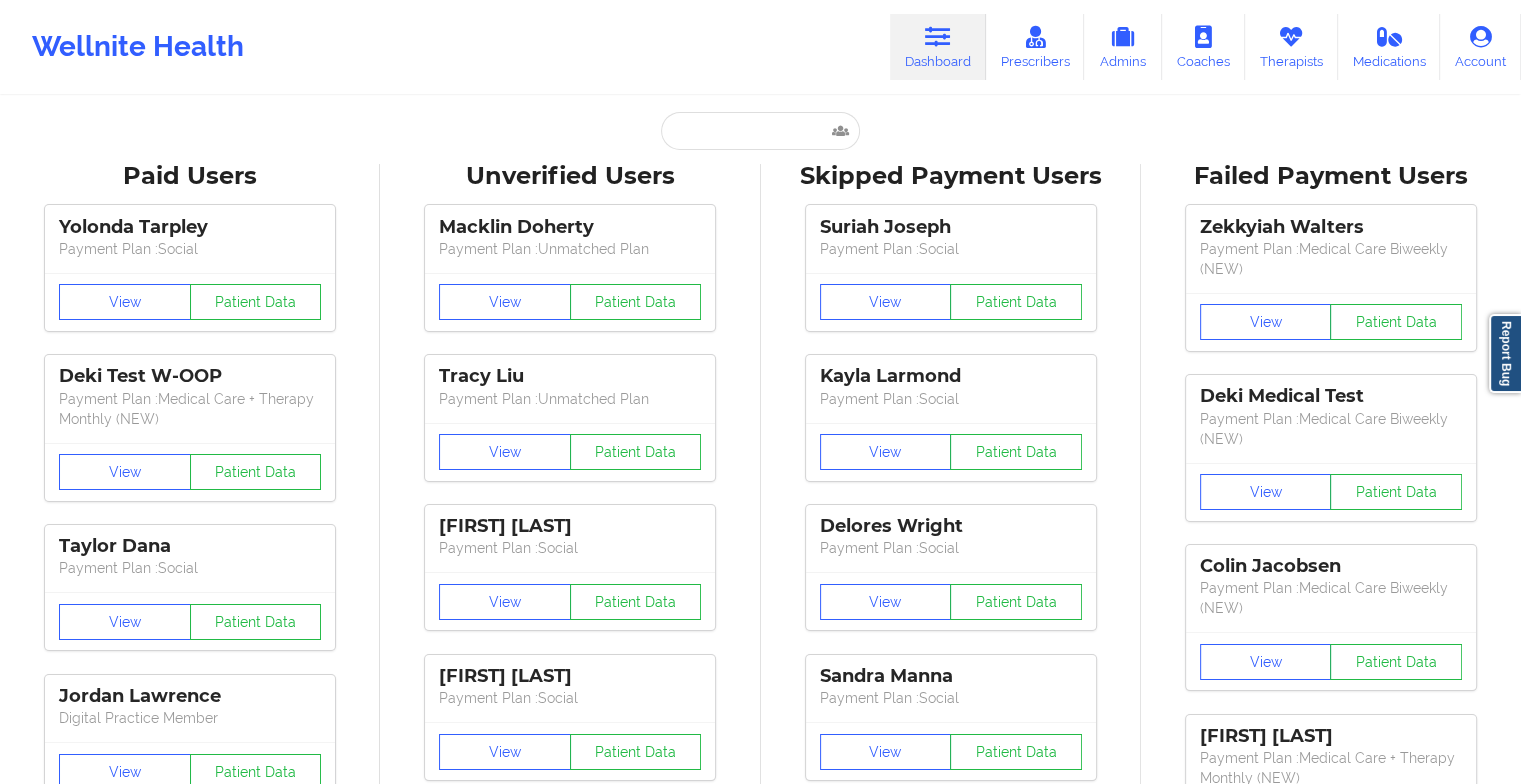click on "Dashboard" at bounding box center [938, 47] 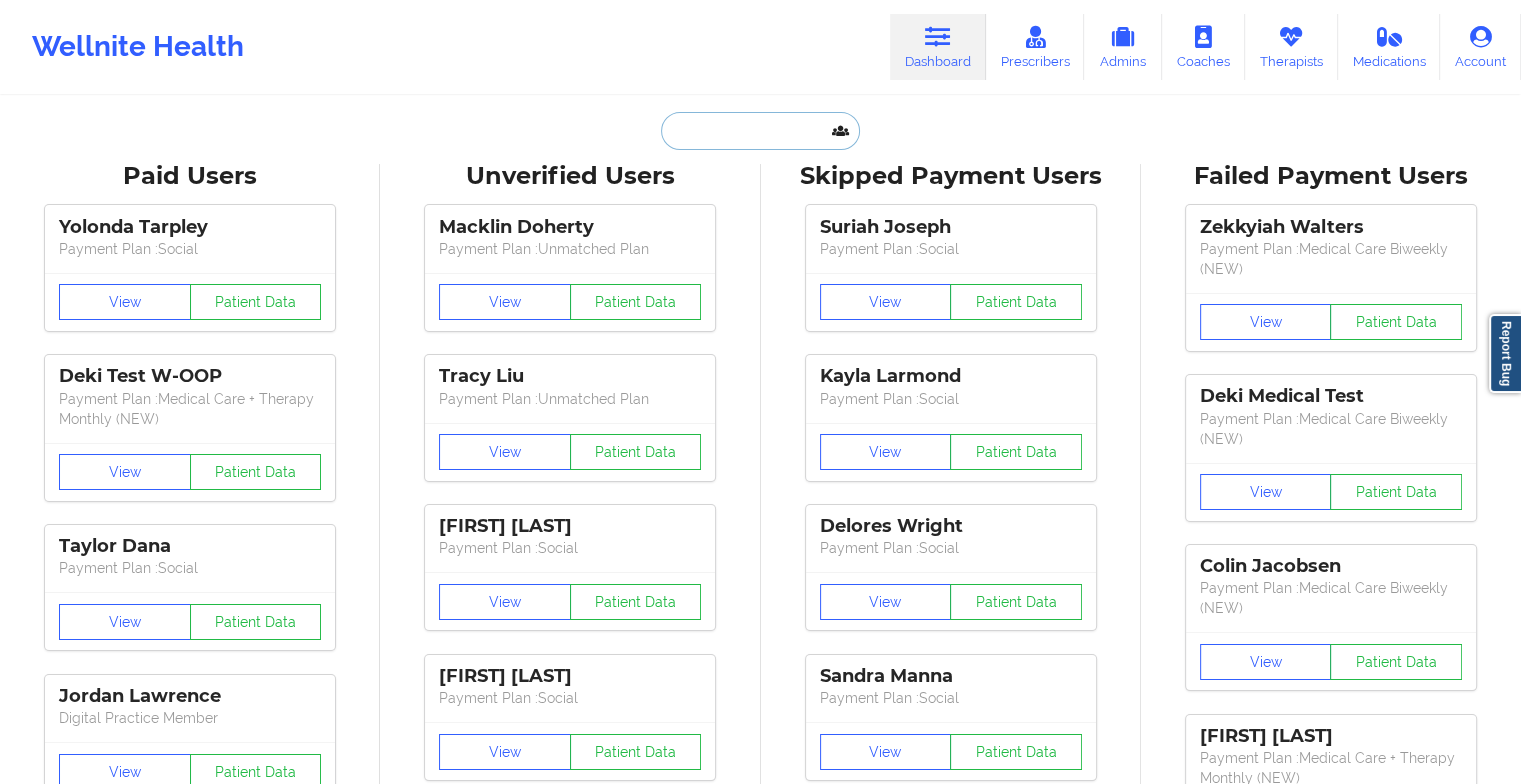 click at bounding box center (760, 131) 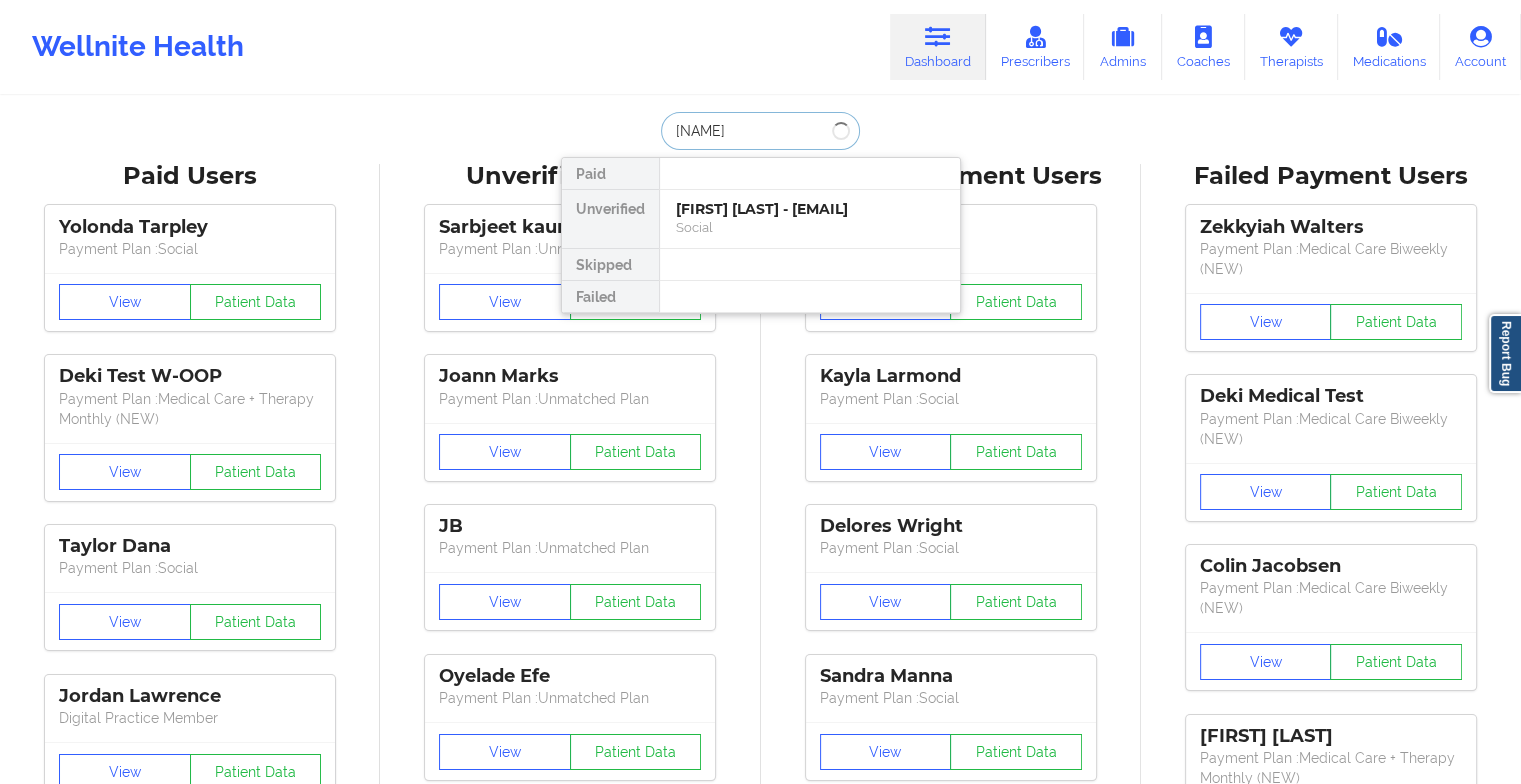 type on "[FIRST] [LAST]" 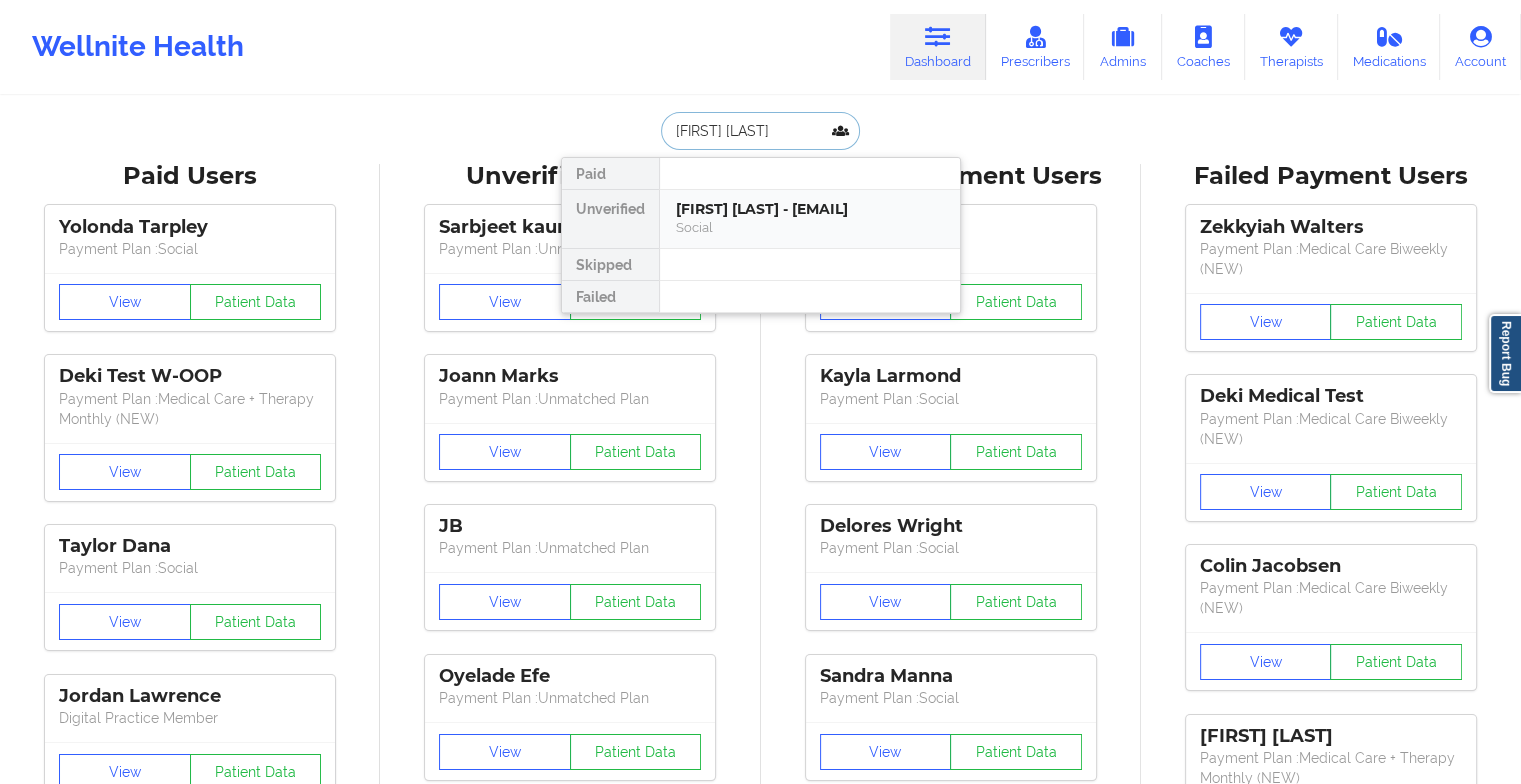 click on "[FIRST] [LAST] - [EMAIL]" at bounding box center (810, 209) 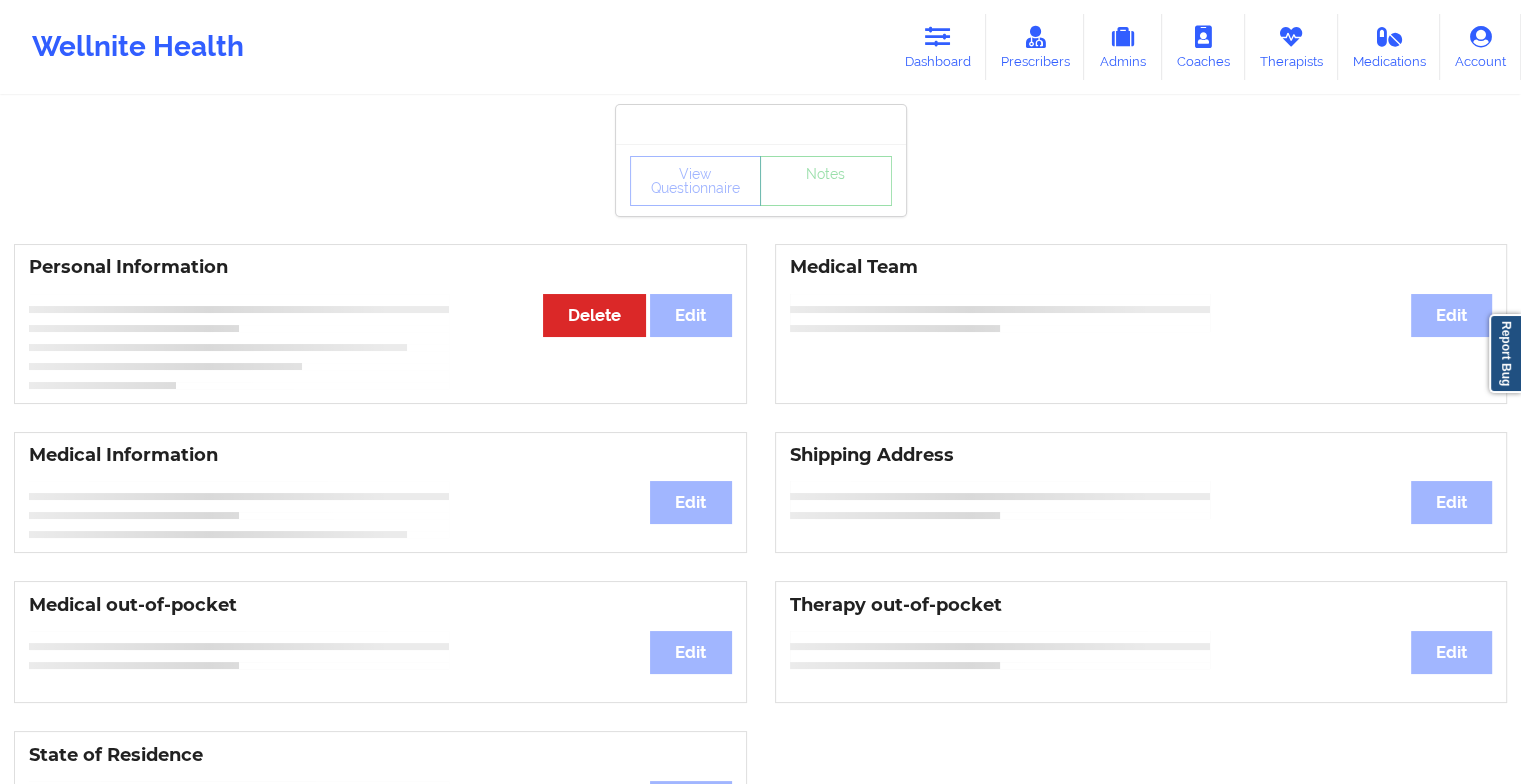 click on "View Questionnaire Notes" at bounding box center [761, 181] 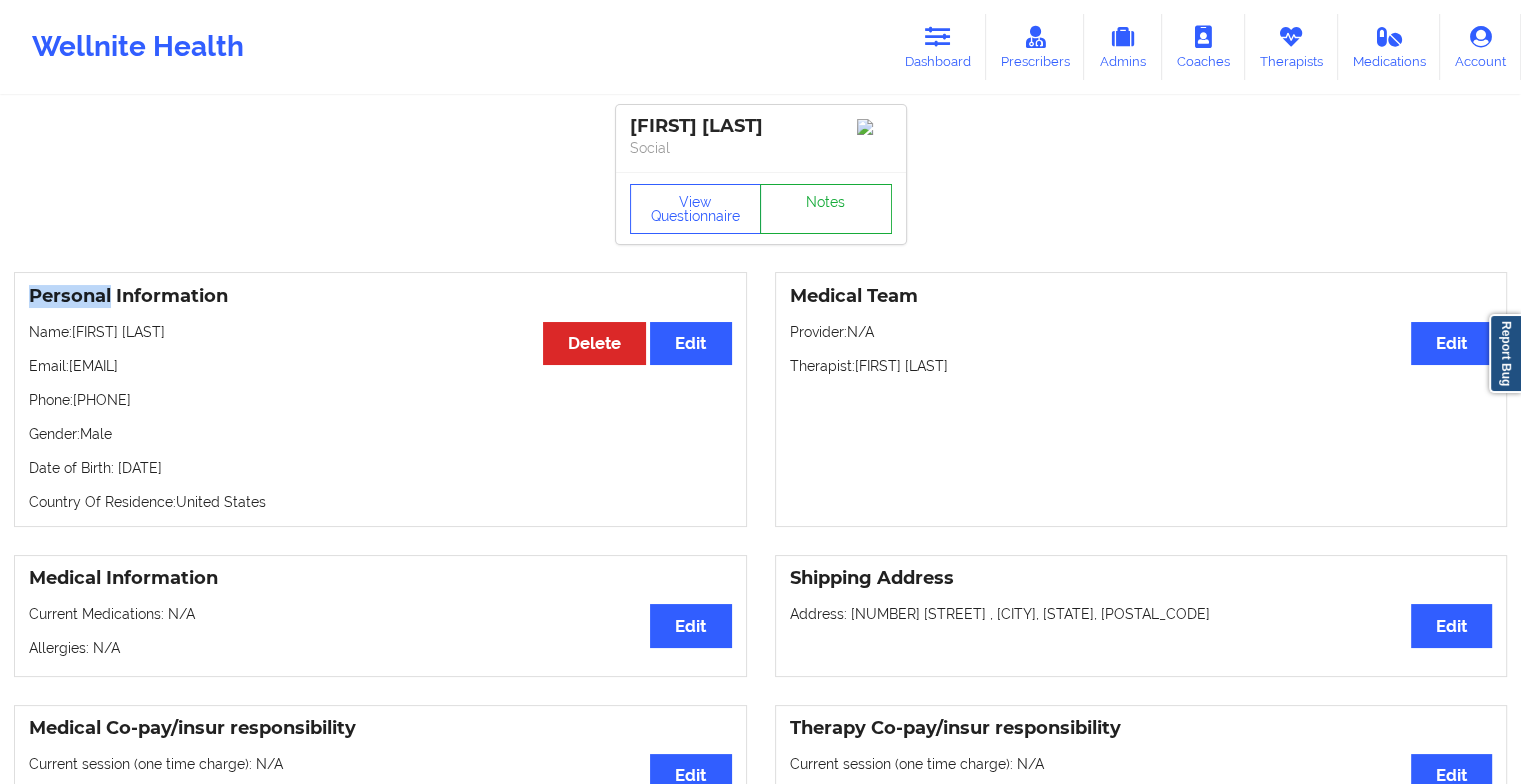 drag, startPoint x: 824, startPoint y: 182, endPoint x: 819, endPoint y: 205, distance: 23.537205 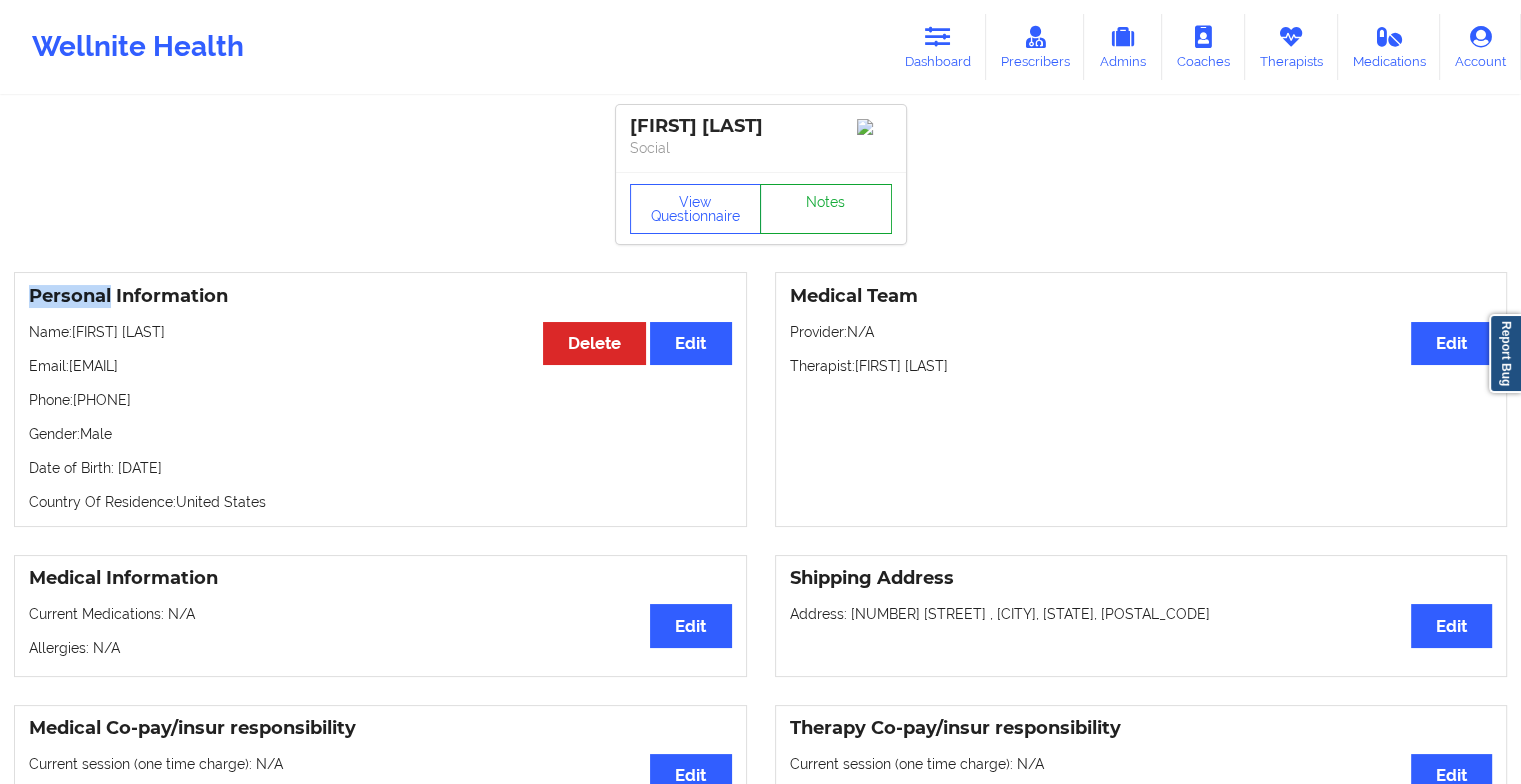 click on "Notes" at bounding box center [826, 209] 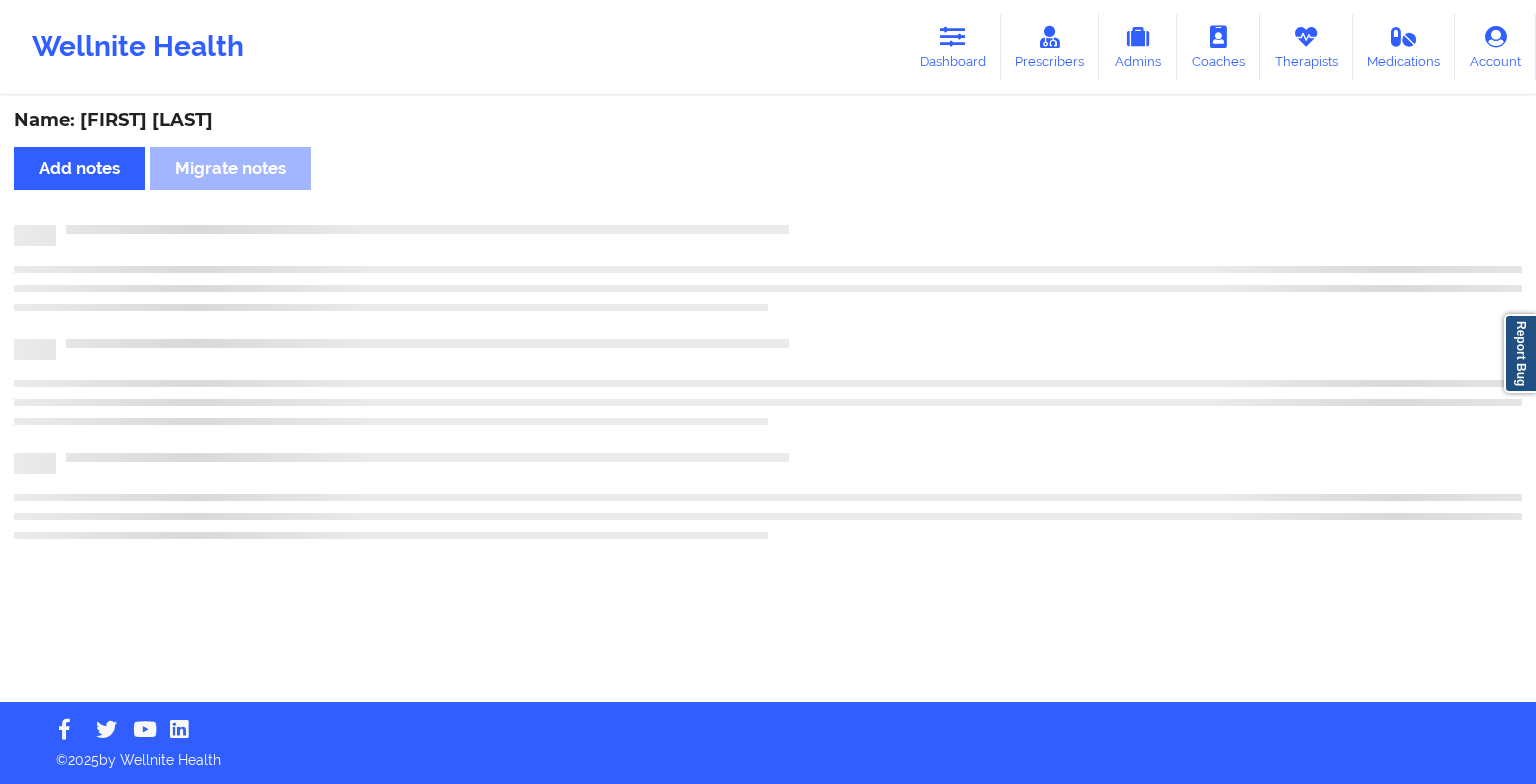 click on "Name: [FIRST] [LAST] Add notes Migrate notes" at bounding box center [768, 400] 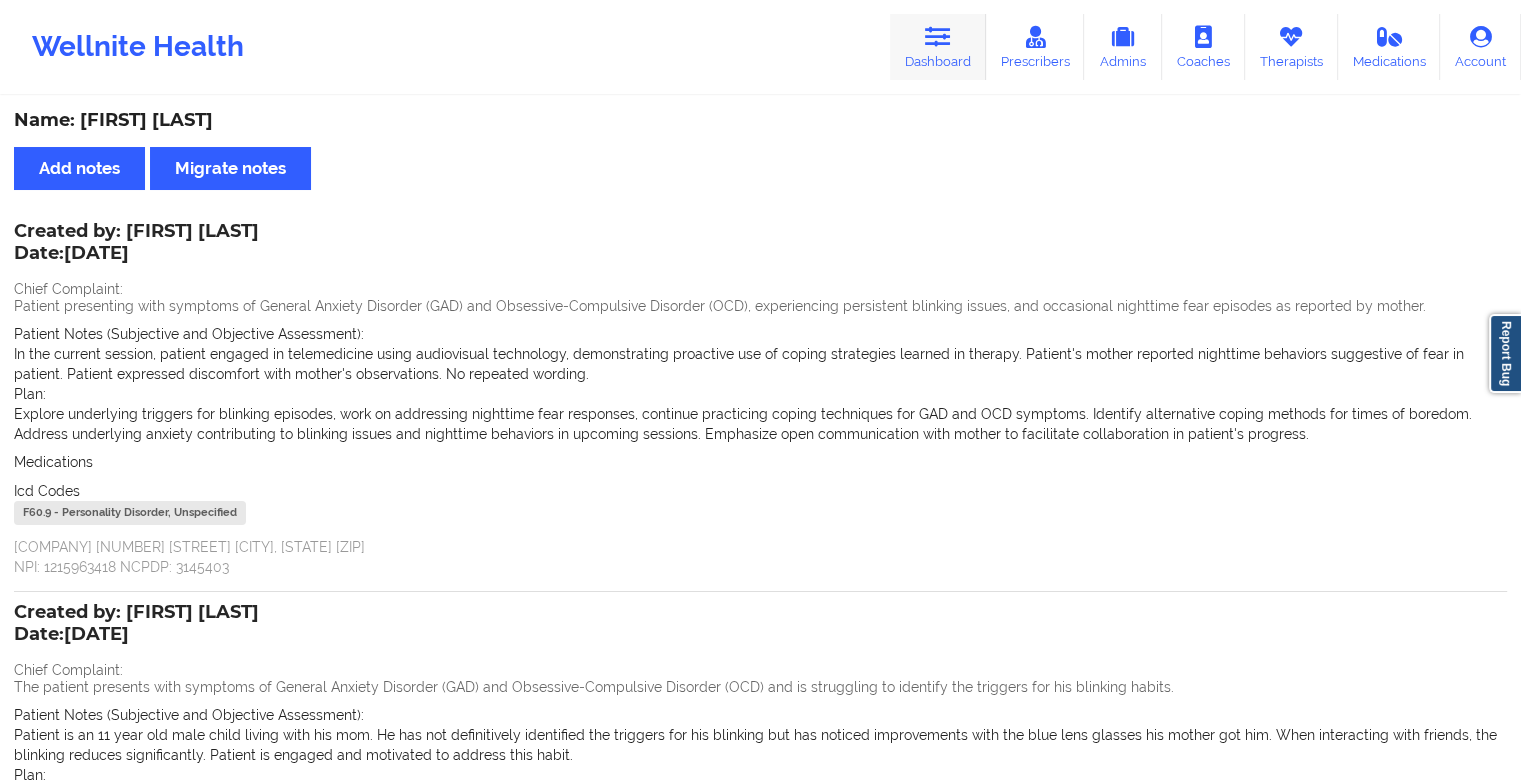 click at bounding box center [938, 37] 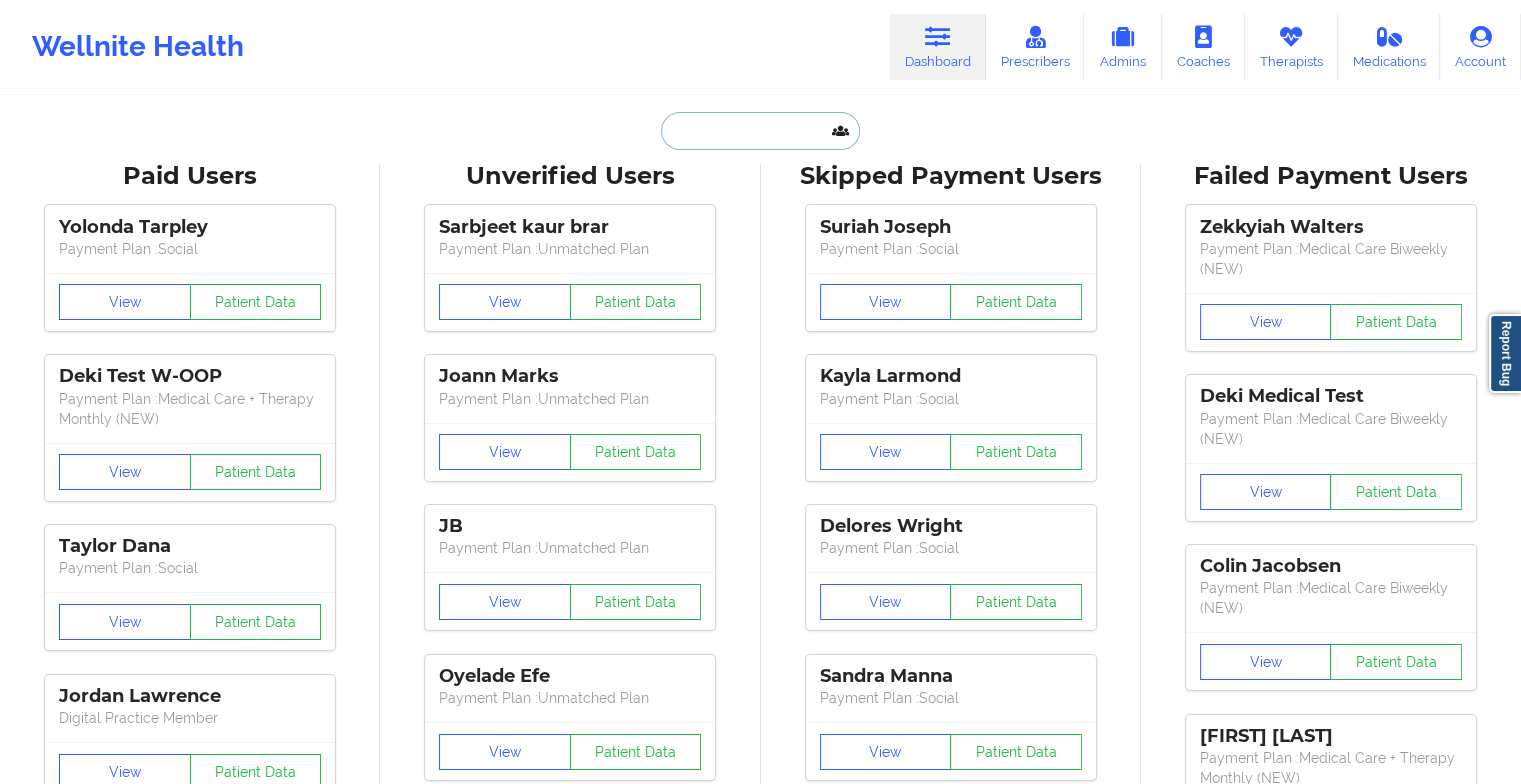 click at bounding box center [760, 131] 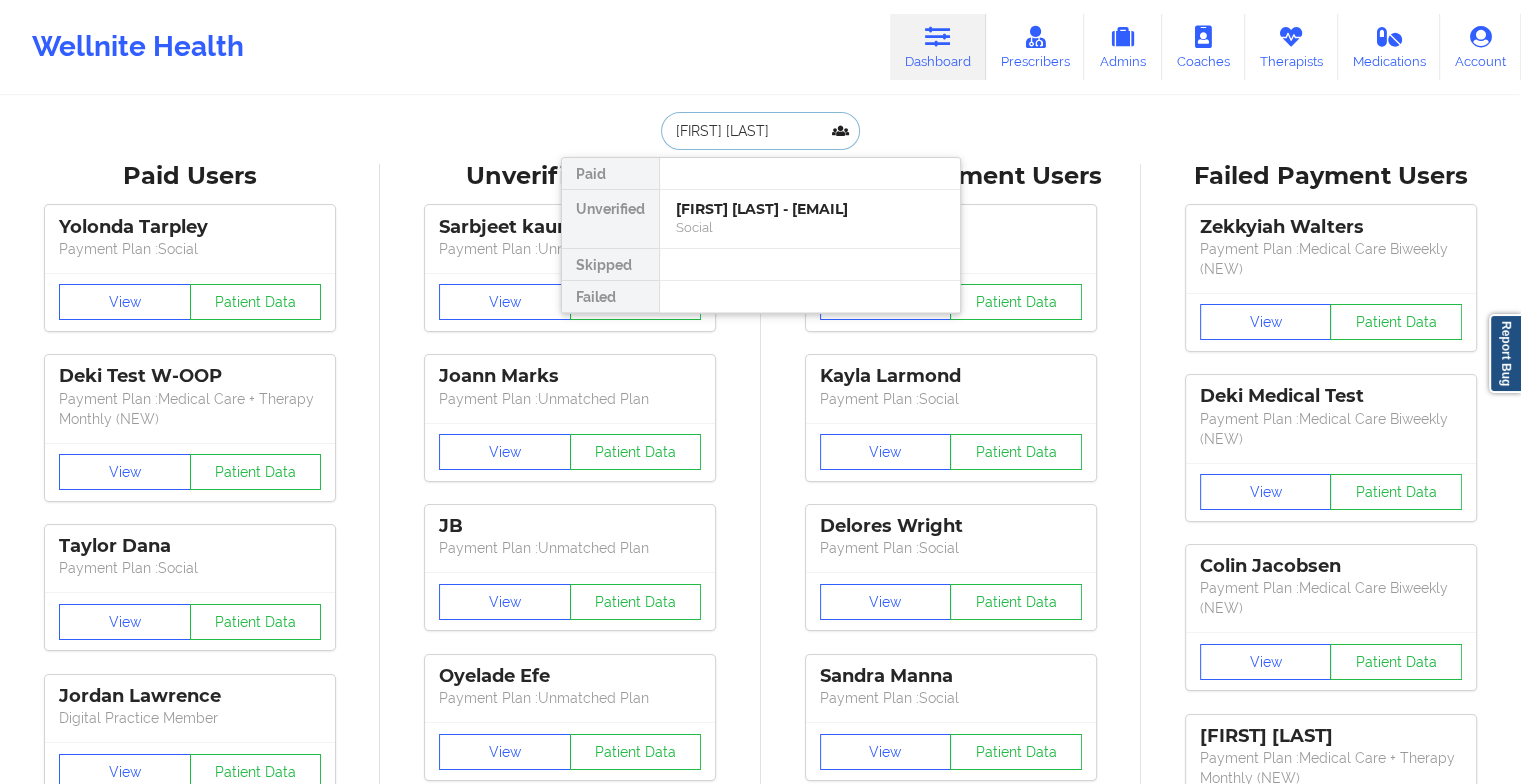type on "[FIRST] [LAST]" 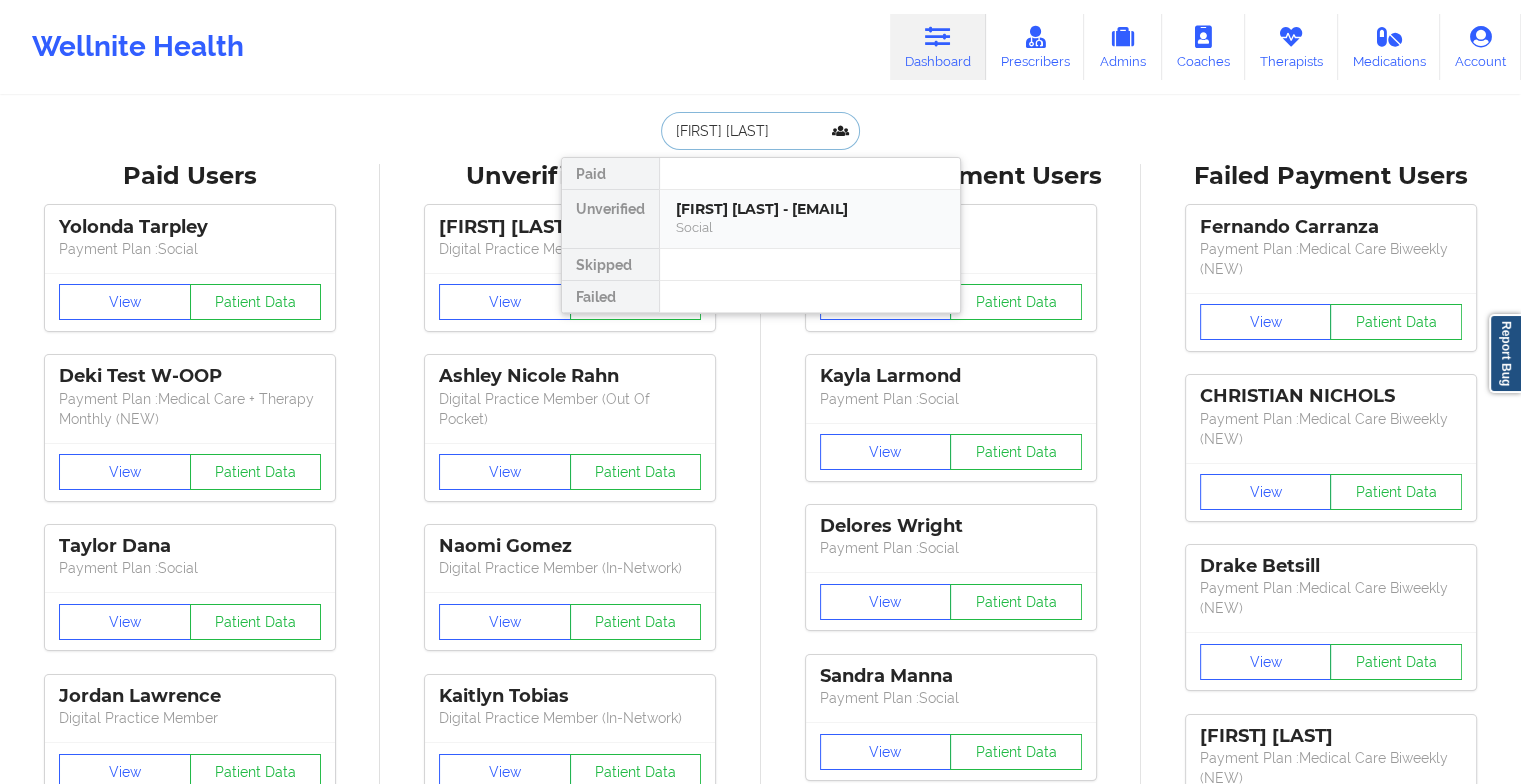 click on "[FIRST] [LAST] - [EMAIL]" at bounding box center [810, 209] 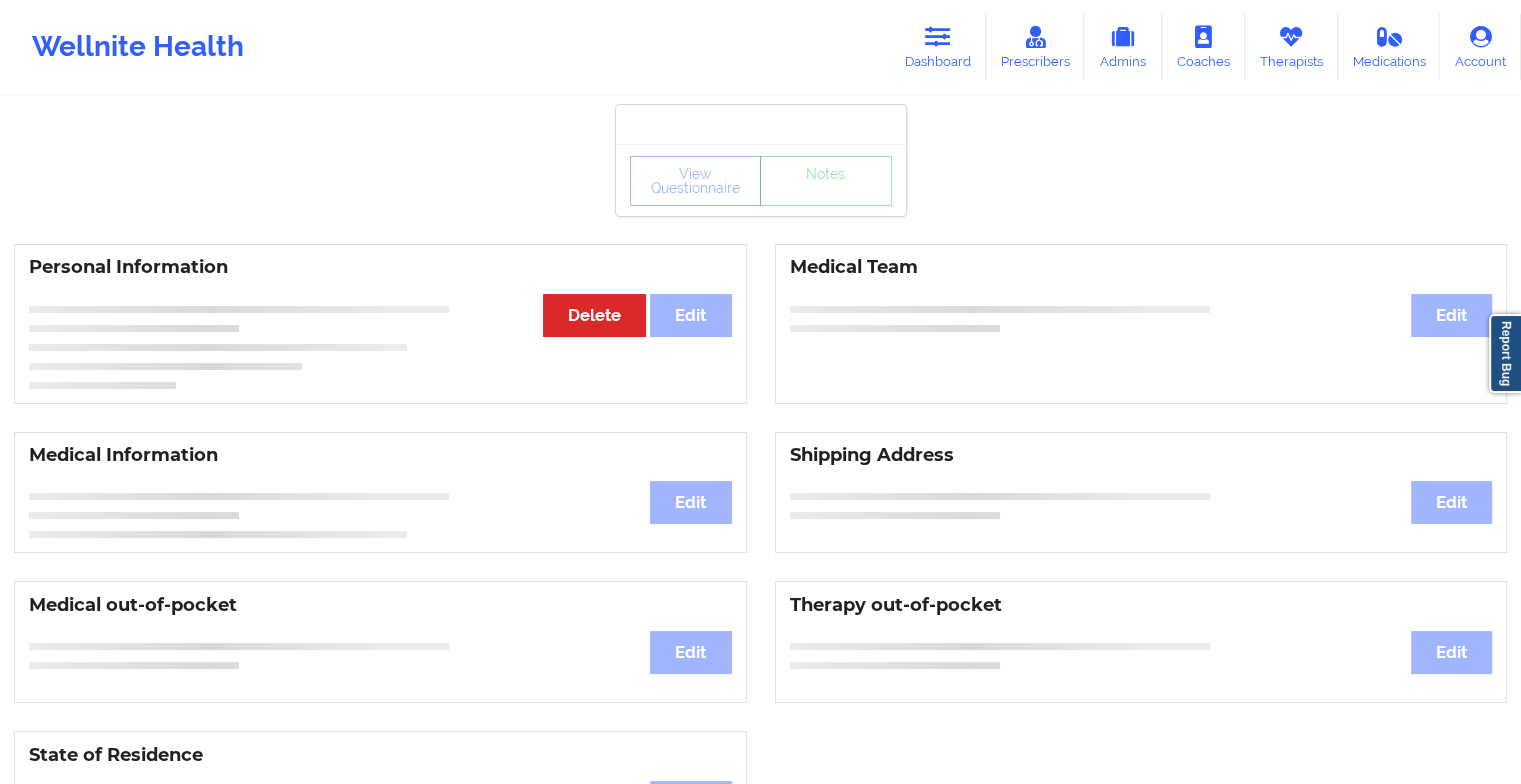 click on "View Questionnaire Notes" at bounding box center (761, 180) 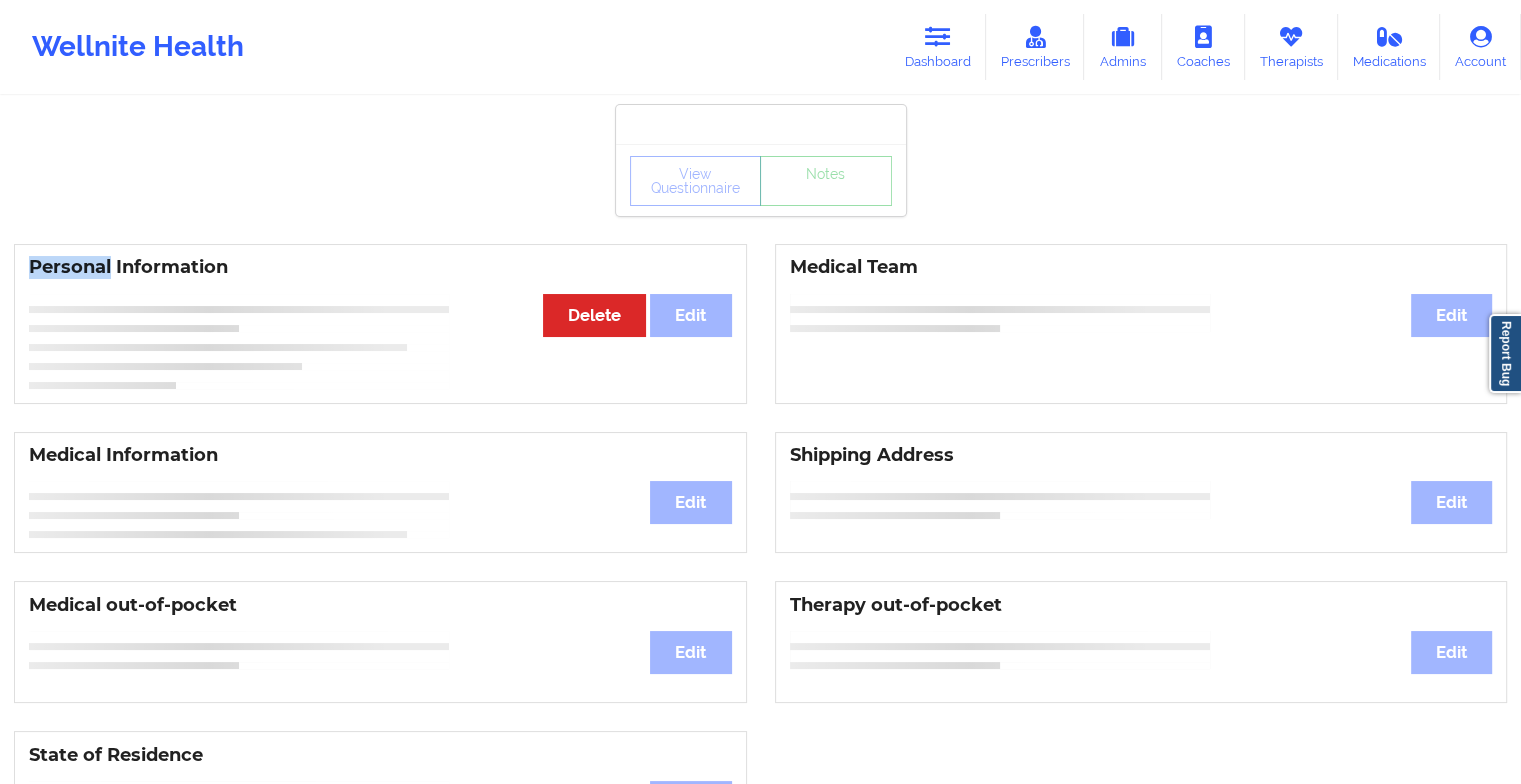 drag, startPoint x: 788, startPoint y: 211, endPoint x: 844, endPoint y: 190, distance: 59.808025 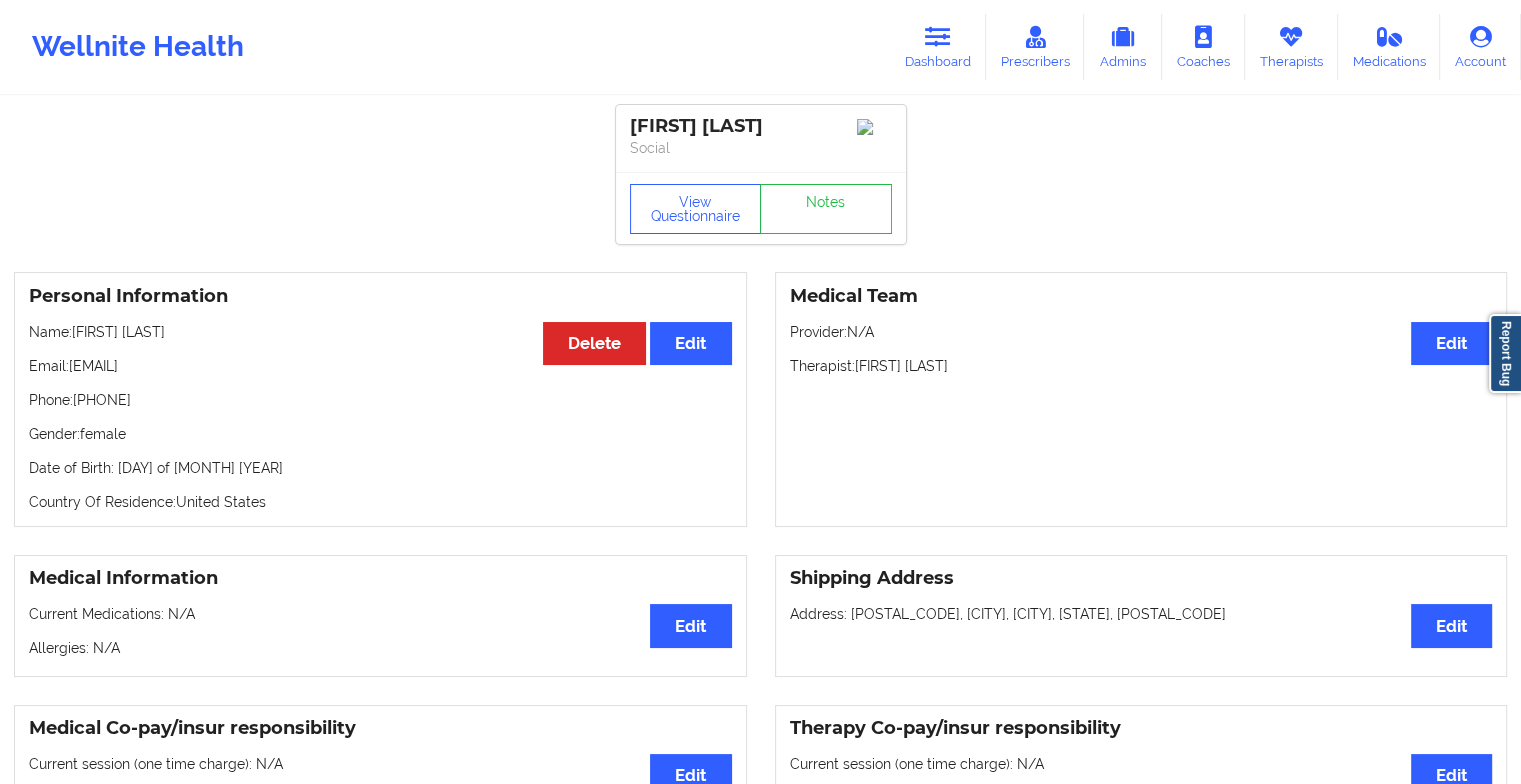 click on "View Questionnaire Notes" at bounding box center [761, 209] 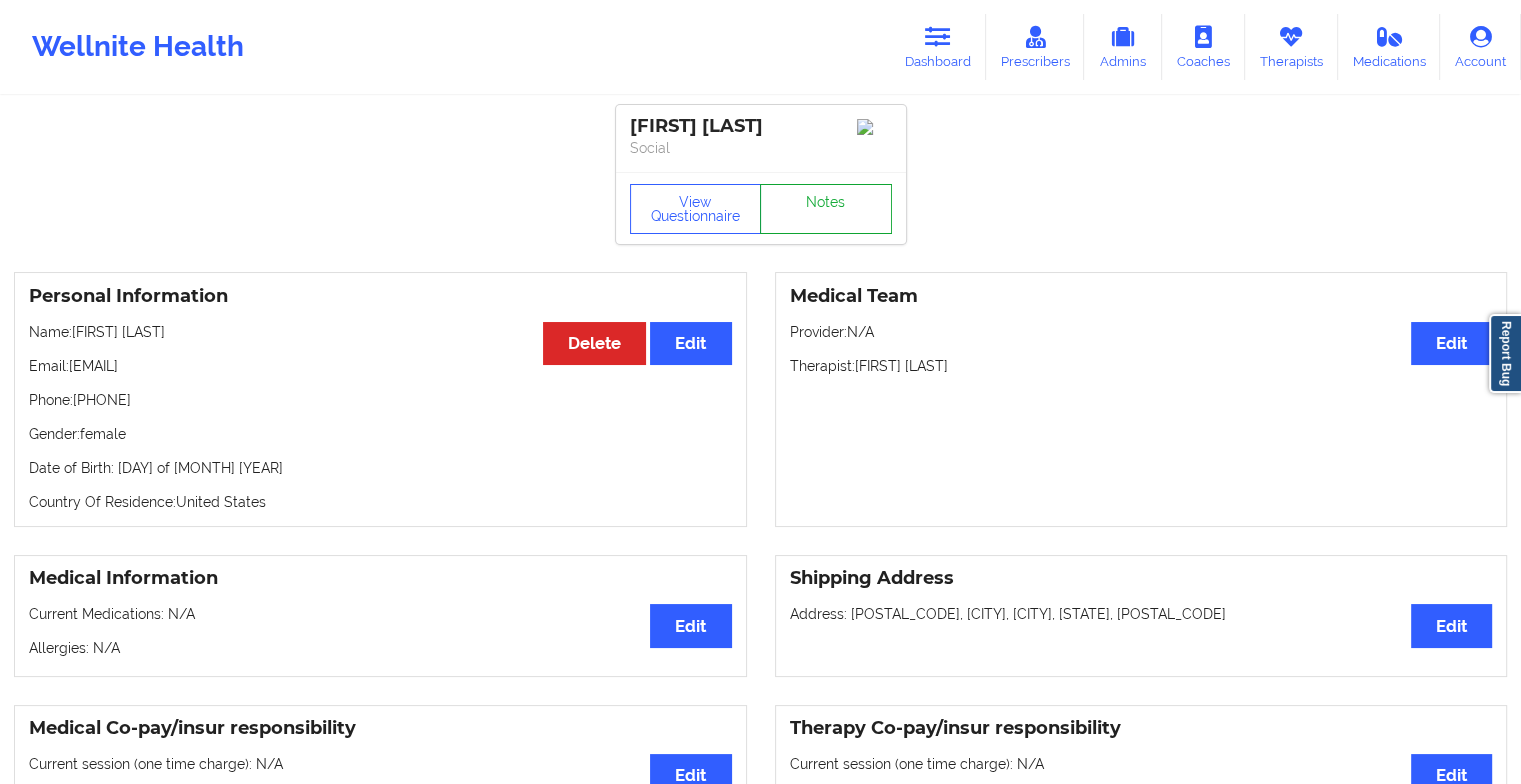 click on "Notes" at bounding box center (826, 209) 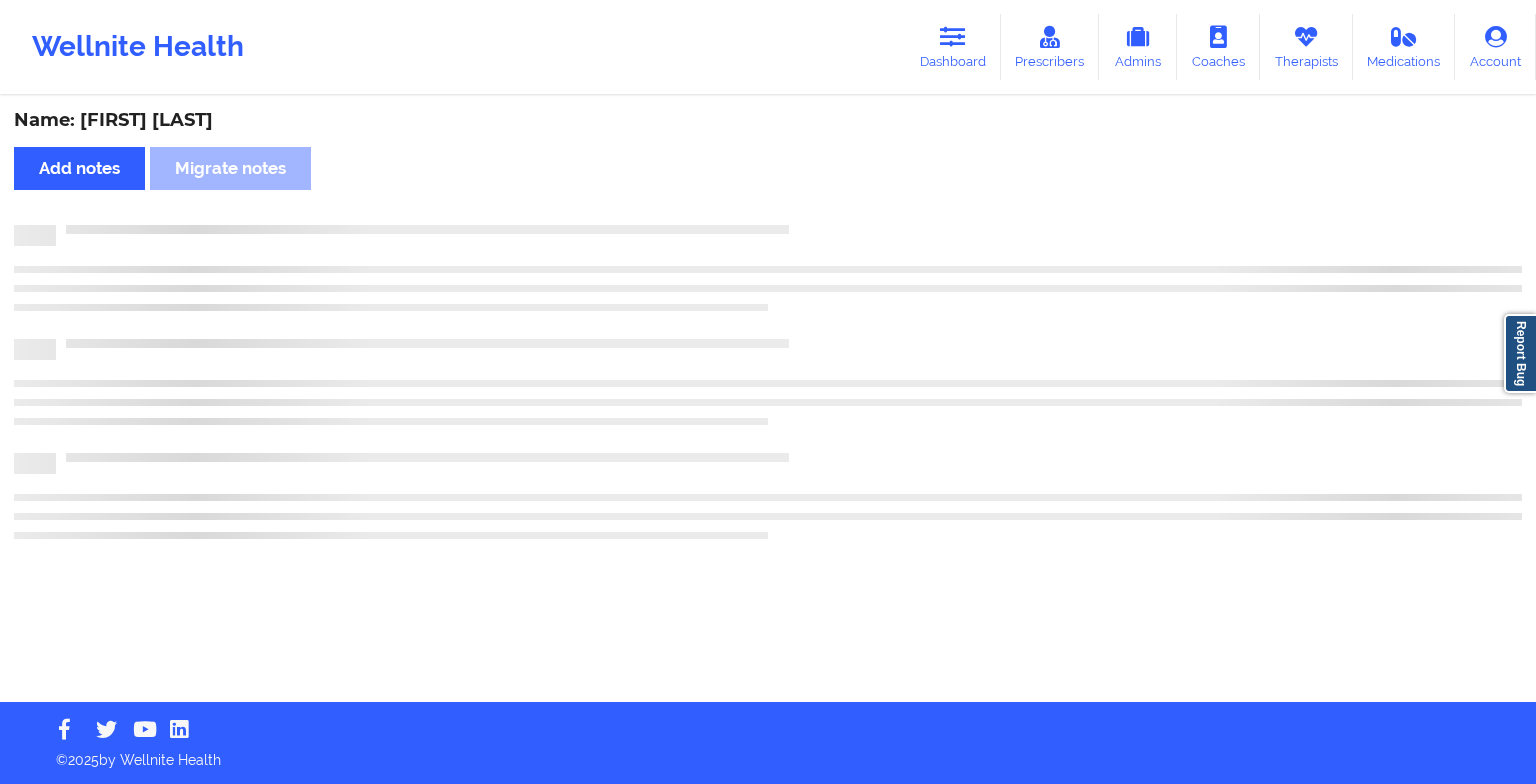 click on "Name: [FIRST] [LAST] Add notes Migrate notes" at bounding box center (768, 400) 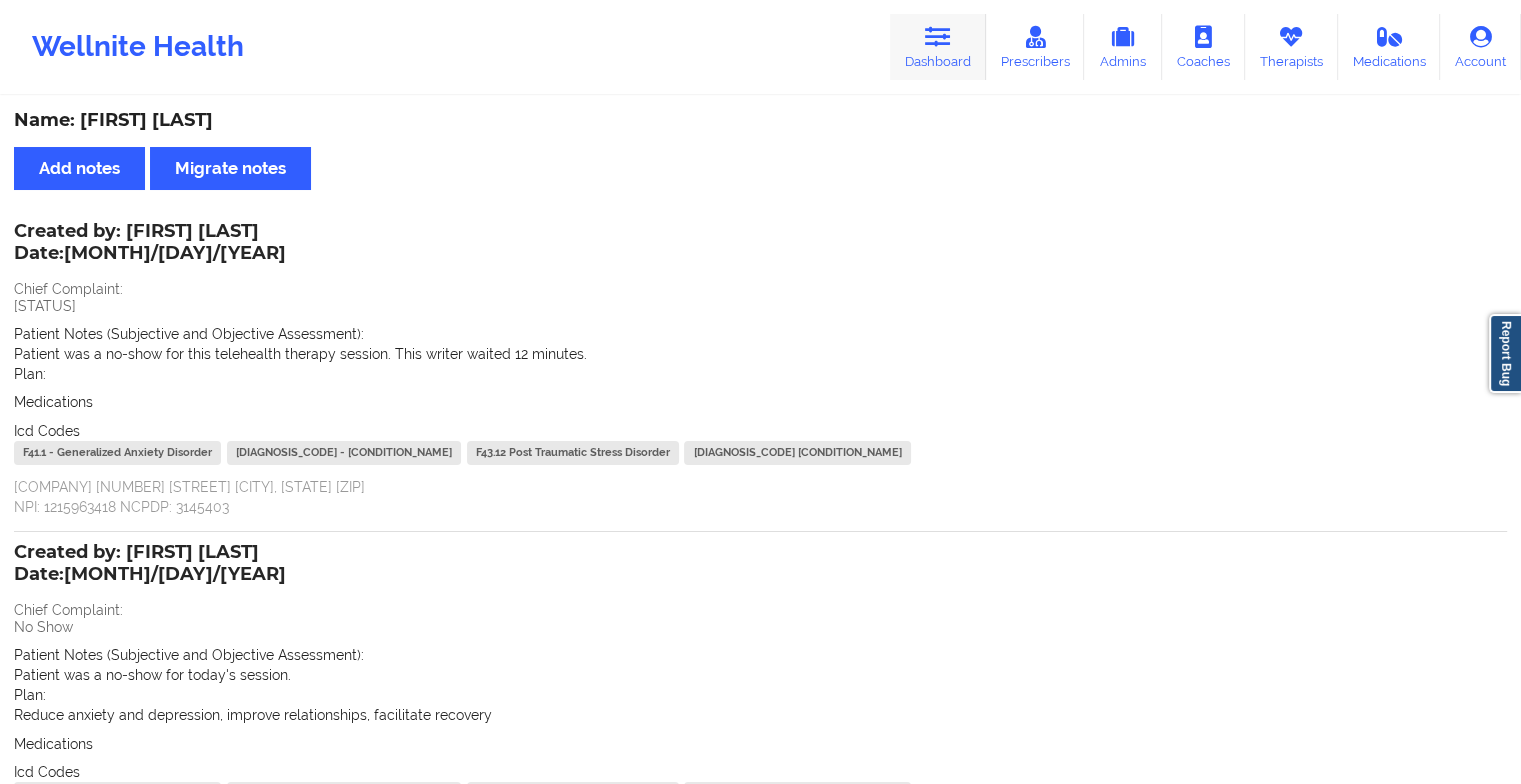 click on "Dashboard" at bounding box center (938, 47) 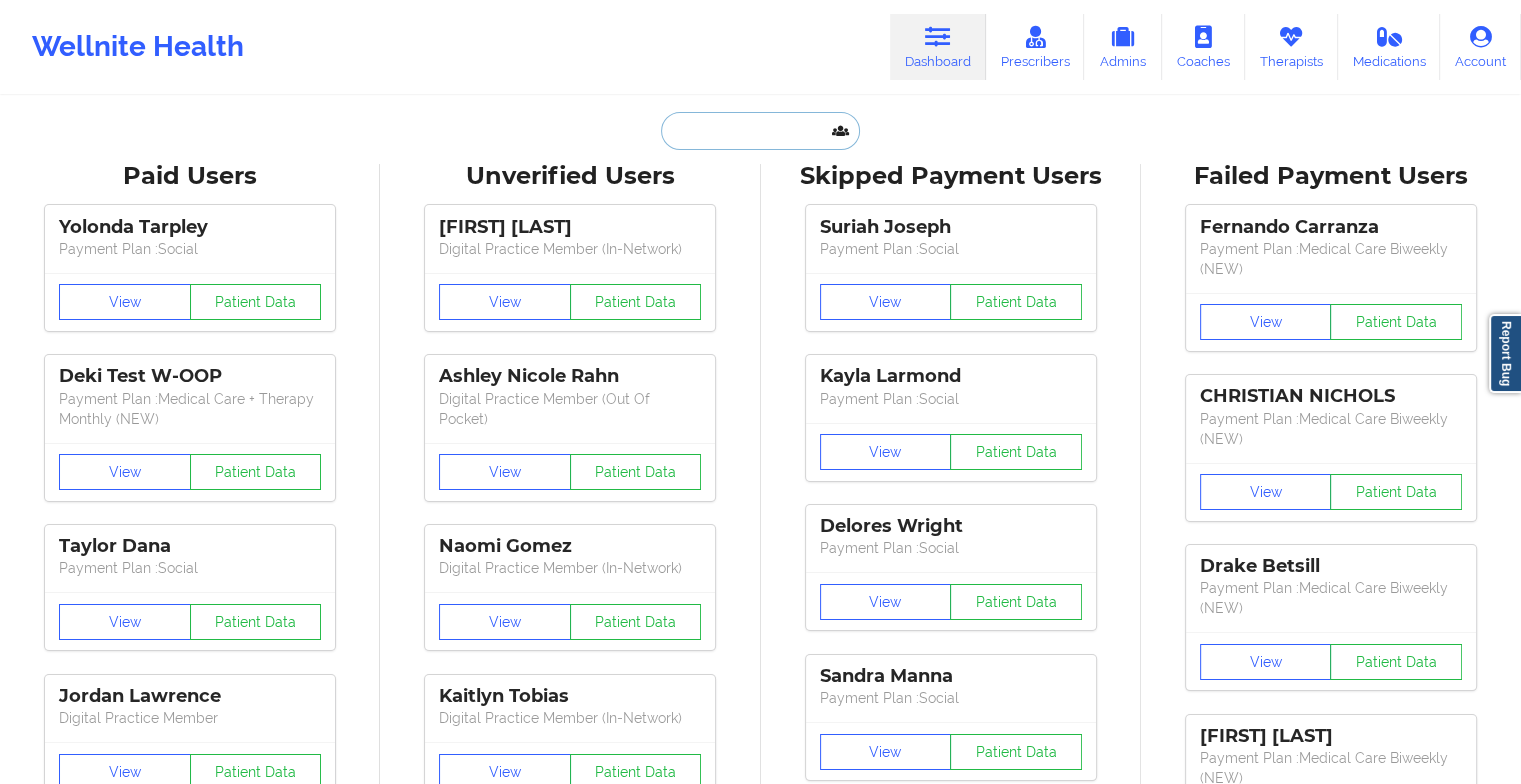 click at bounding box center [760, 131] 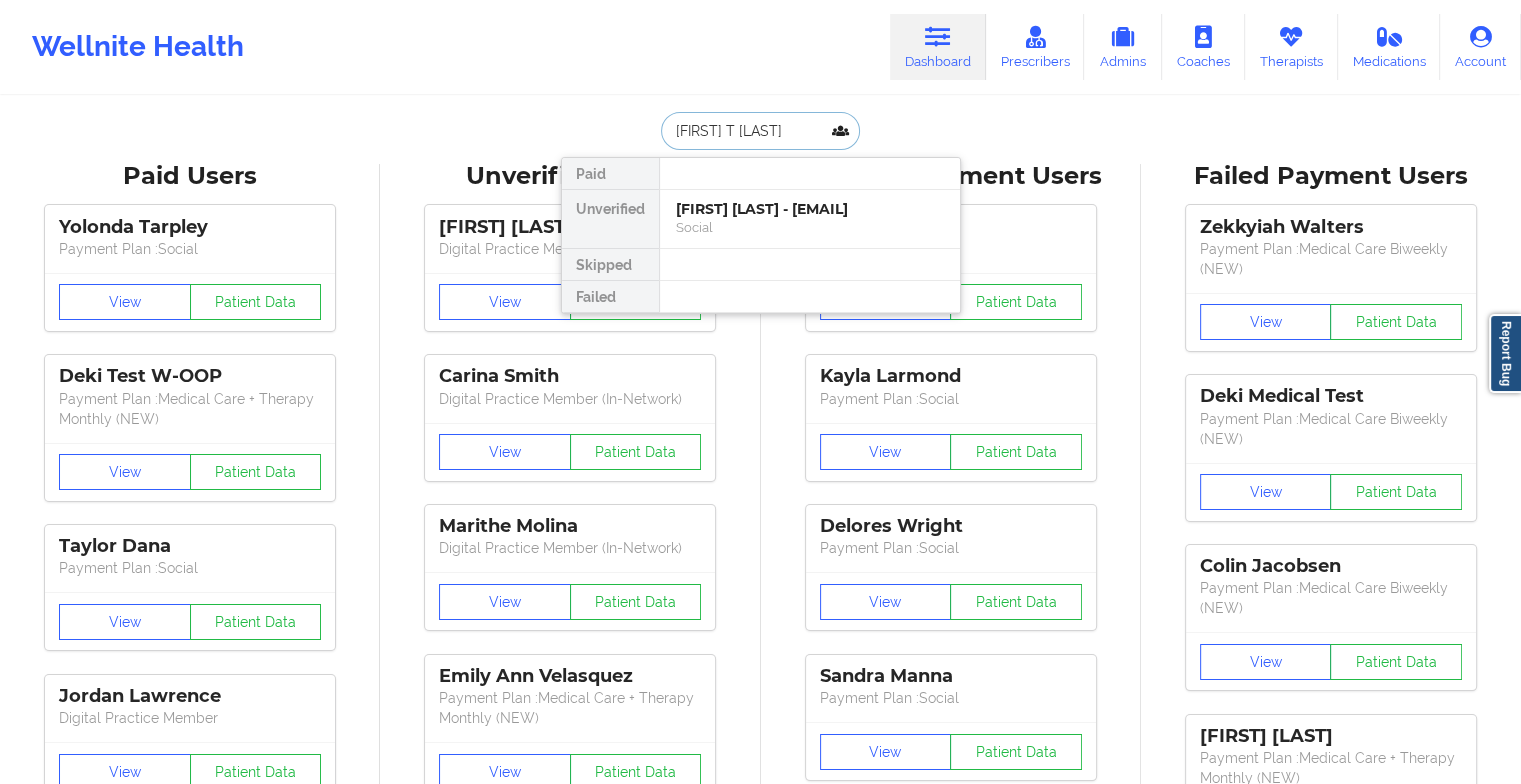 type on "[NAME] [LAST]" 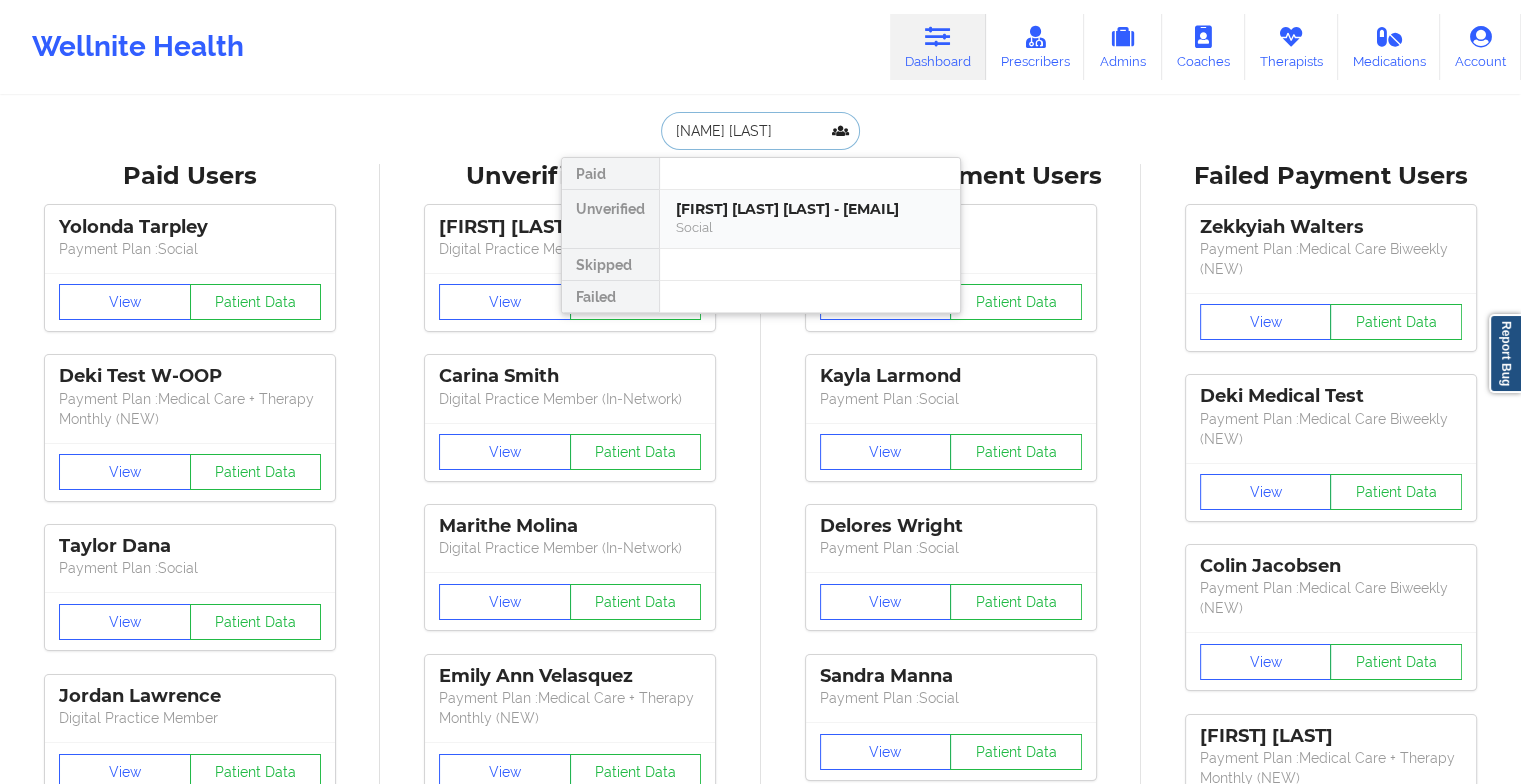 click on "[FIRST] [LAST] [LAST] - [EMAIL]" at bounding box center (810, 209) 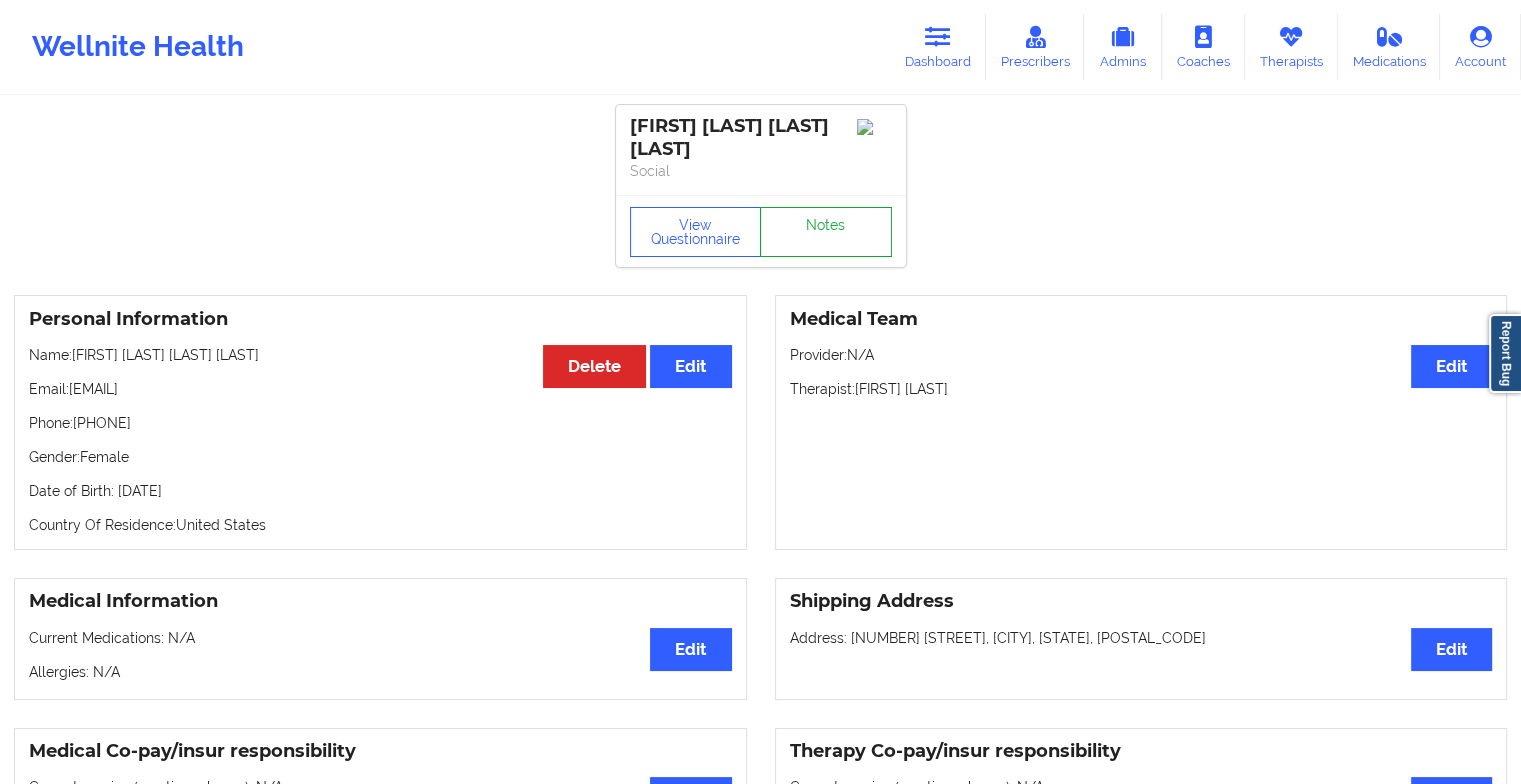 click on "Notes" at bounding box center (826, 232) 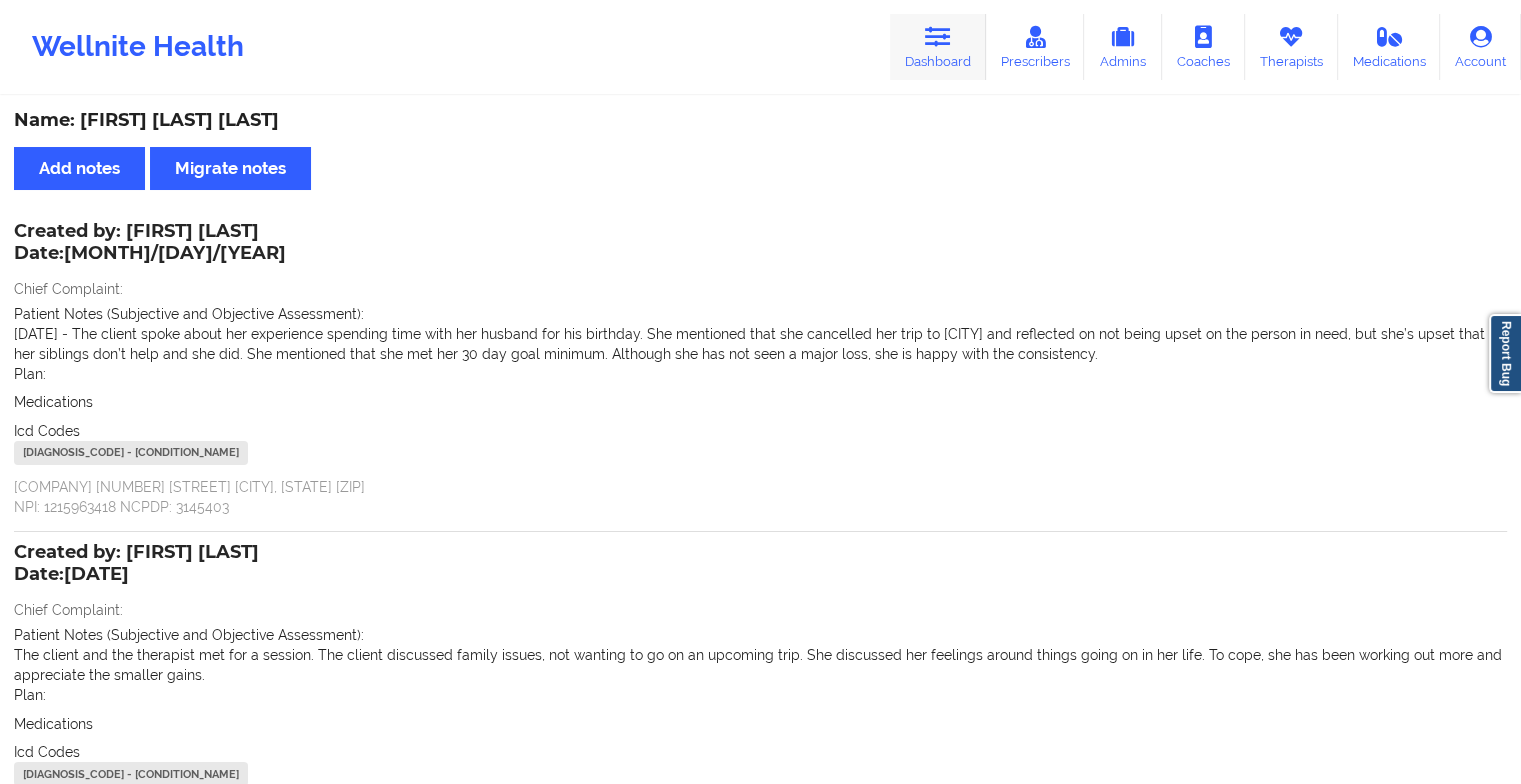 click at bounding box center (938, 37) 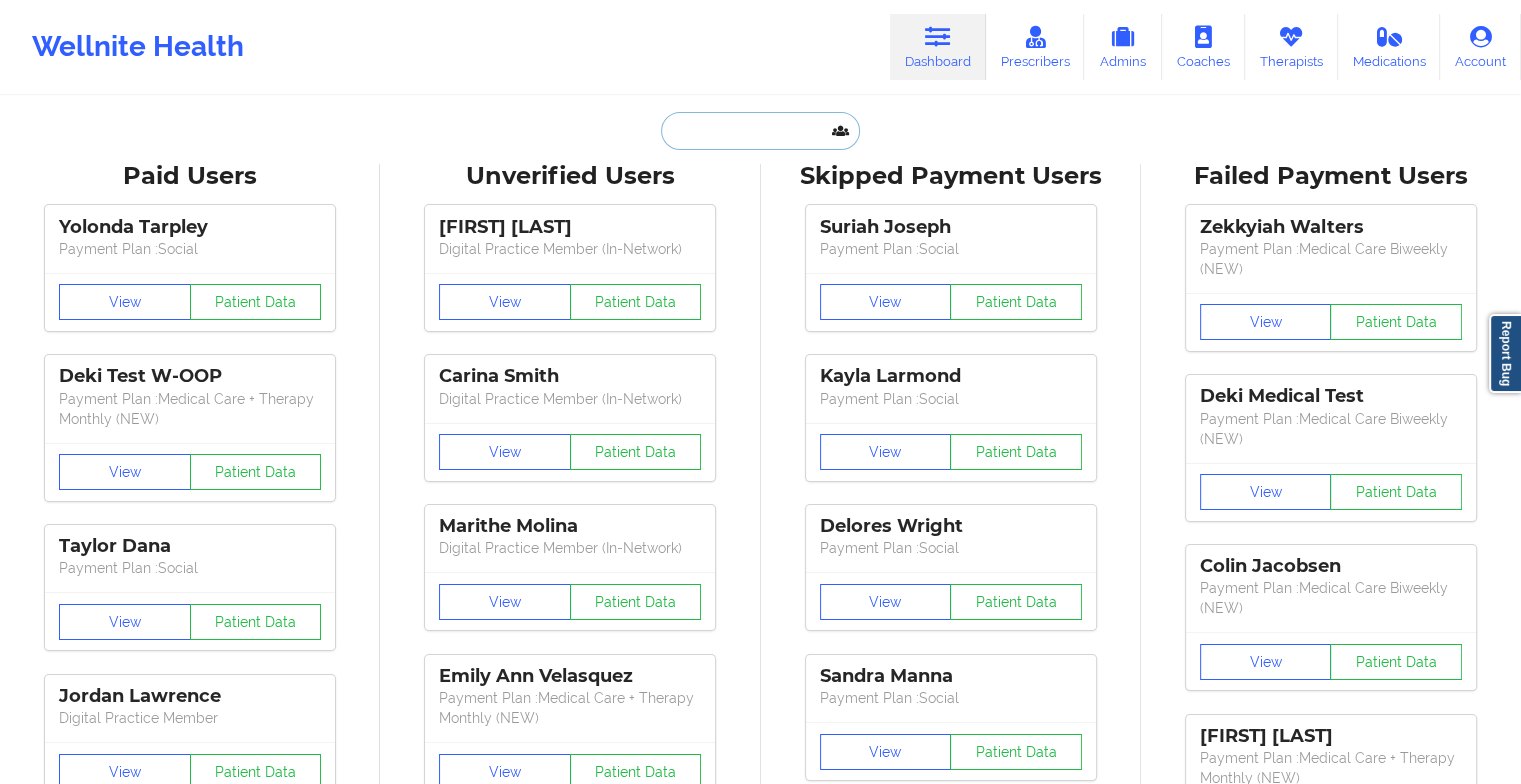 click at bounding box center [760, 131] 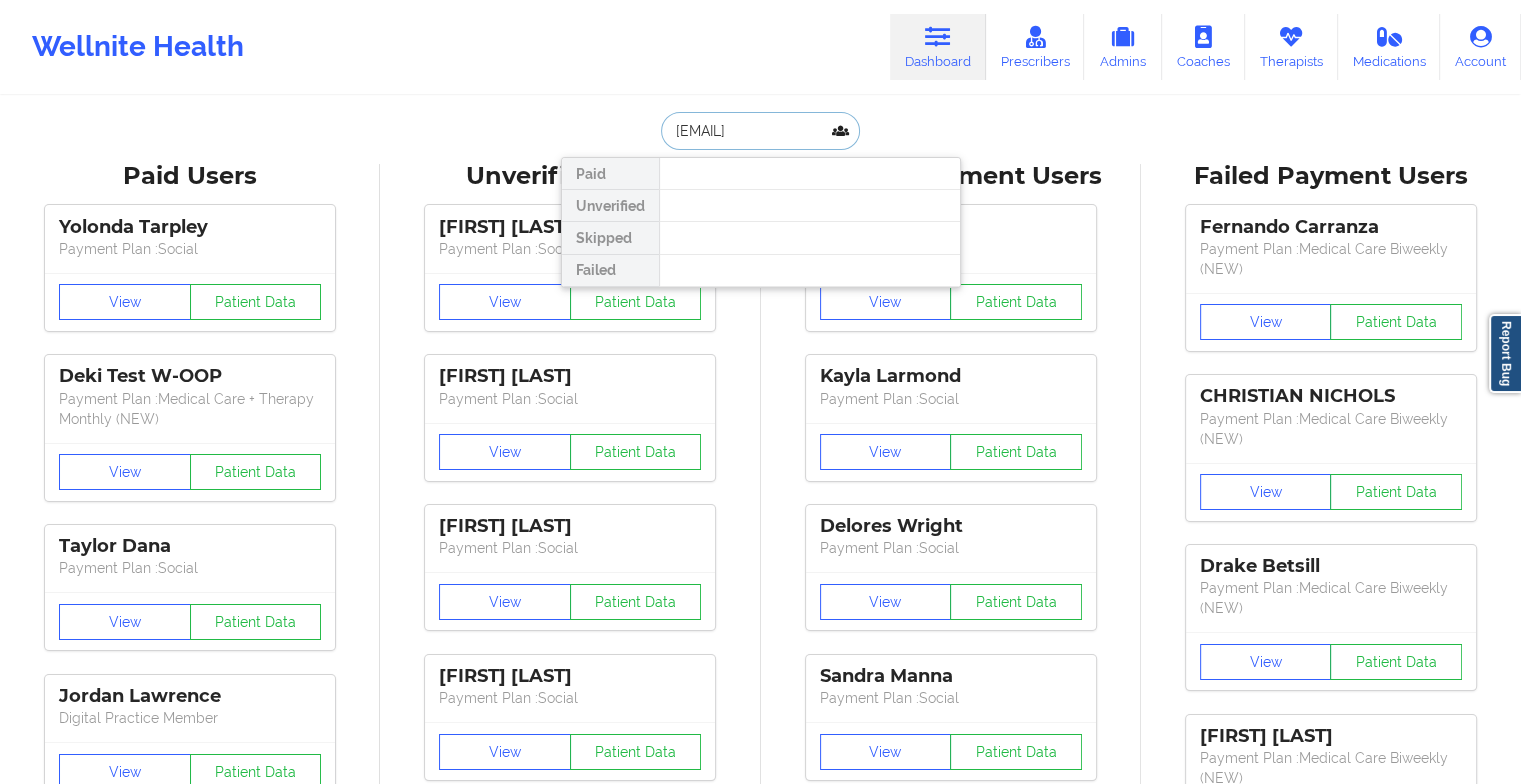 drag, startPoint x: 811, startPoint y: 115, endPoint x: 676, endPoint y: 119, distance: 135.05925 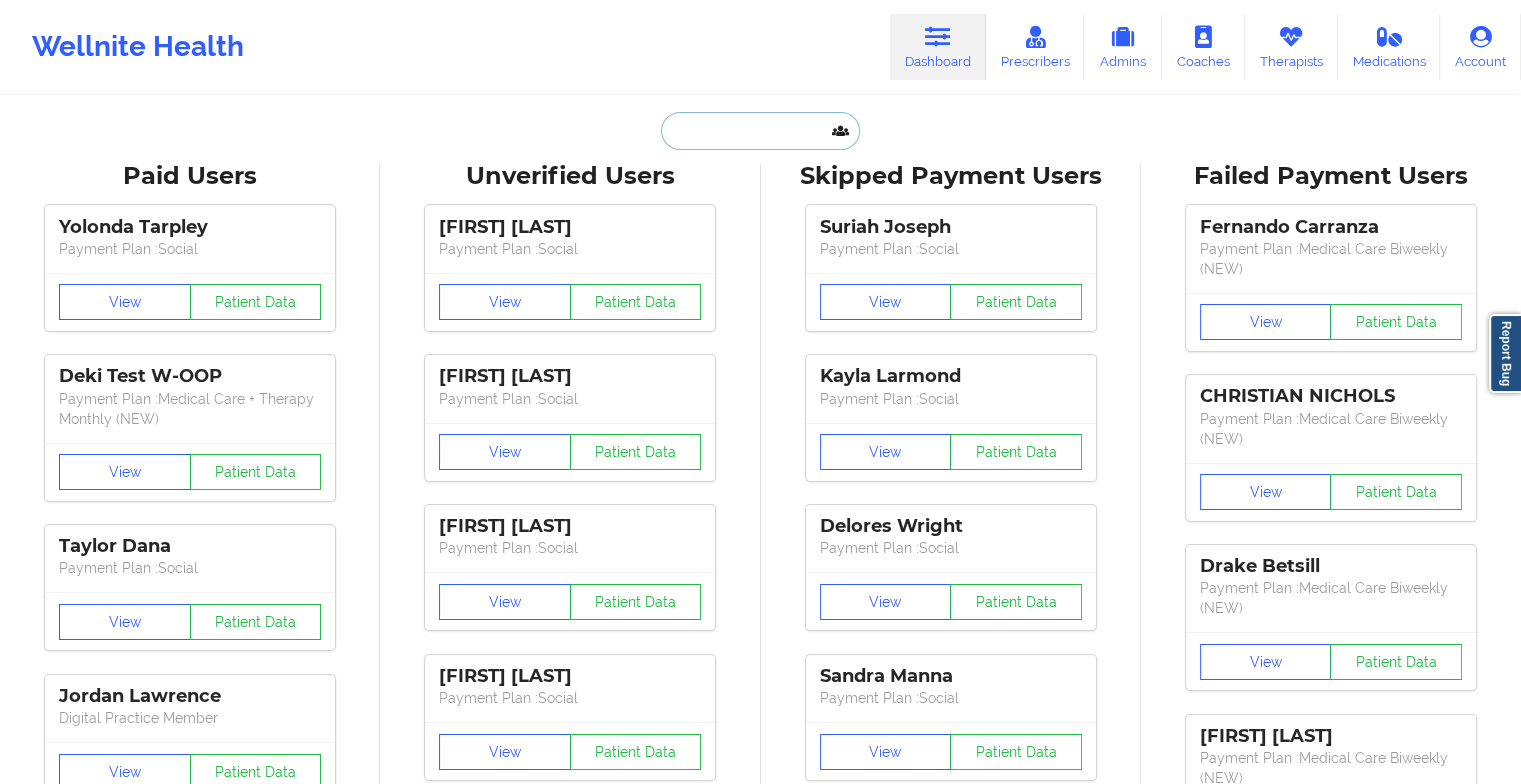 paste on "[EMAIL]" 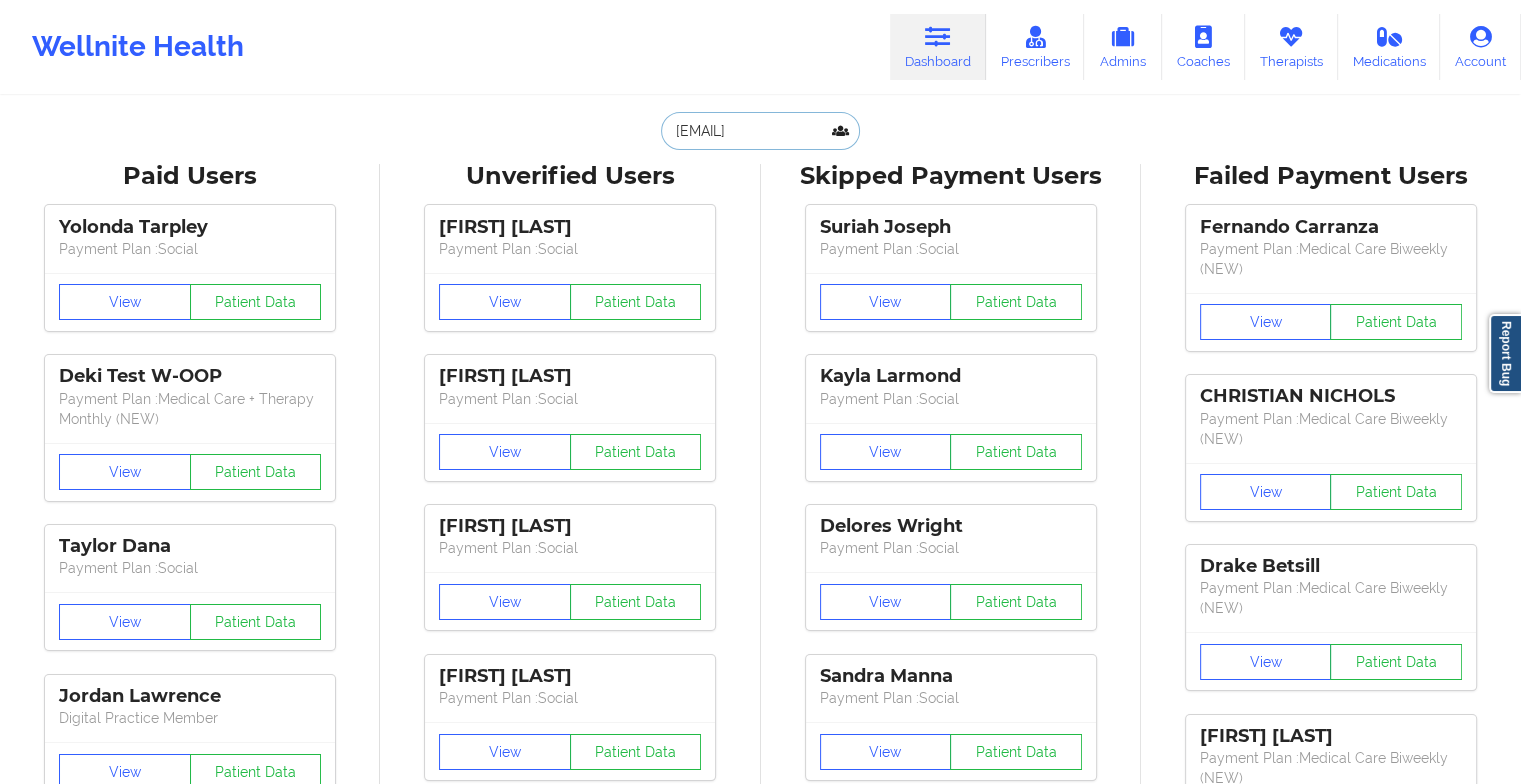 scroll, scrollTop: 0, scrollLeft: 18, axis: horizontal 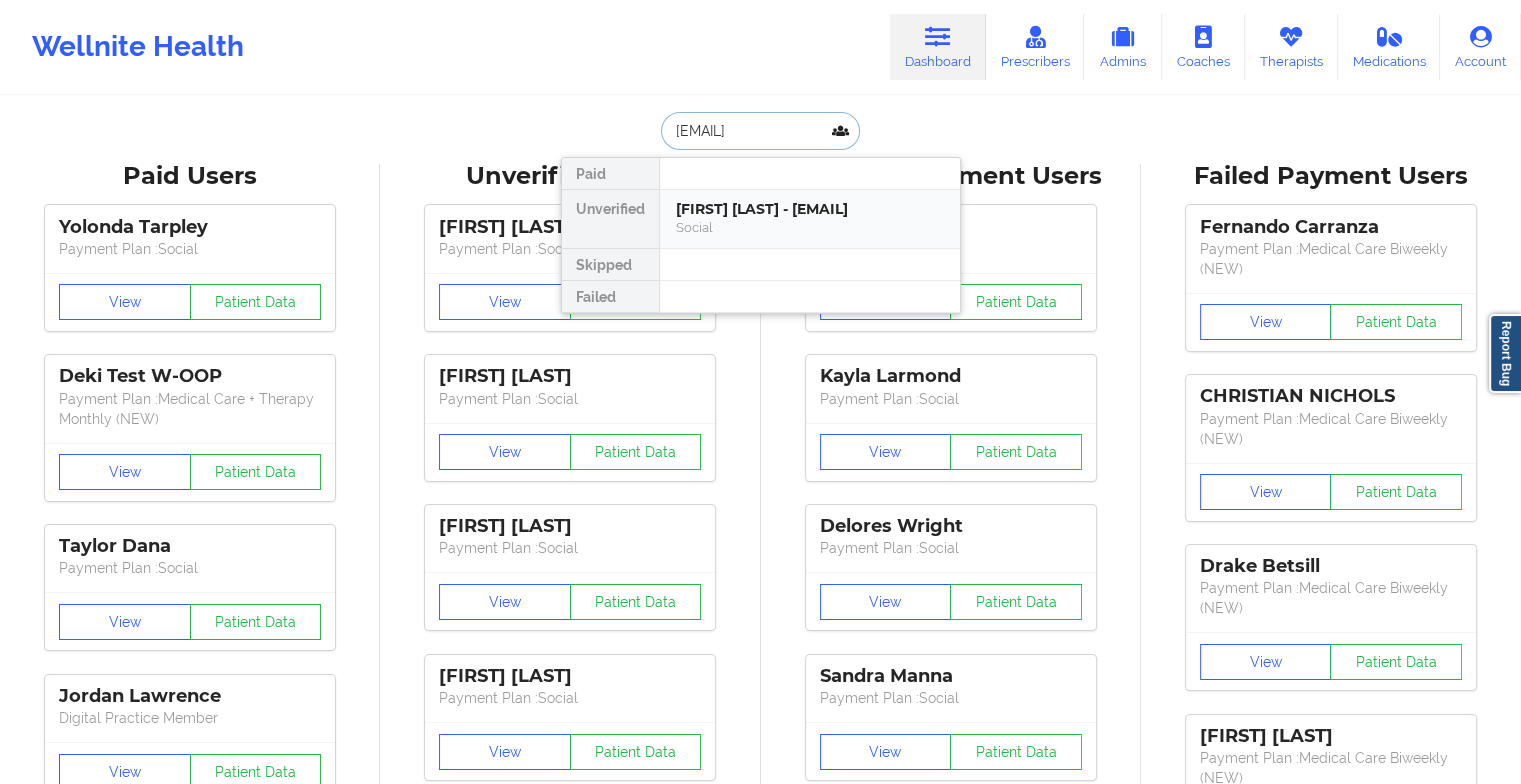 click on "[FIRST] [LAST] - [EMAIL] Social" at bounding box center [810, 219] 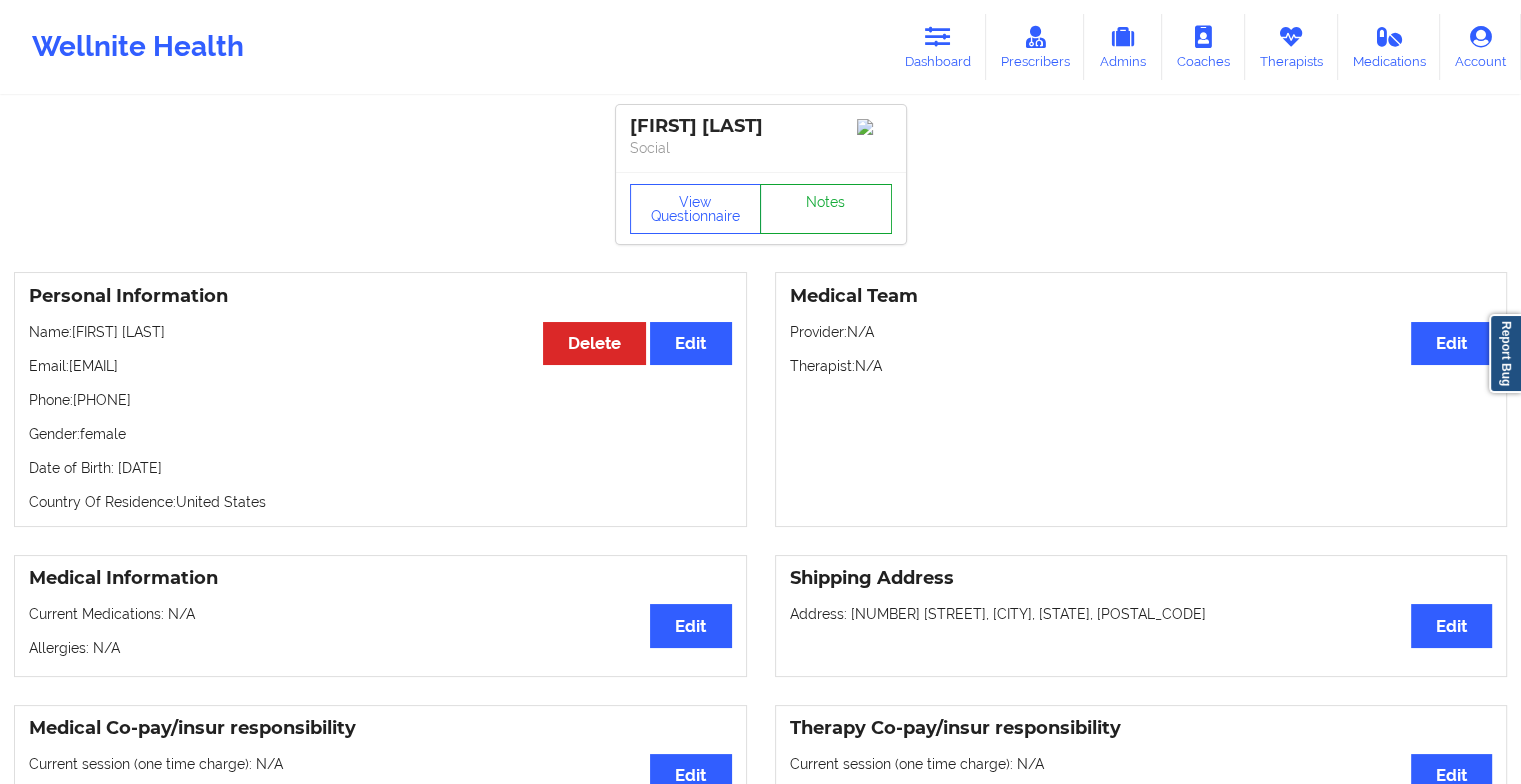 click on "Notes" at bounding box center [826, 209] 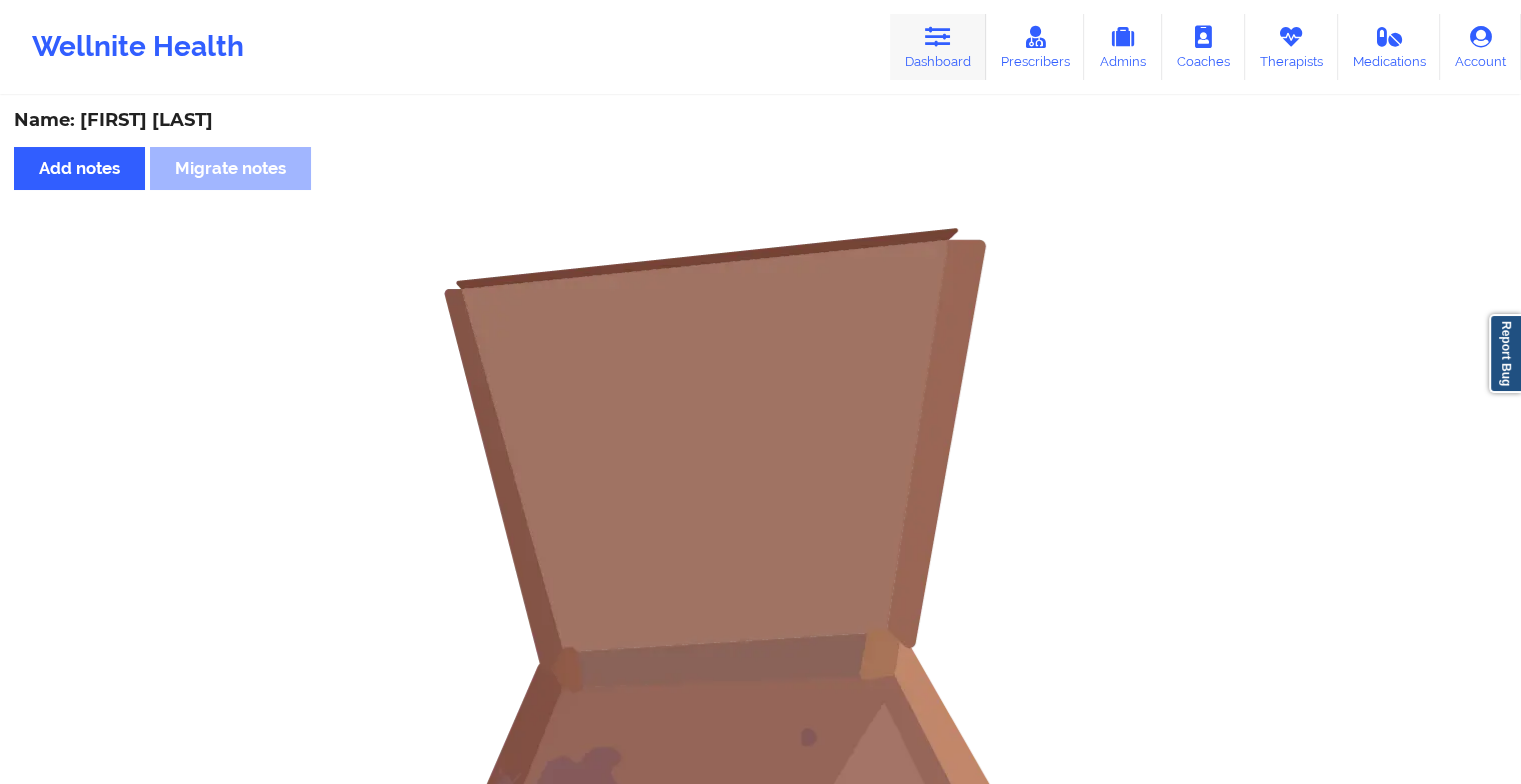 click on "Dashboard" at bounding box center (938, 47) 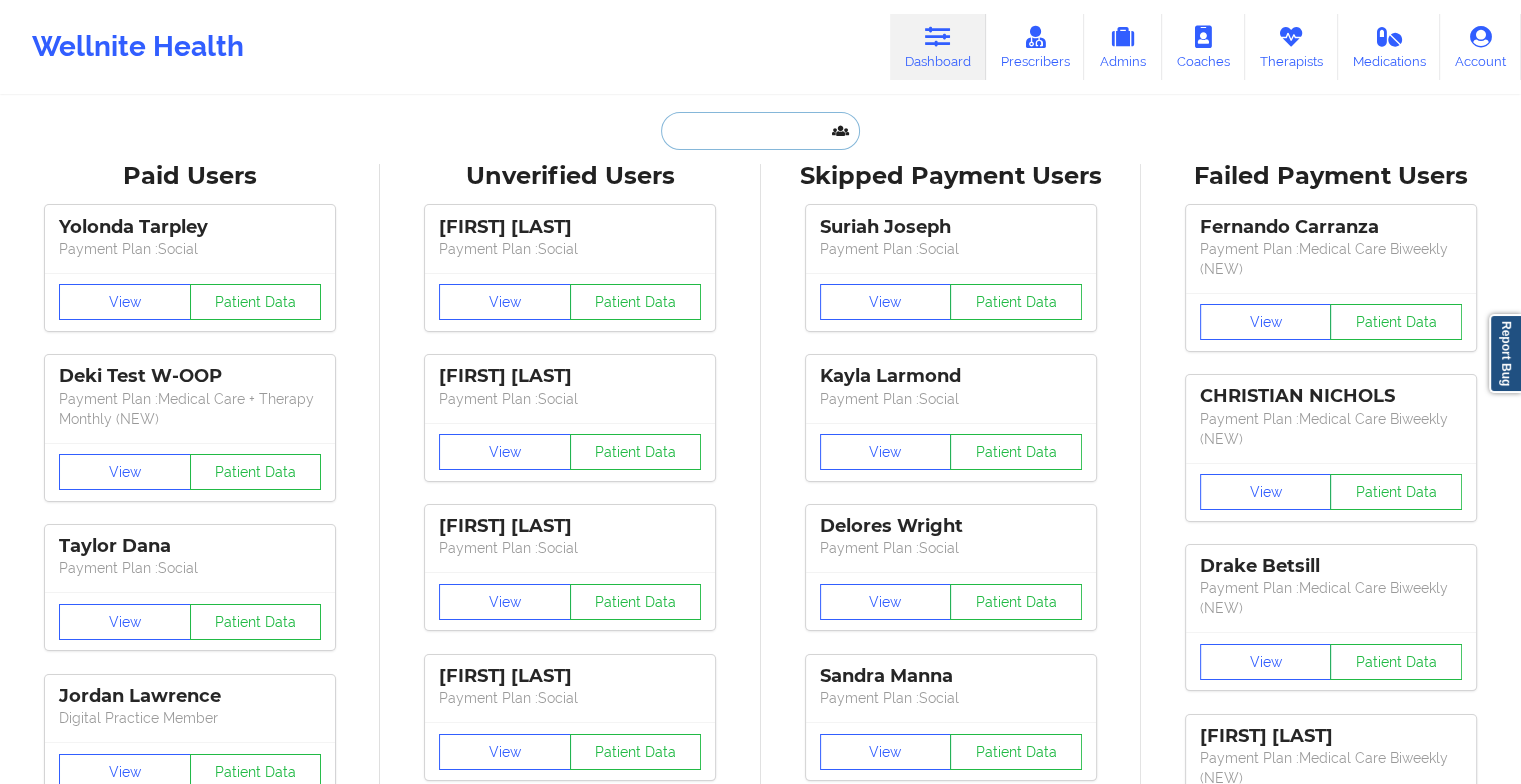 click at bounding box center [760, 131] 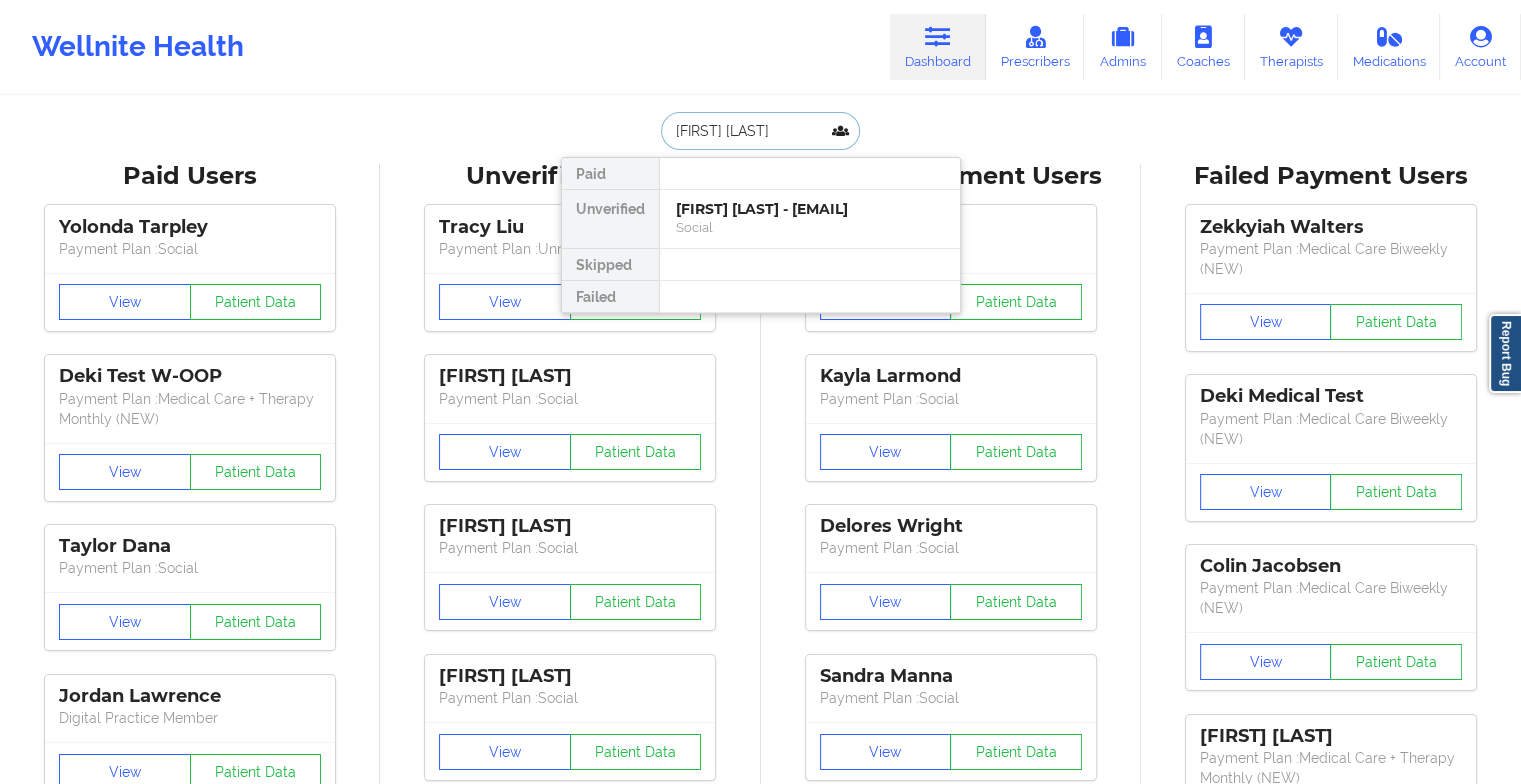type on "[NAME] [LAST]" 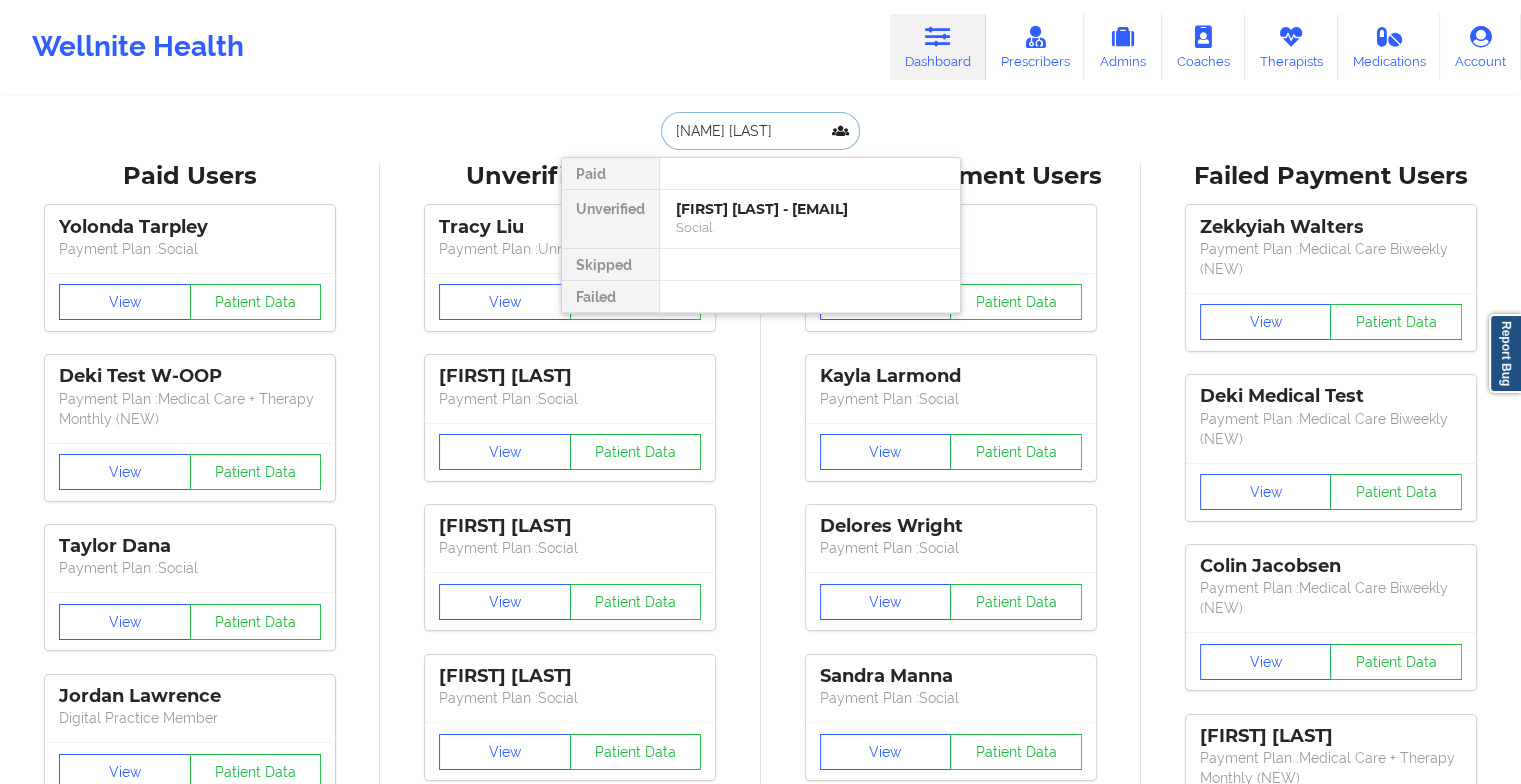 click on "[FIRST] [LAST] - [EMAIL]" at bounding box center [810, 209] 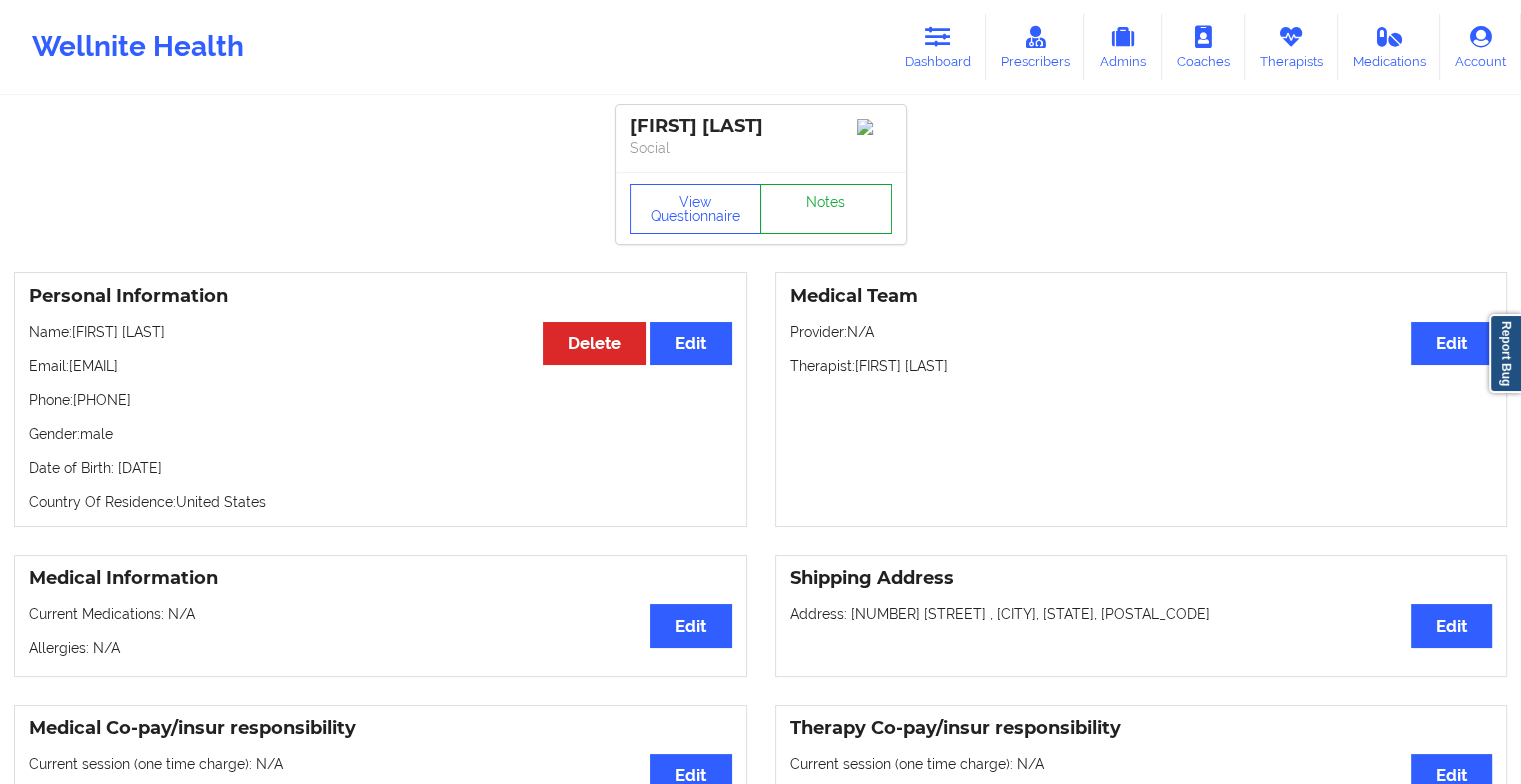 click on "Notes" at bounding box center [826, 209] 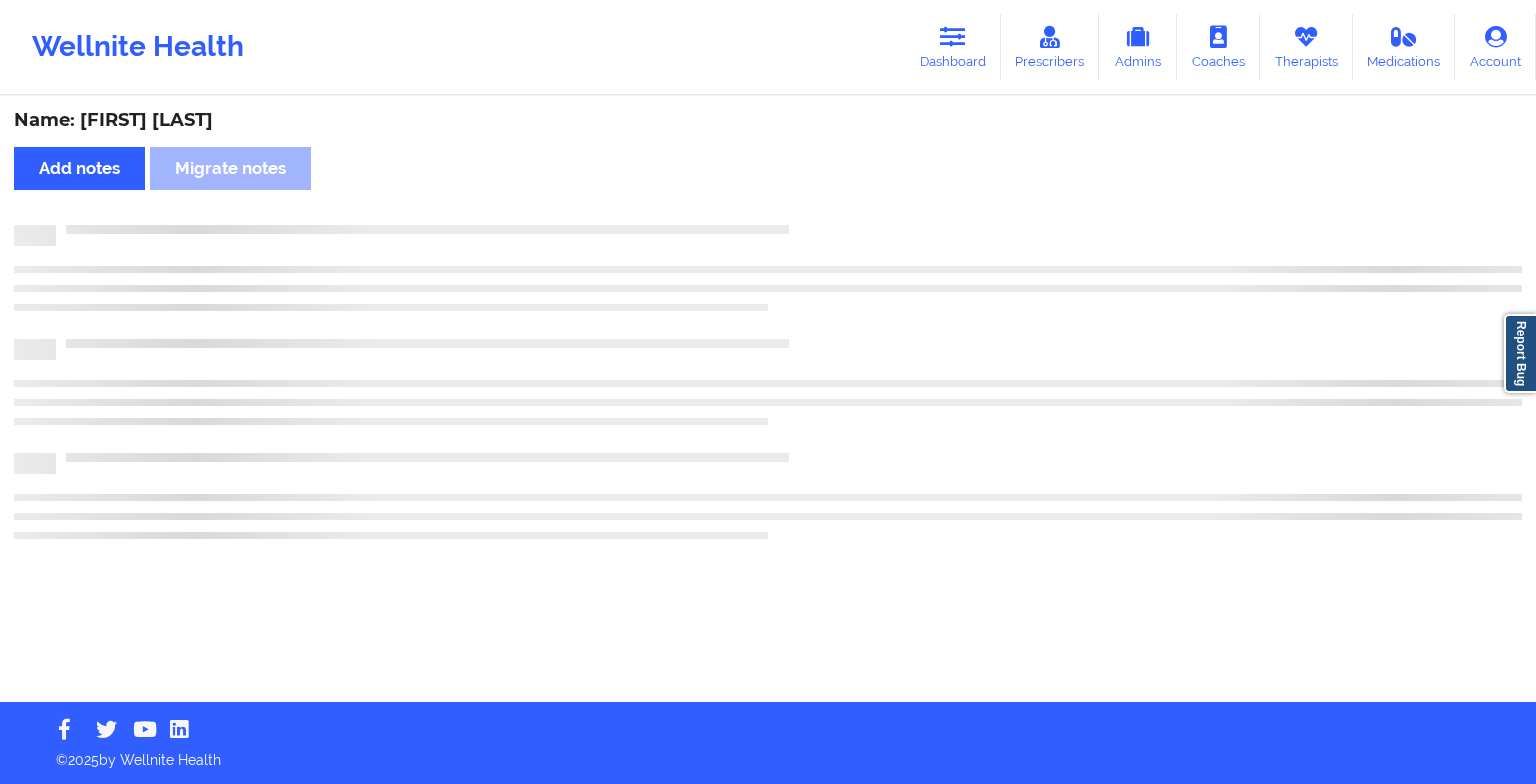 click on "Name: [FIRST] [LAST] Add notes Migrate notes" at bounding box center (768, 400) 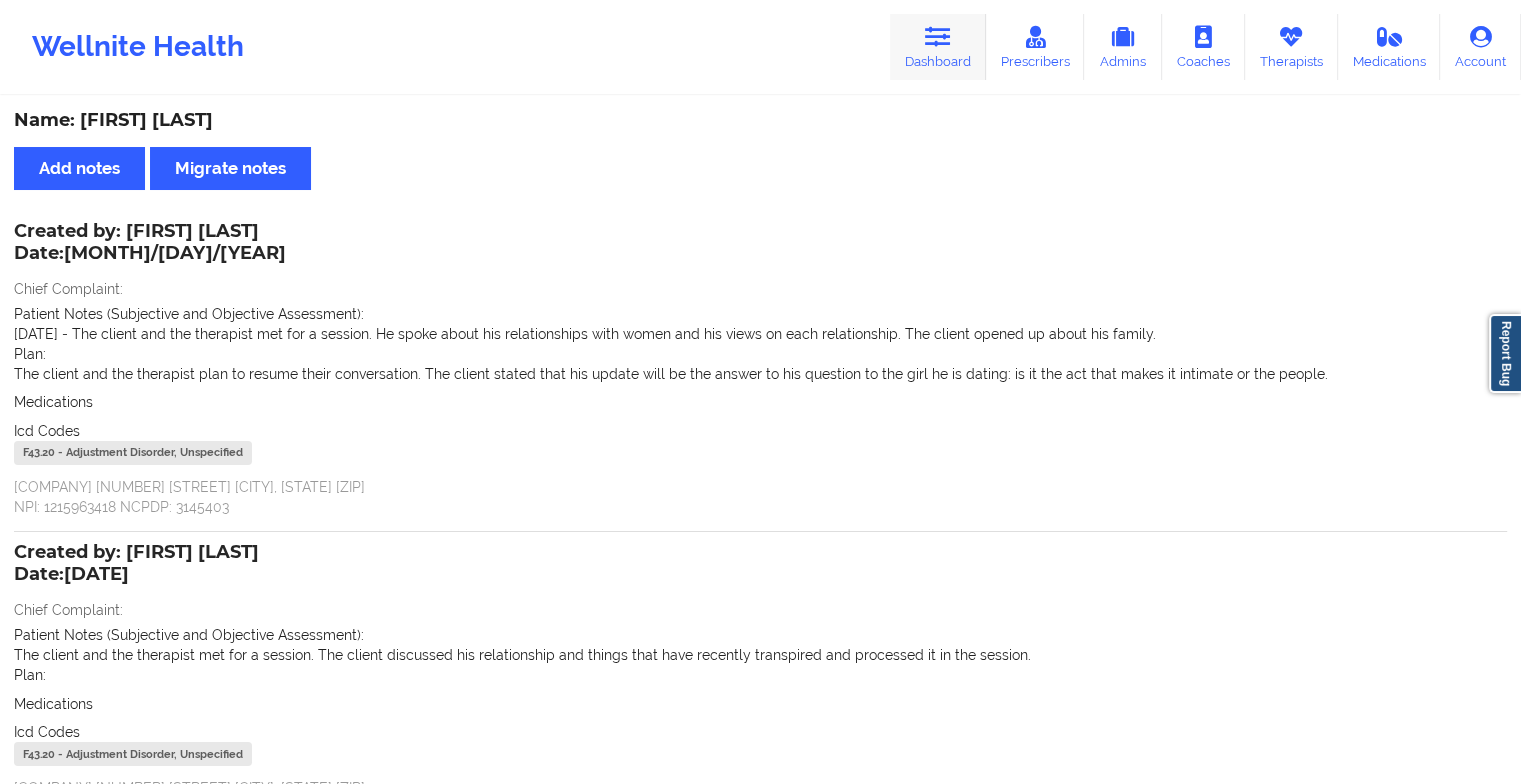 click on "Dashboard" at bounding box center (938, 47) 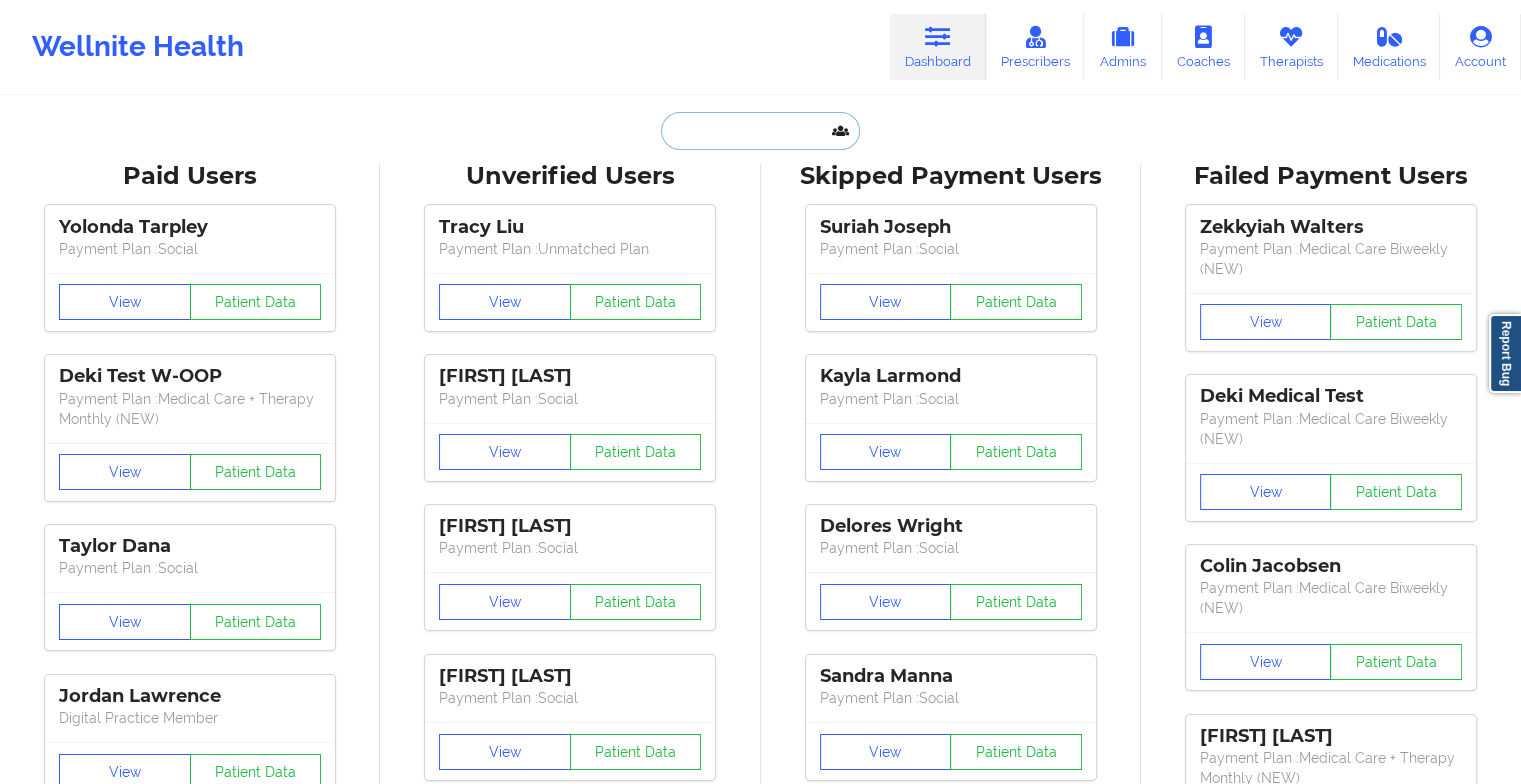 click at bounding box center [760, 131] 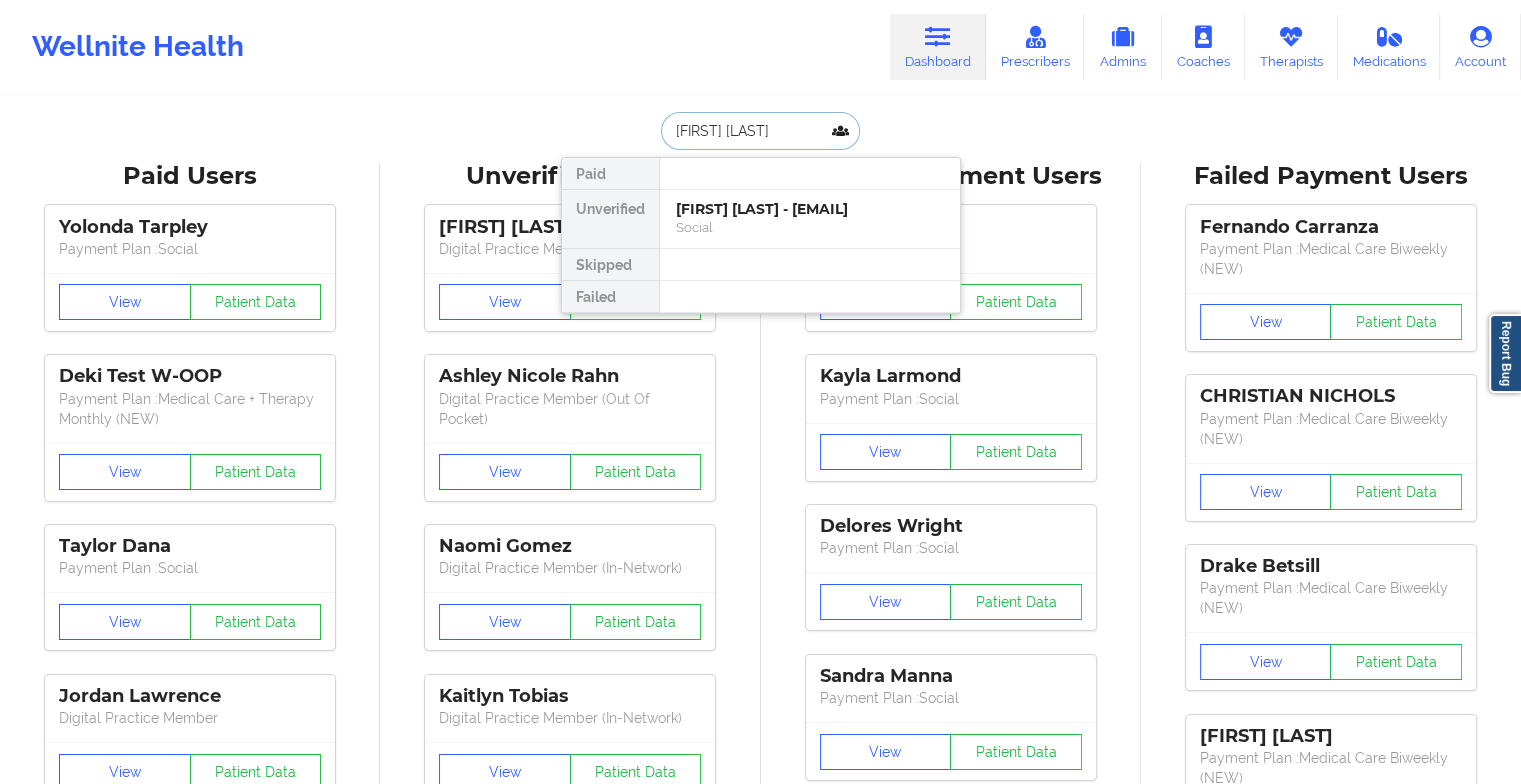 type on "[FIRST] [LAST]" 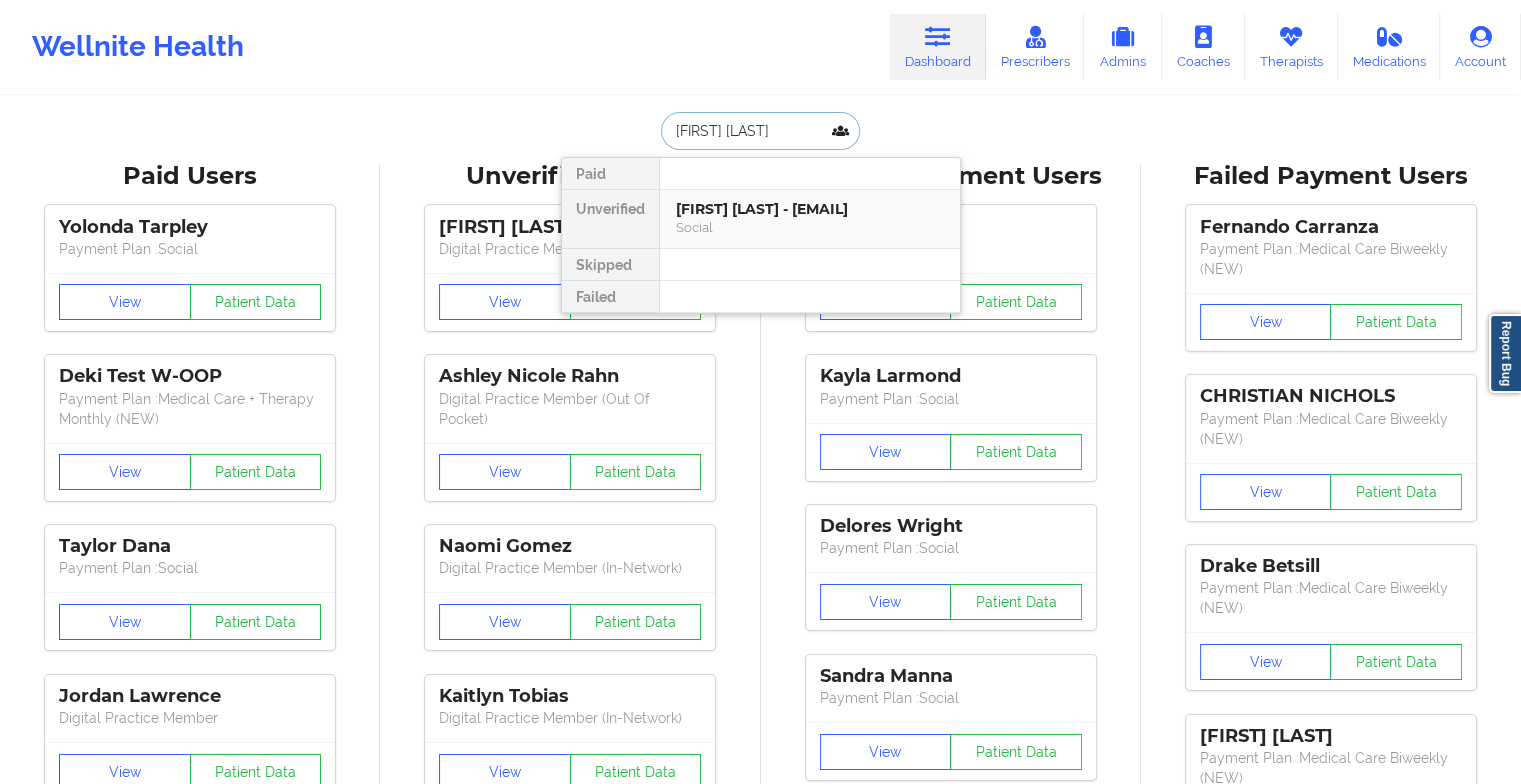 click on "[FIRST] [LAST]  - [EMAIL]" at bounding box center [810, 209] 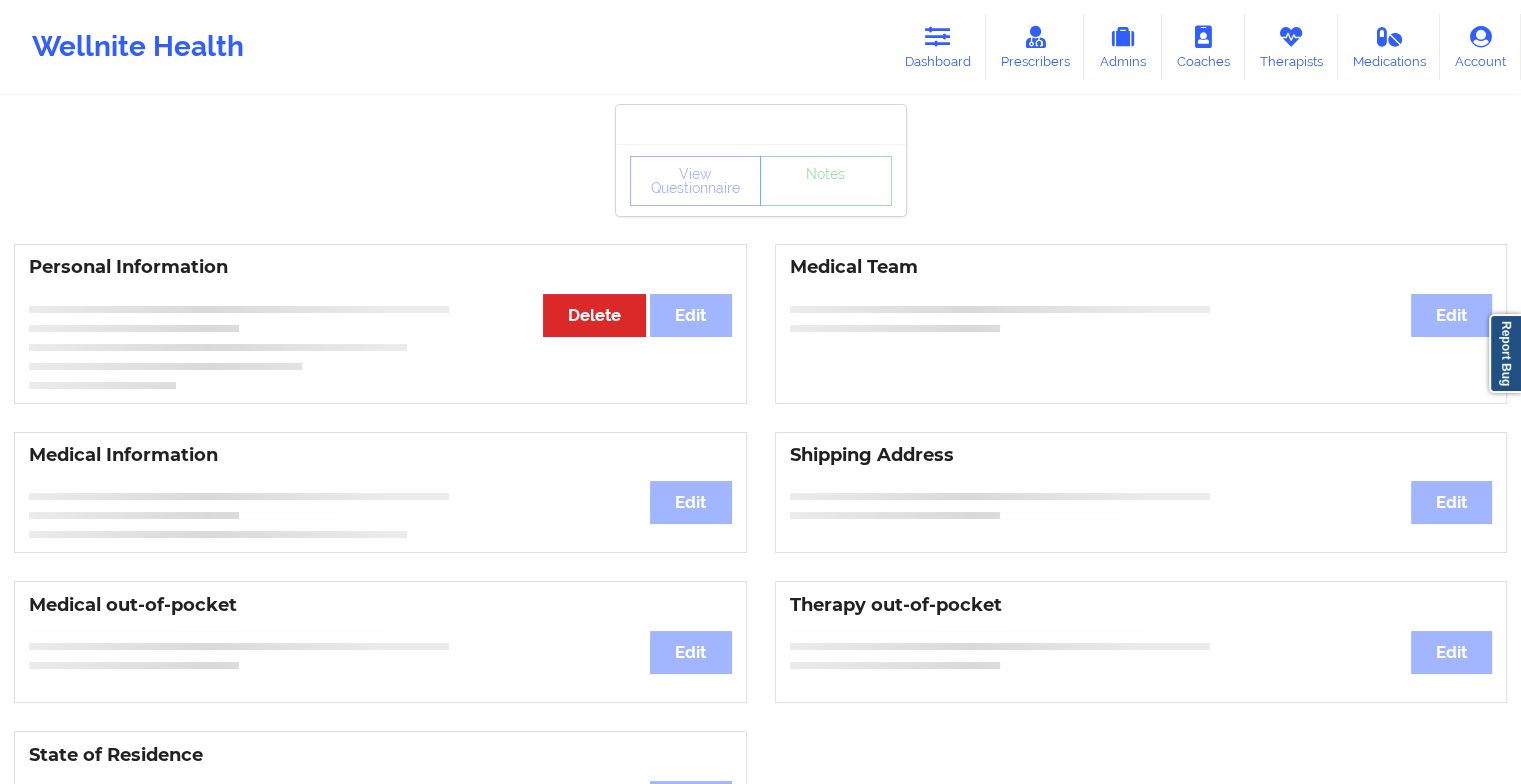 click on "View Questionnaire Notes Personal Information Edit Delete Medical Team Edit Medical Information Edit Shipping Address Edit Medical out-of-pocket Edit Therapy out-of-pocket Edit State of Residence Edit Payment Information Edit Cancel Plan Minor Consent Insurance Information Edit" at bounding box center [760, 835] 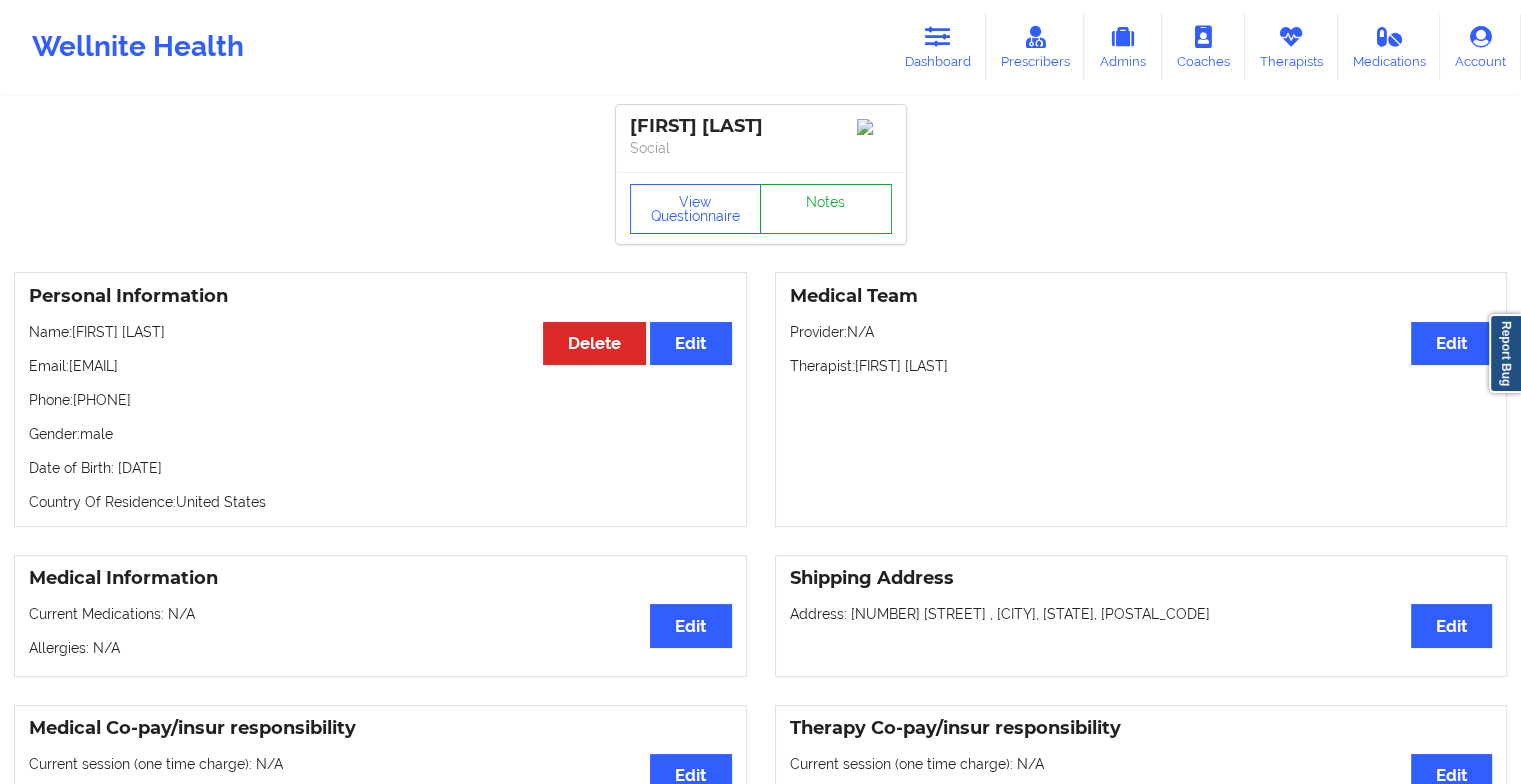 click on "Notes" at bounding box center [826, 209] 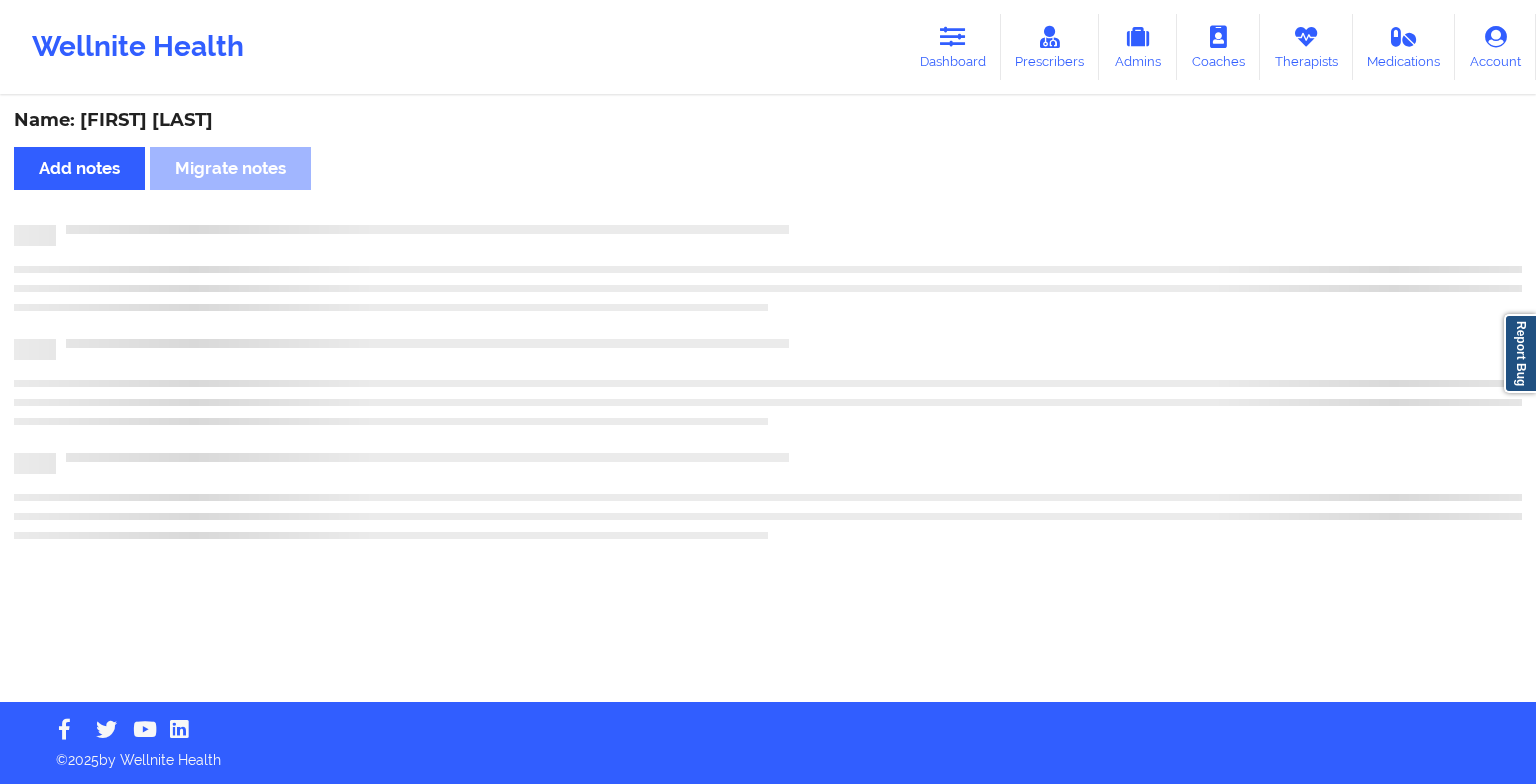 click on "Name: [FIRST] [LAST]  Add notes Migrate notes" at bounding box center [768, 400] 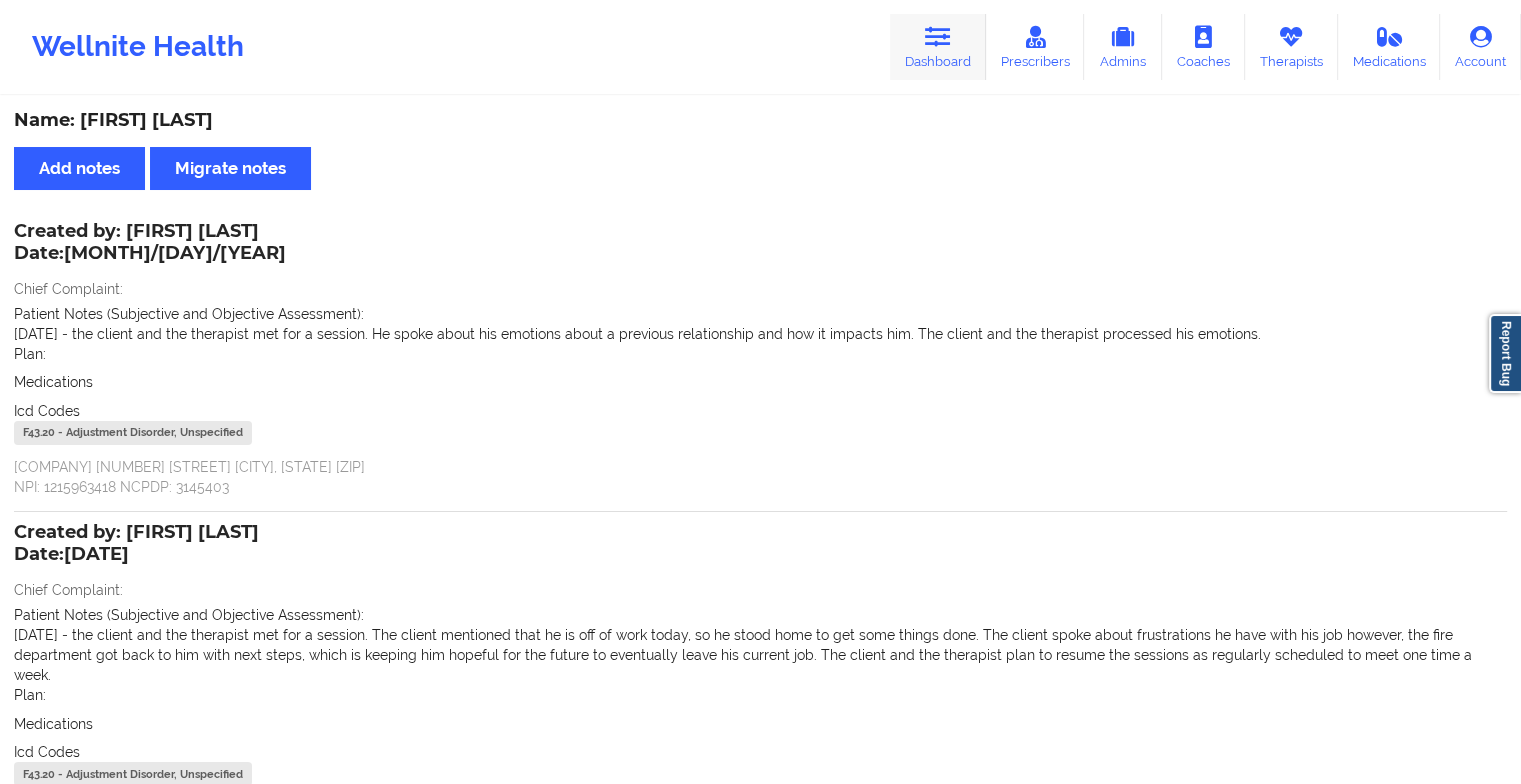 click on "Dashboard" at bounding box center [938, 47] 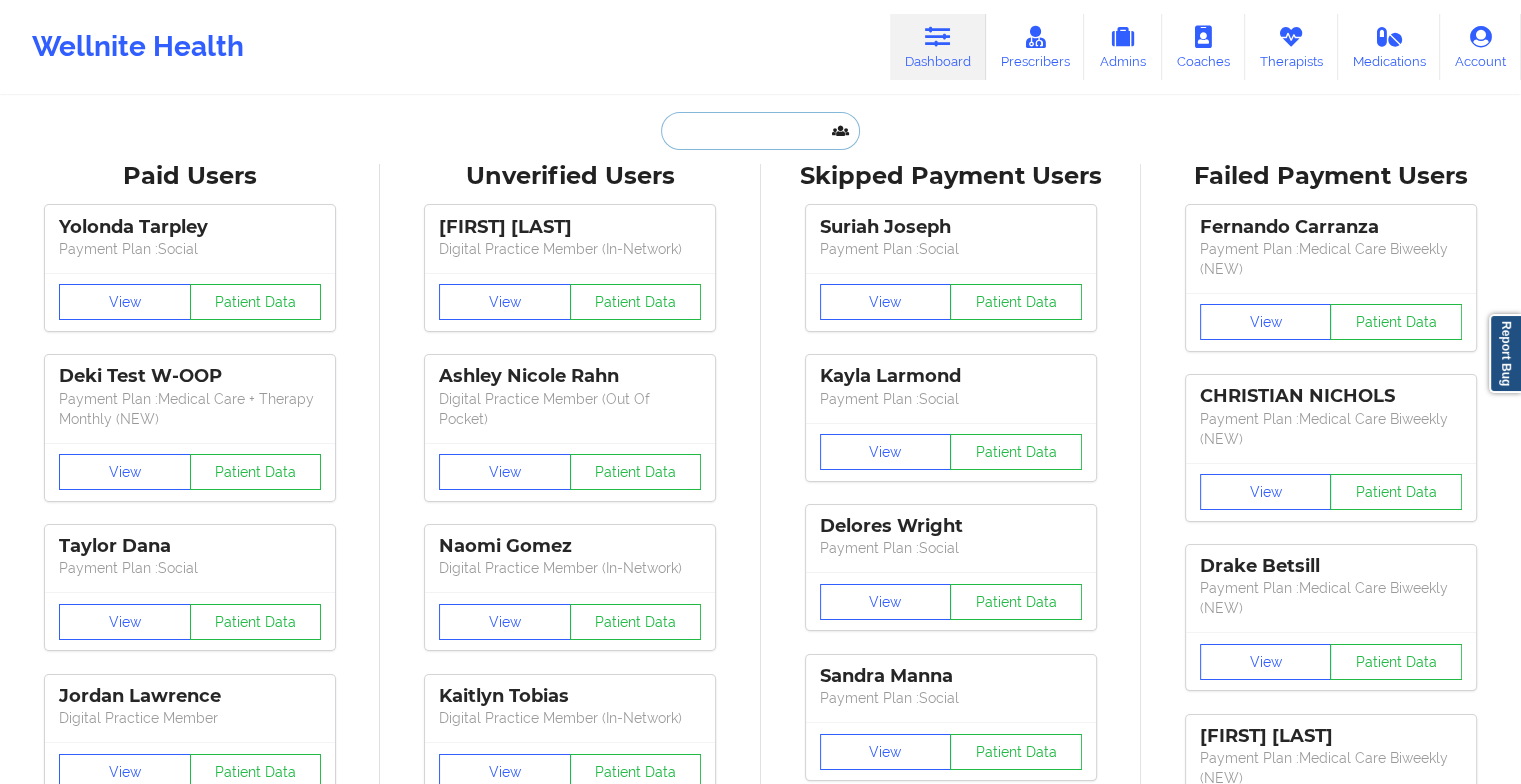 click at bounding box center [760, 131] 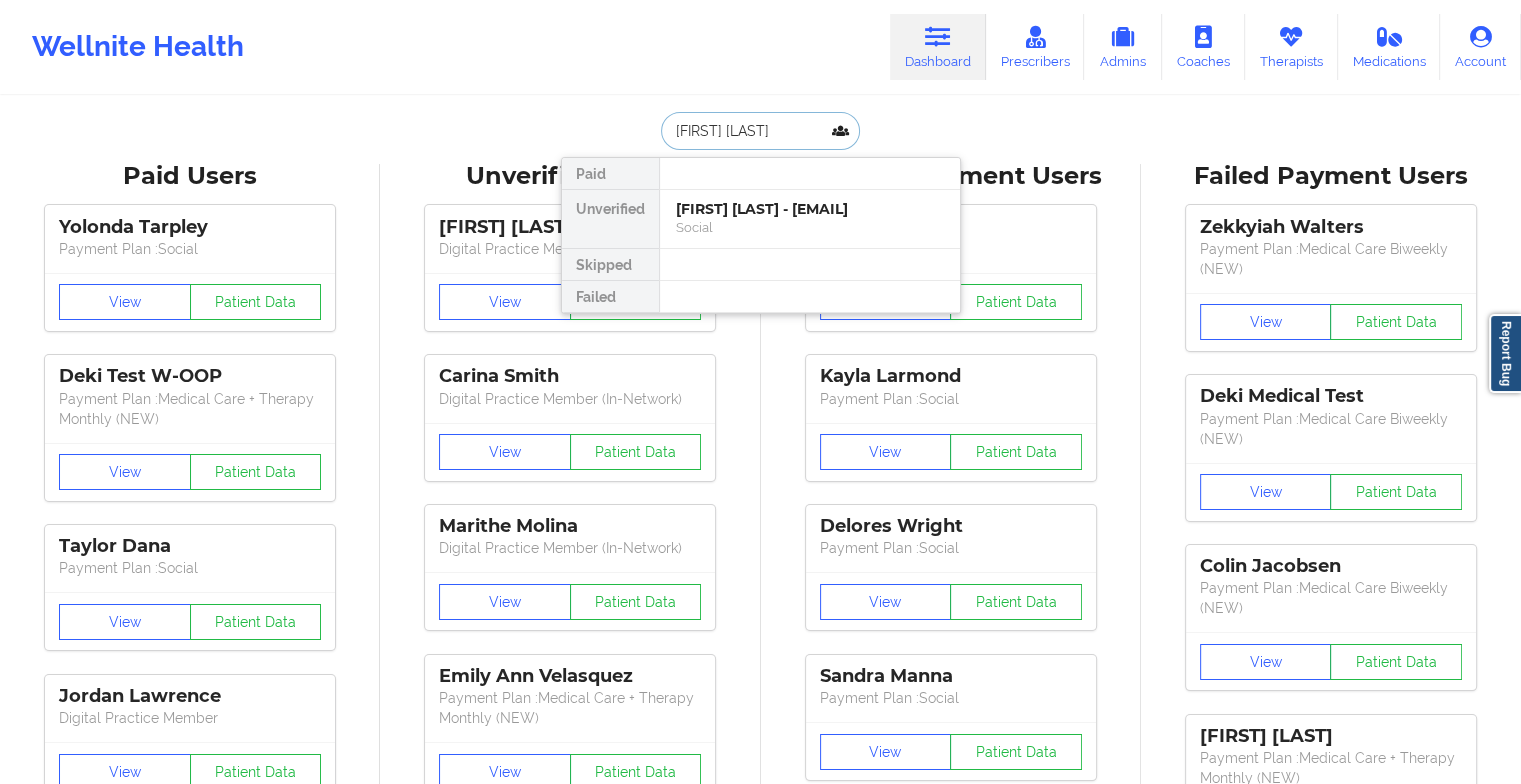 type on "[FIRST] [LAST]" 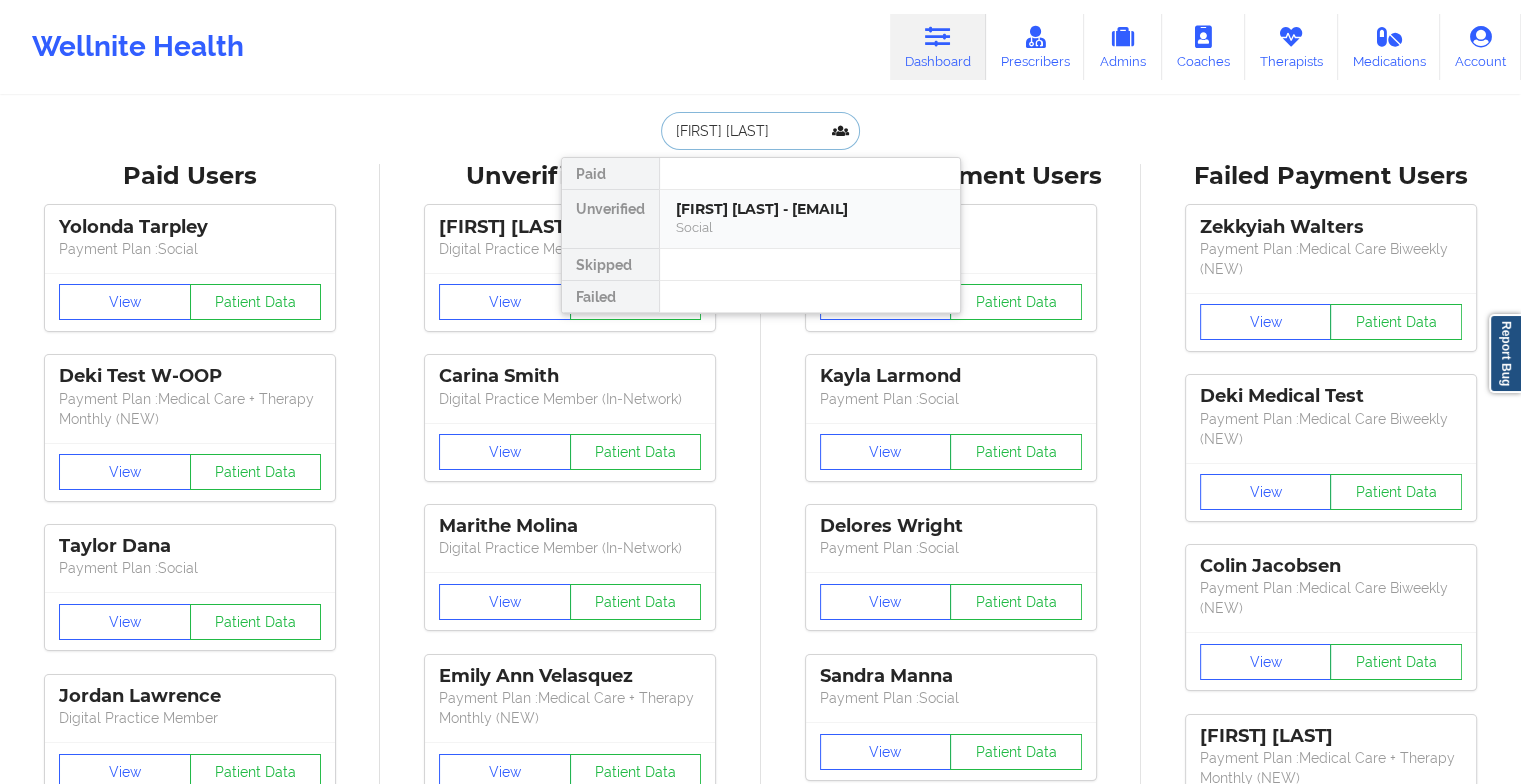 click on "[FIRST] [LAST] - [EMAIL]" at bounding box center [810, 209] 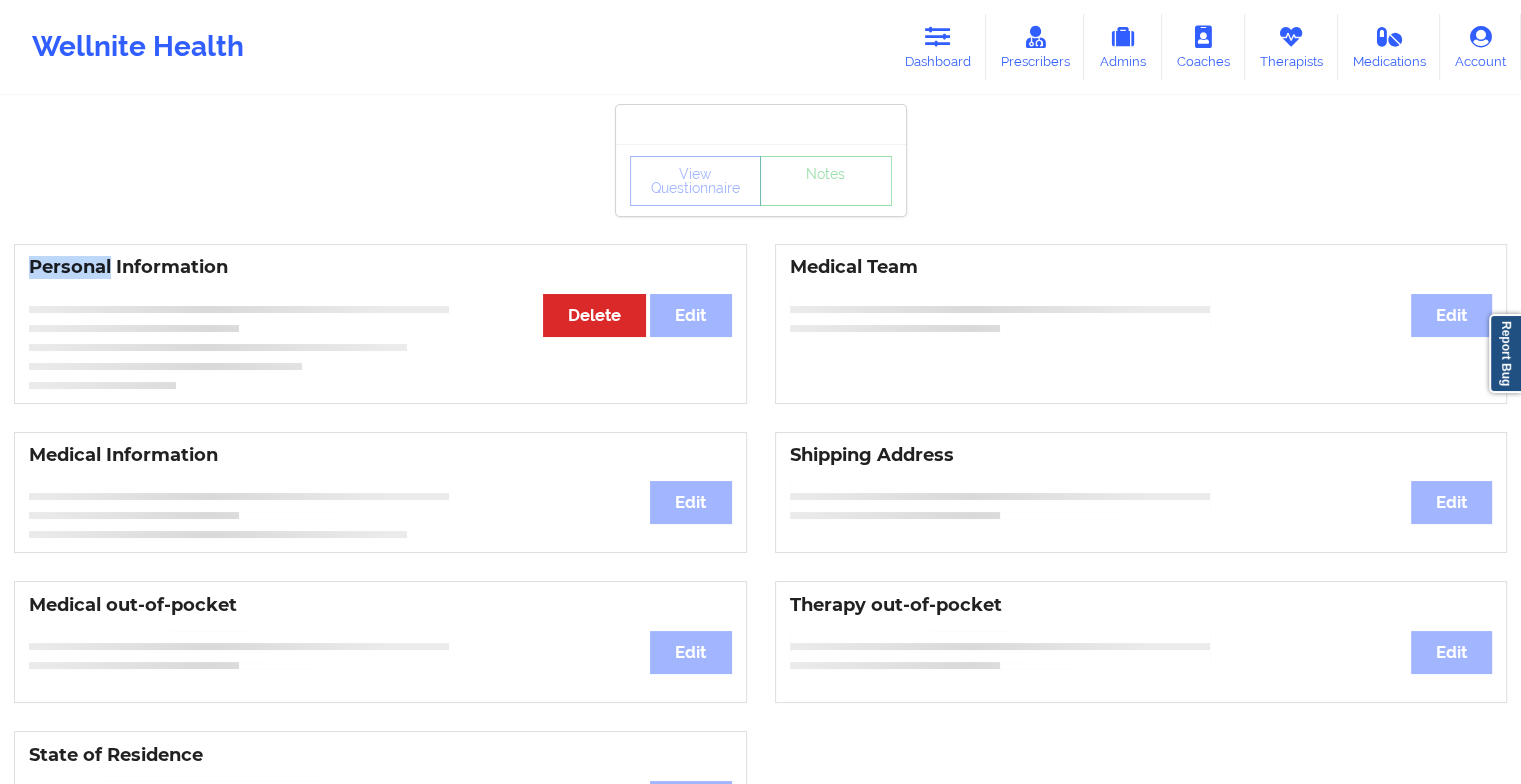 click on "View Questionnaire Notes" at bounding box center [761, 180] 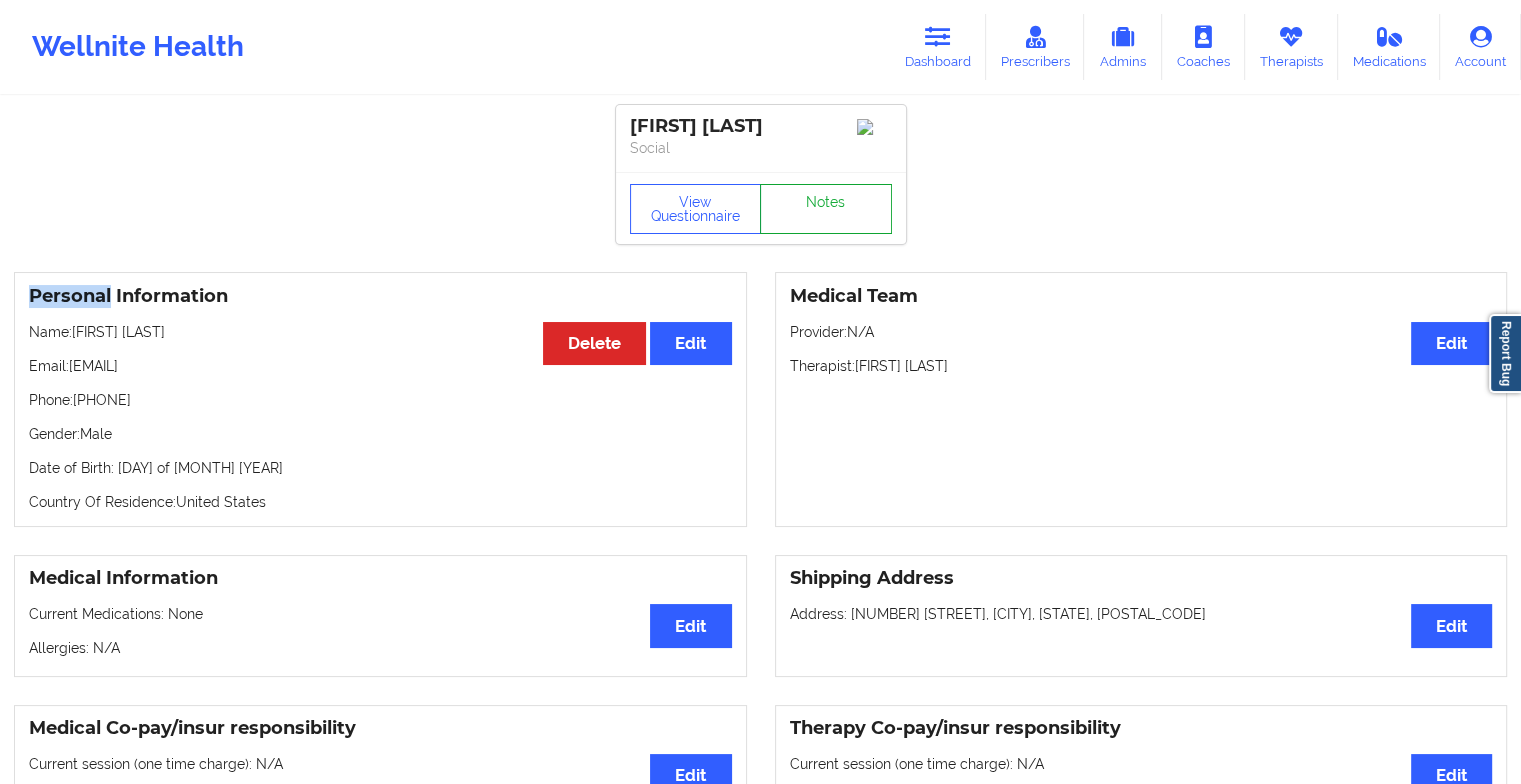 drag, startPoint x: 845, startPoint y: 212, endPoint x: 816, endPoint y: 196, distance: 33.12099 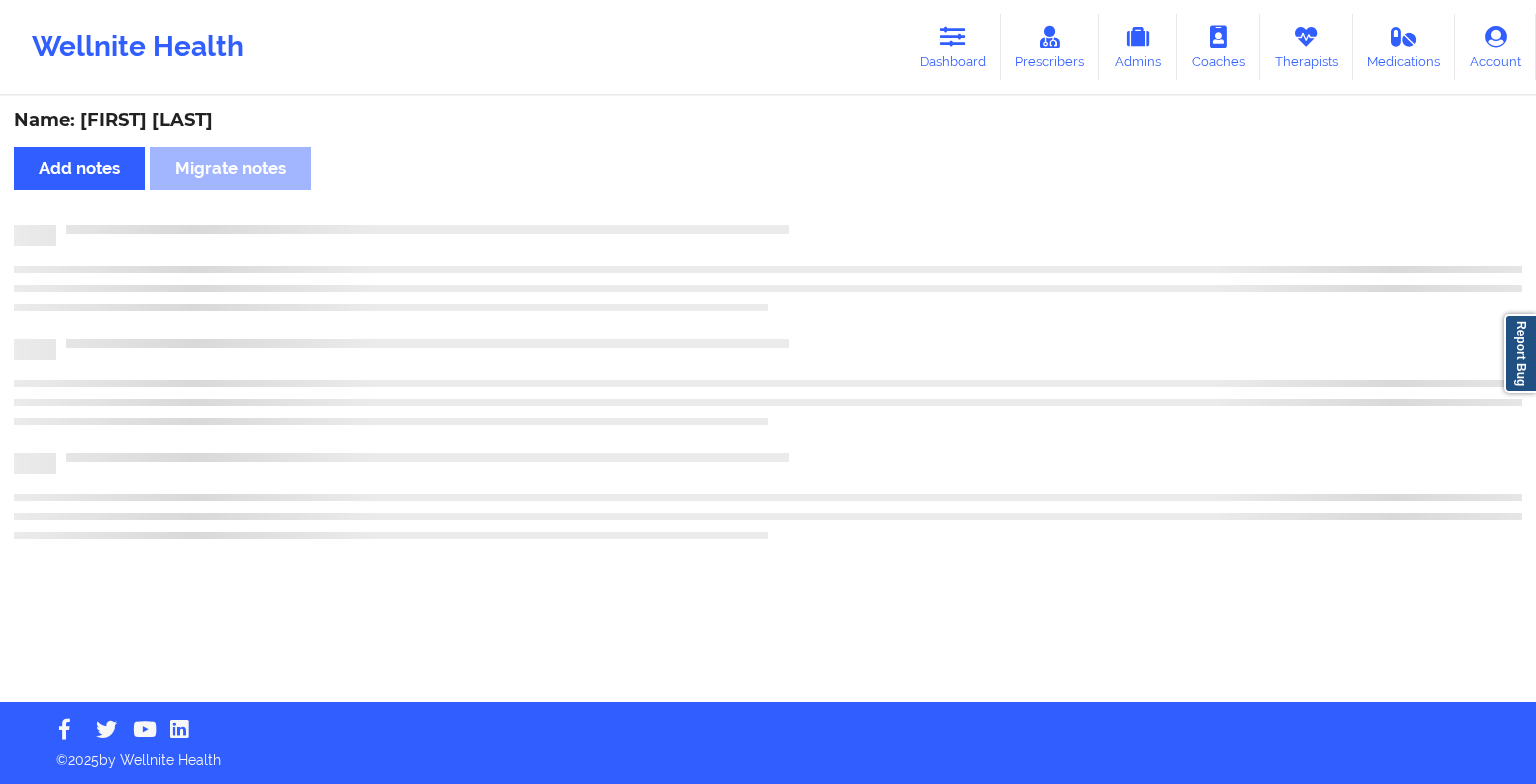 click on "Name: [FIRST] [LAST] Add notes Migrate notes" at bounding box center [768, 400] 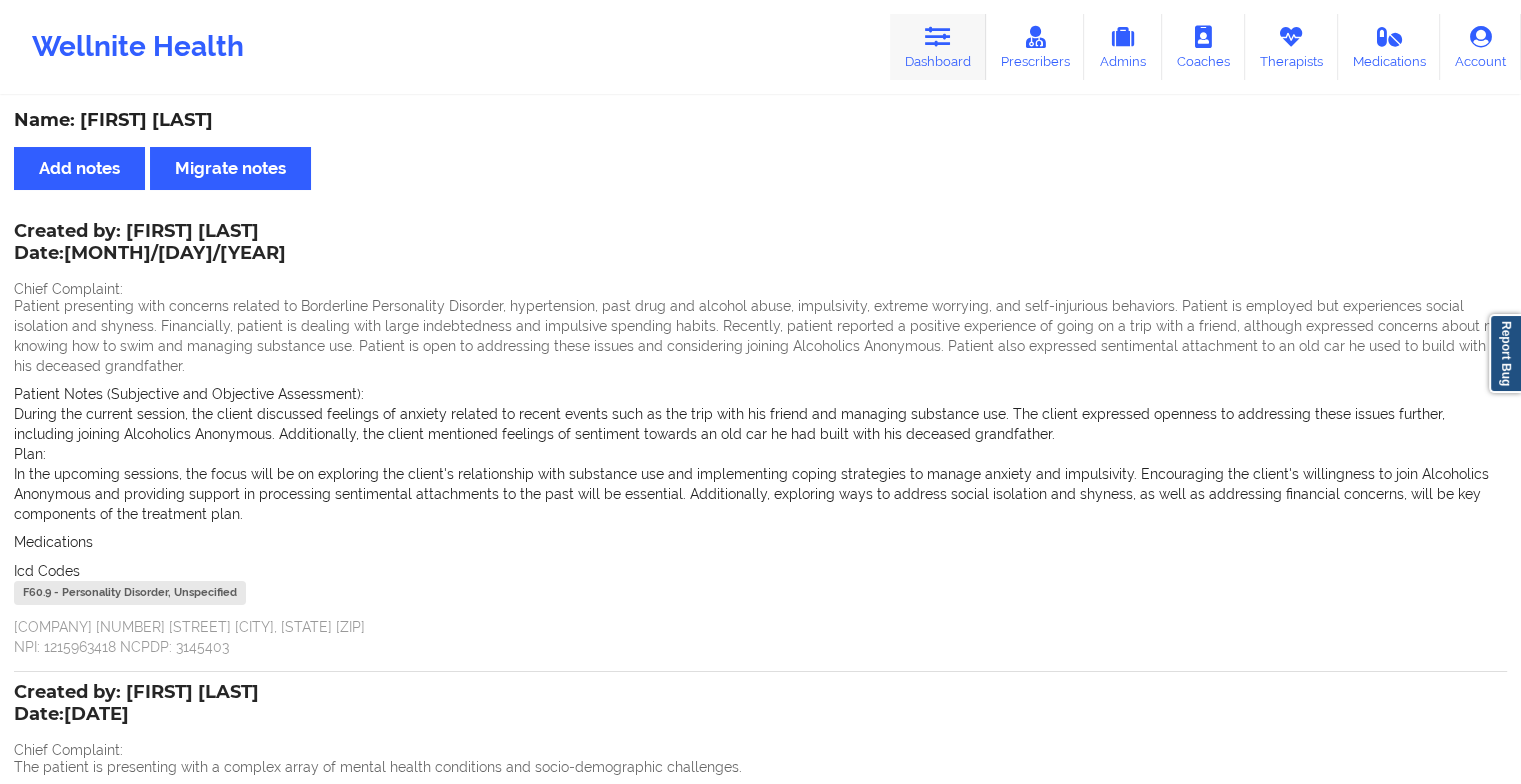 click on "Dashboard" at bounding box center (938, 47) 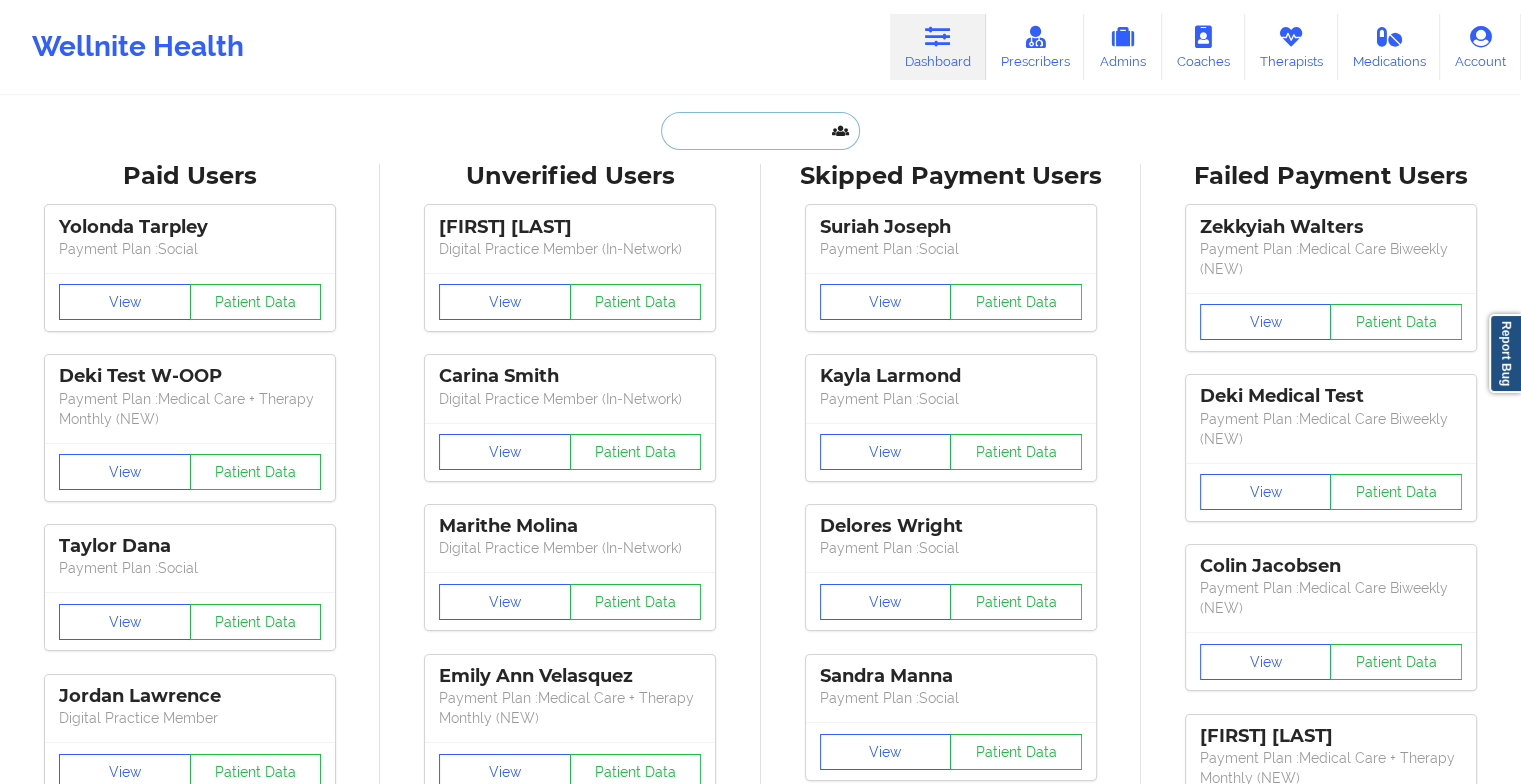 click at bounding box center (760, 131) 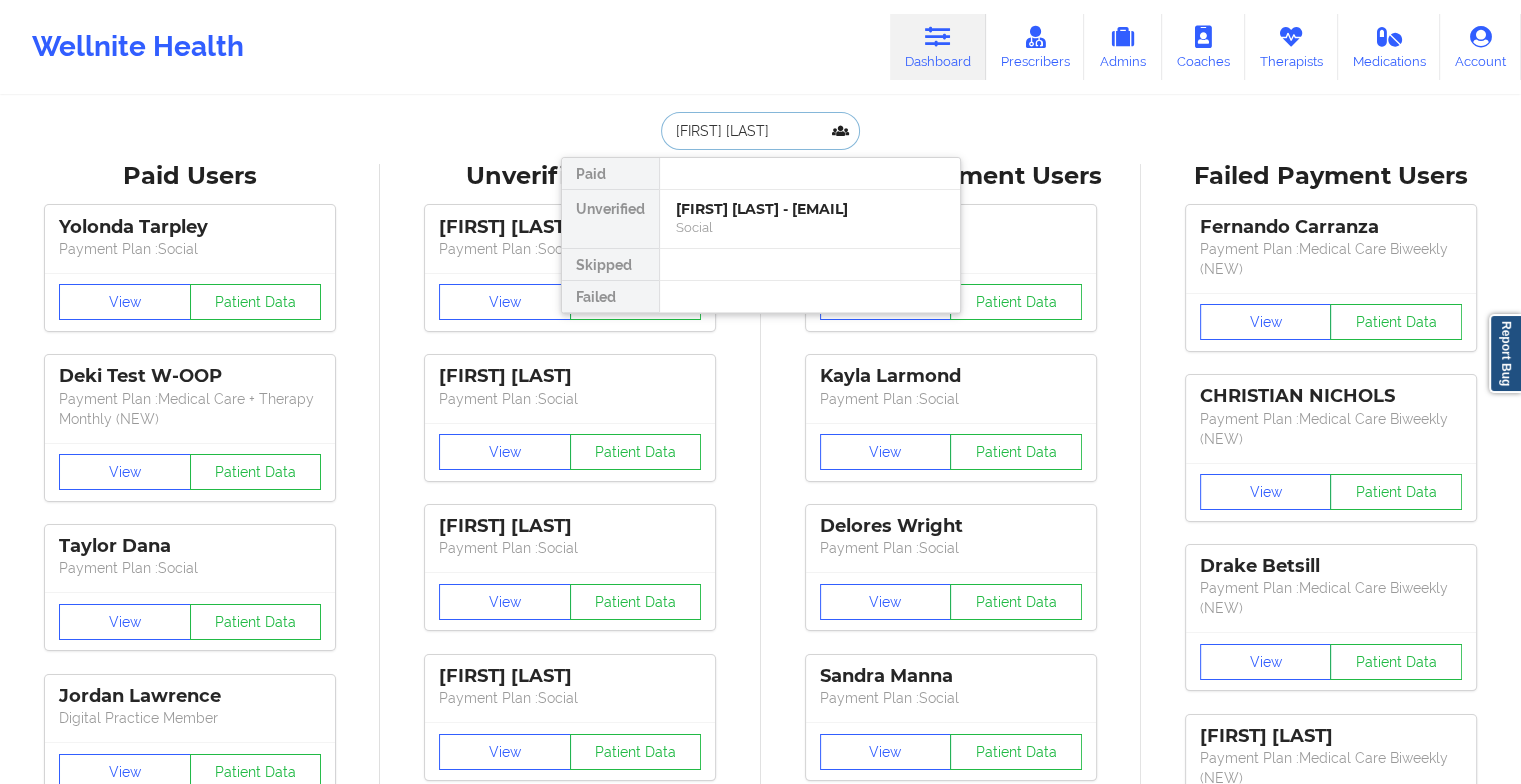 type on "[FIRST] [LAST]" 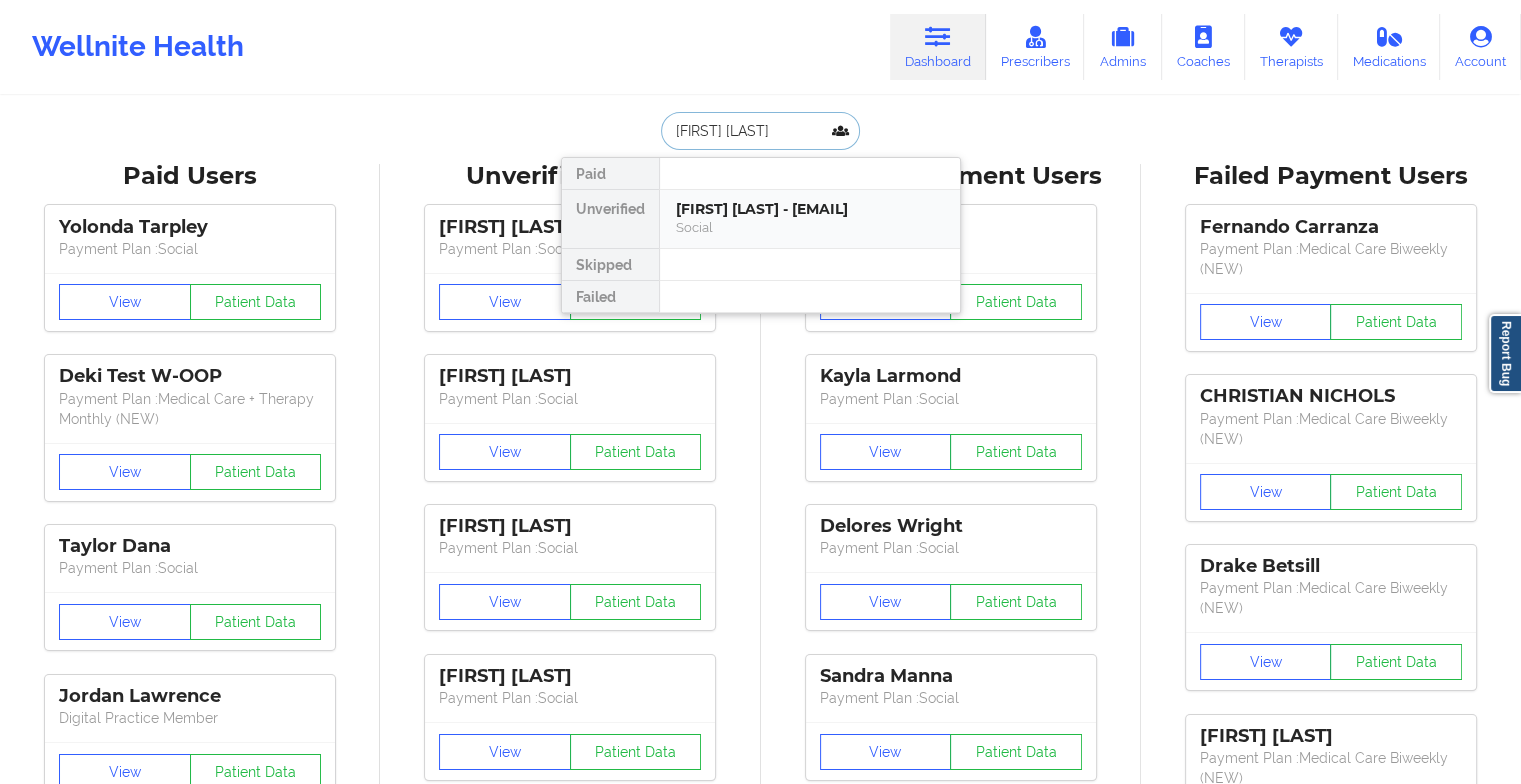 click on "[FIRST] [LAST] - [EMAIL]" at bounding box center [810, 209] 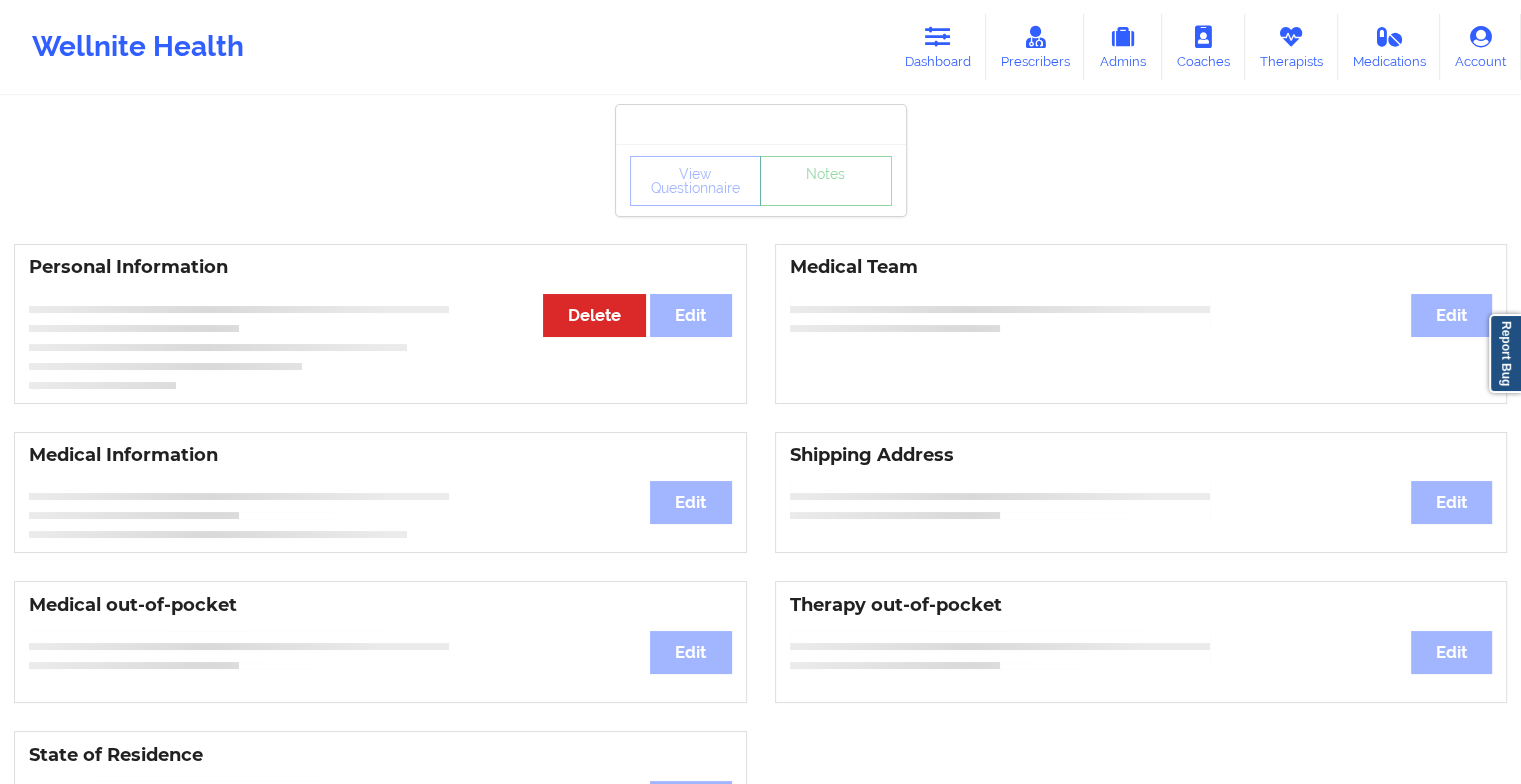 click on "Notes" at bounding box center (826, 181) 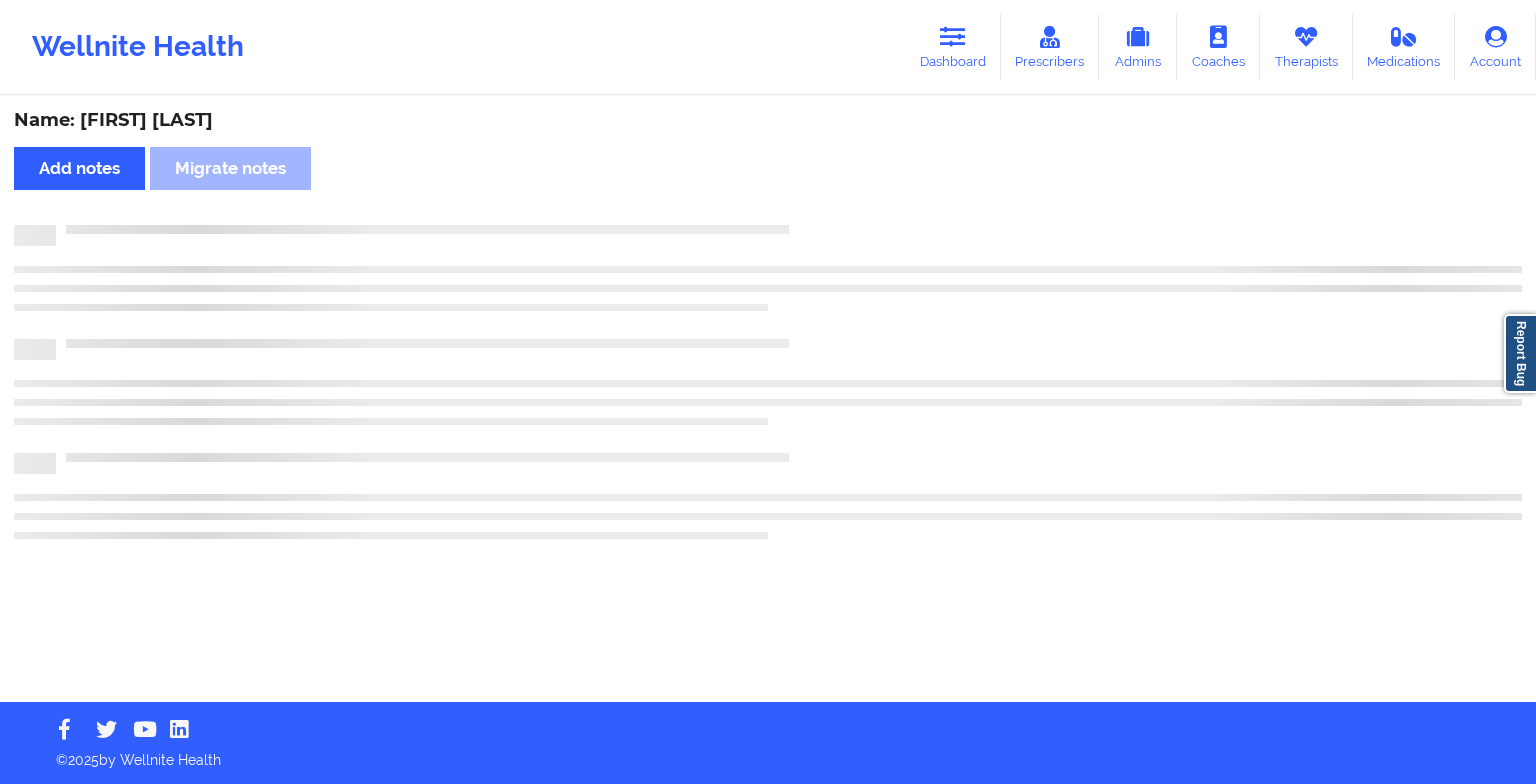 click on "Name: [FIRST] [LAST] Add notes Migrate notes" at bounding box center [768, 400] 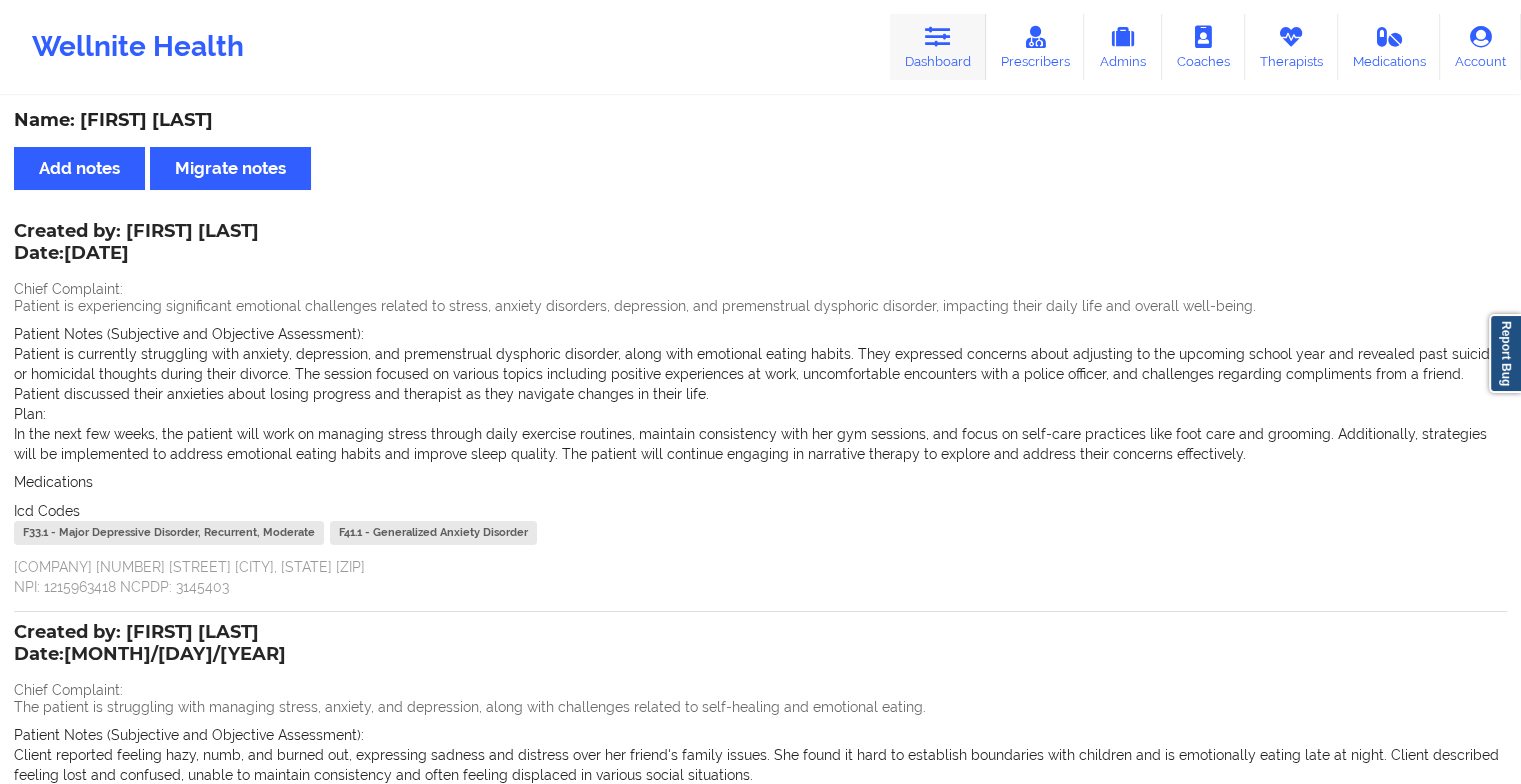 click at bounding box center (938, 37) 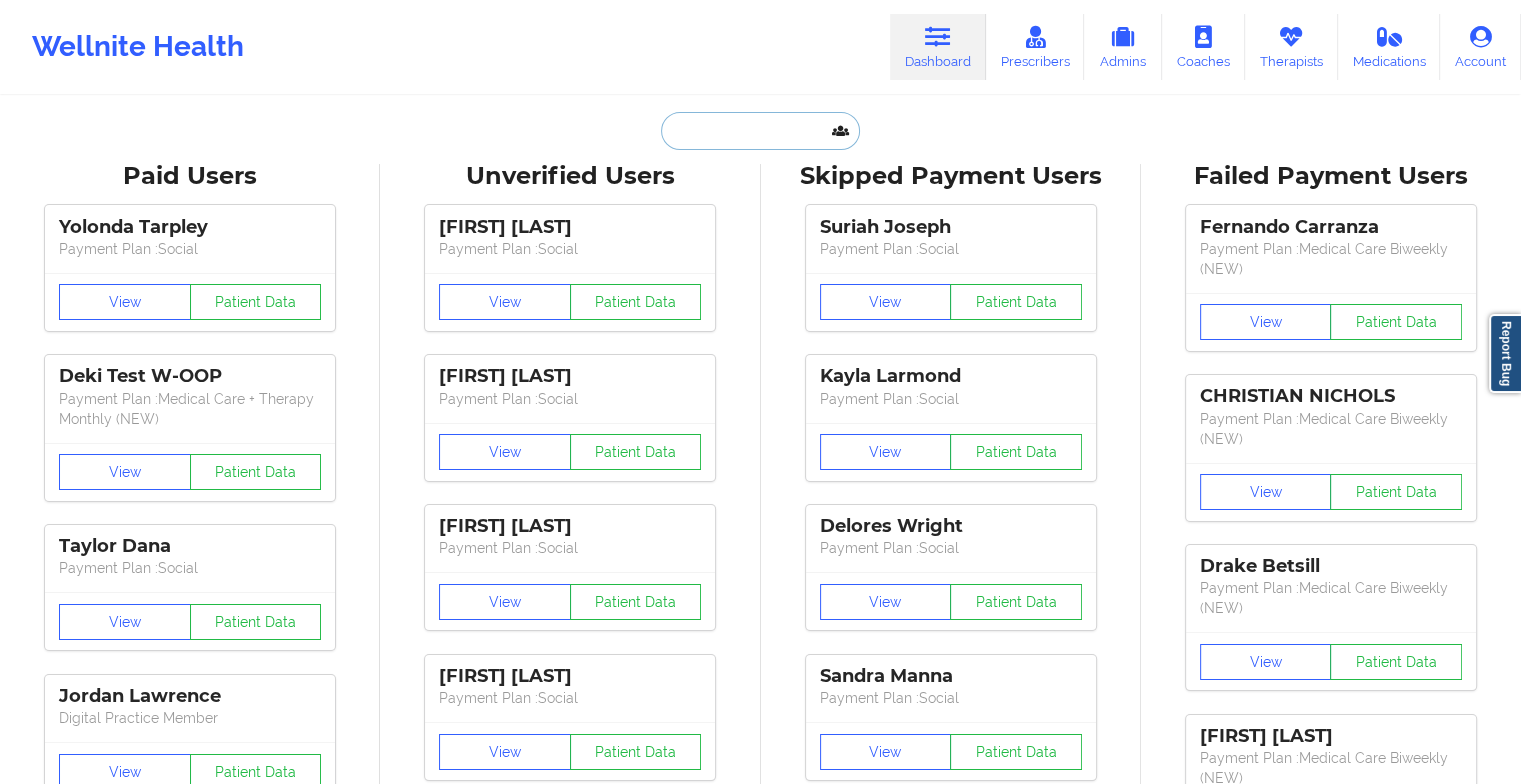 click at bounding box center [760, 131] 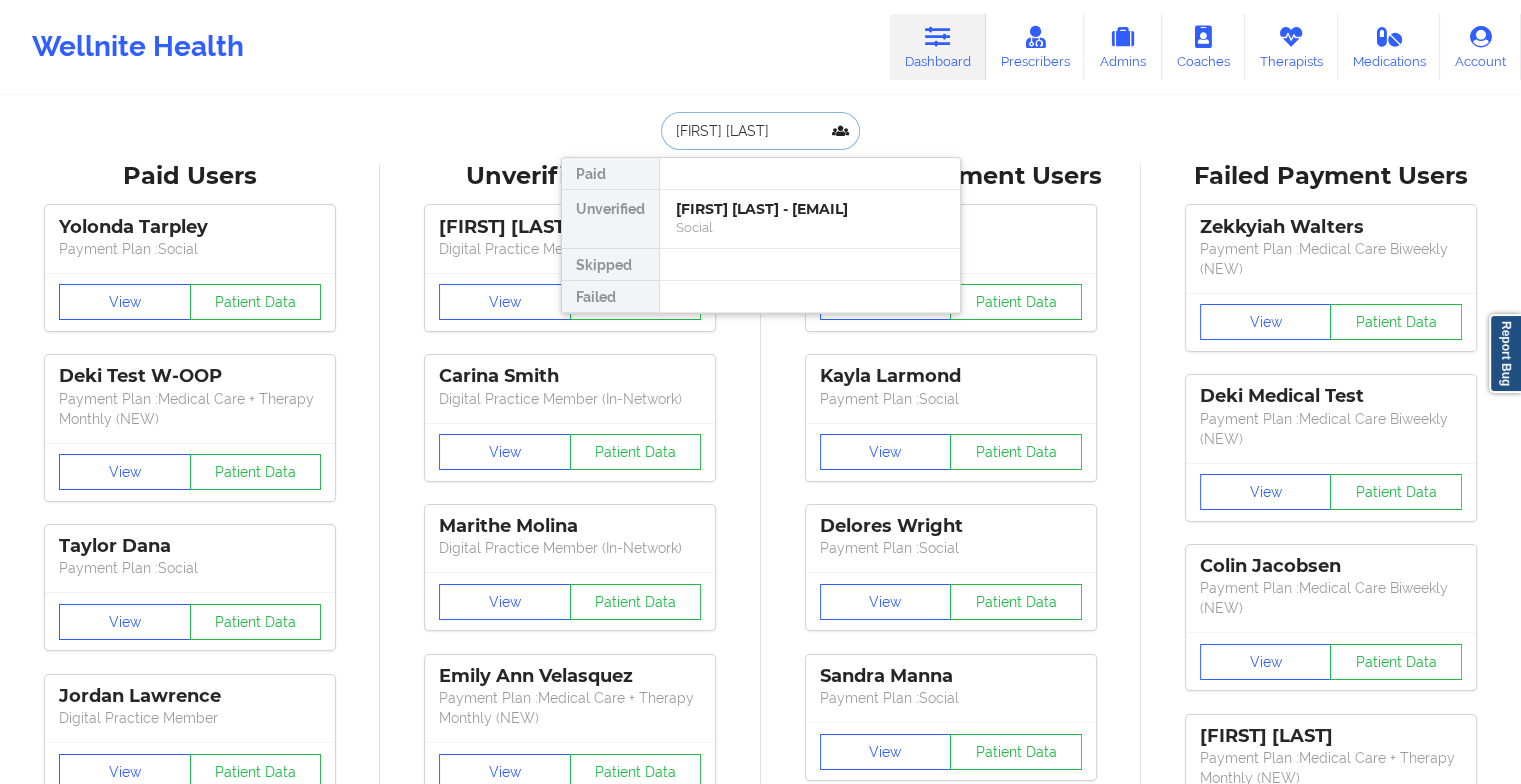 type on "[FIRST] [LAST]" 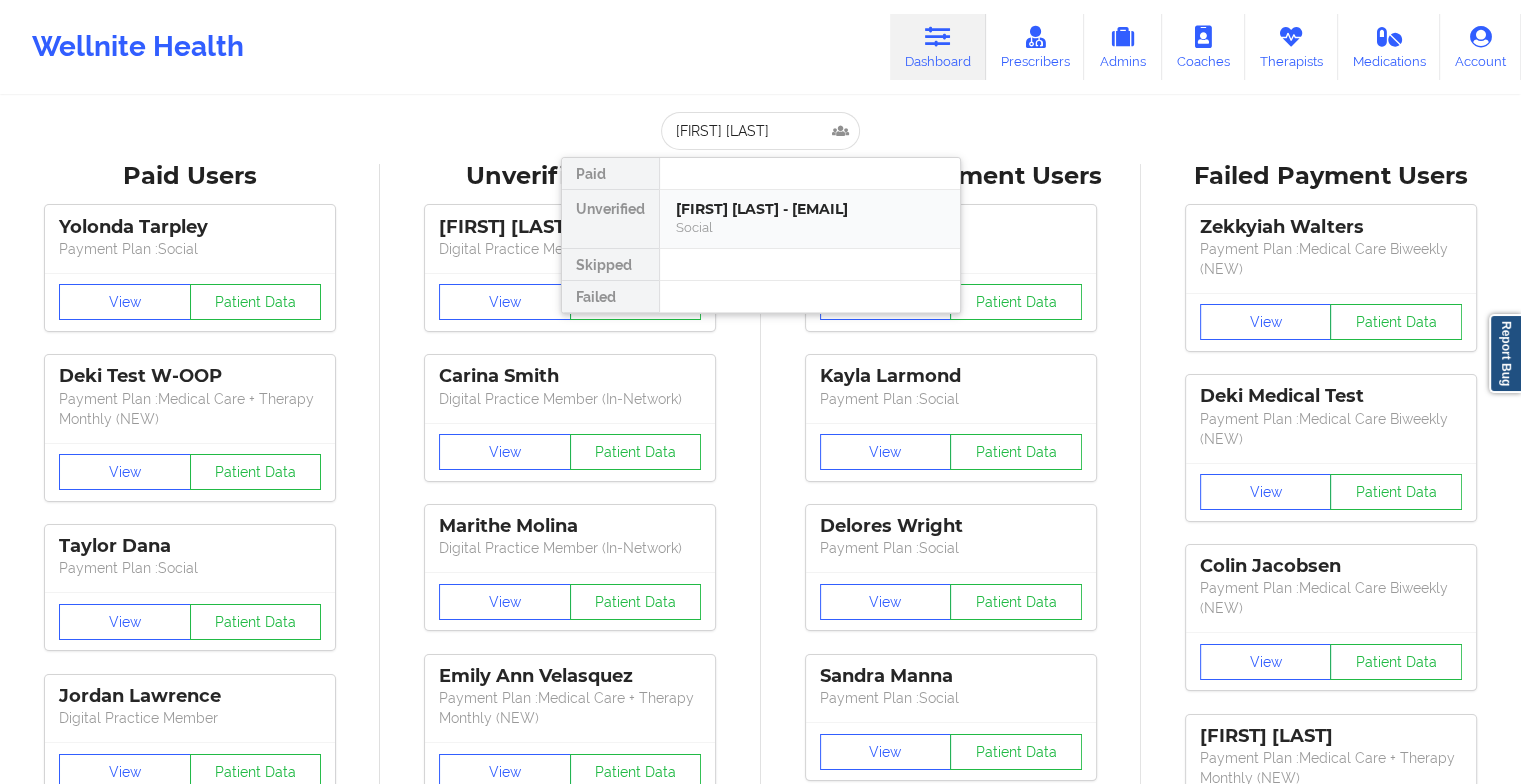 drag, startPoint x: 763, startPoint y: 165, endPoint x: 751, endPoint y: 224, distance: 60.207973 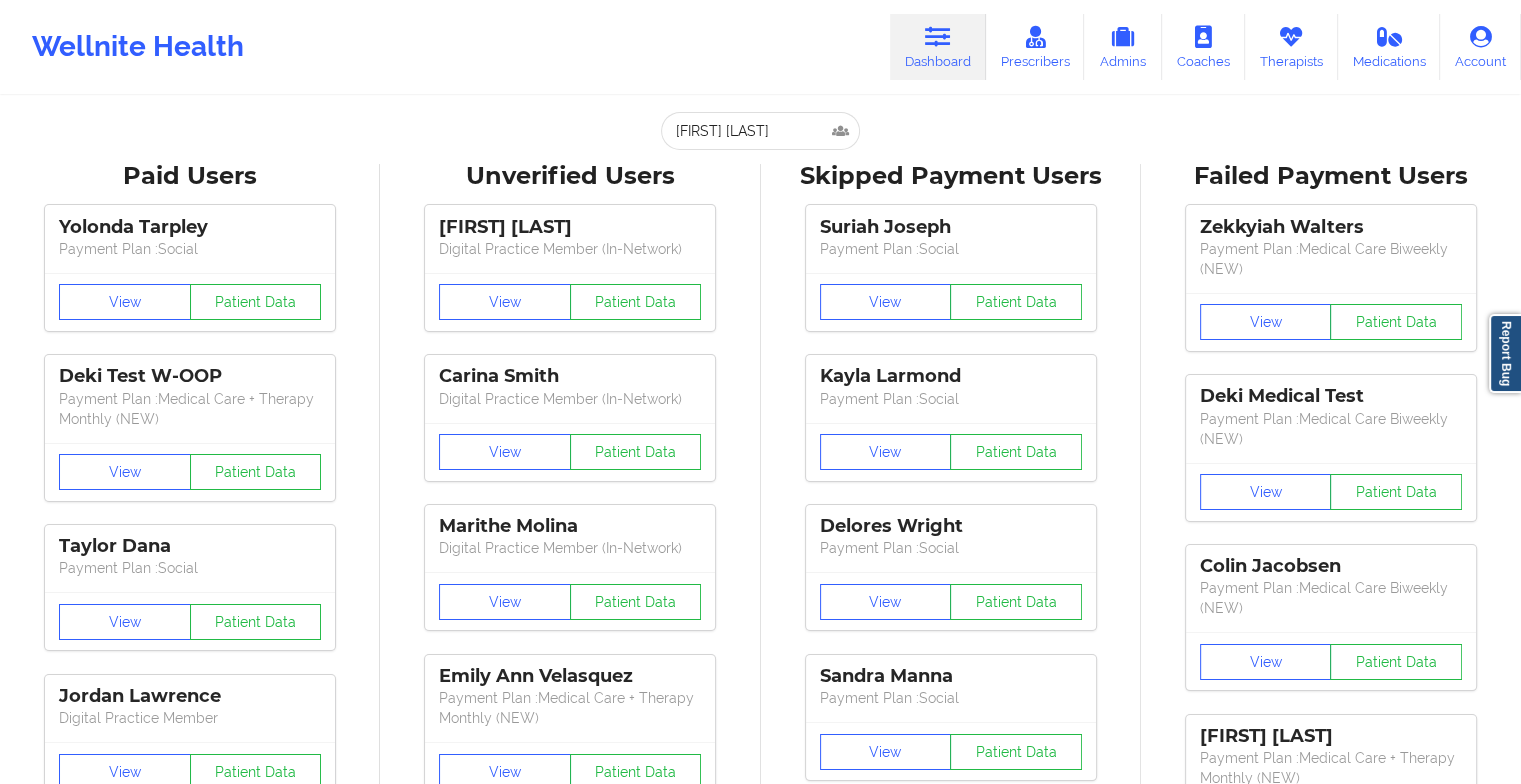 click on "Faith Fanama Digital Practice Member  (In-Network) View Patient Data Carina Smith Digital Practice Member  (In-Network) View Patient Data Marithe Molina Digital Practice Member  (In-Network) View Patient Data Emily Ann Velasquez Payment Plan :  Medical Care + Therapy Monthly (NEW) View Patient Data Michaela Amarello Payment Plan :  Medical Care + Therapy Monthly (NEW) View Patient Data Madelyn Collier Digital Practice Member  (In-Network) View Patient Data kierra betts Digital Practice Member  (In-Network) View Patient Data Ashley Nicole Rahn Digital Practice Member  (Out Of Pocket) View Patient Data Naomi Gomez Digital Practice Member  (In-Network) View Patient Data Kaitlyn Tobias Digital Practice Member  (In-Network) View Patient Data Sydney Shealy Digital Practice Member  (In-Network) View Patient Data Kimberly Sullivan Digital Practice Member  (In-Network) View Patient Data Ladarius Hawkins Payment Plan :  Social View Patient Data Jeremy D Stegink Payment Plan :  Social View Patient Data Social JB" at bounding box center (570, 2560) 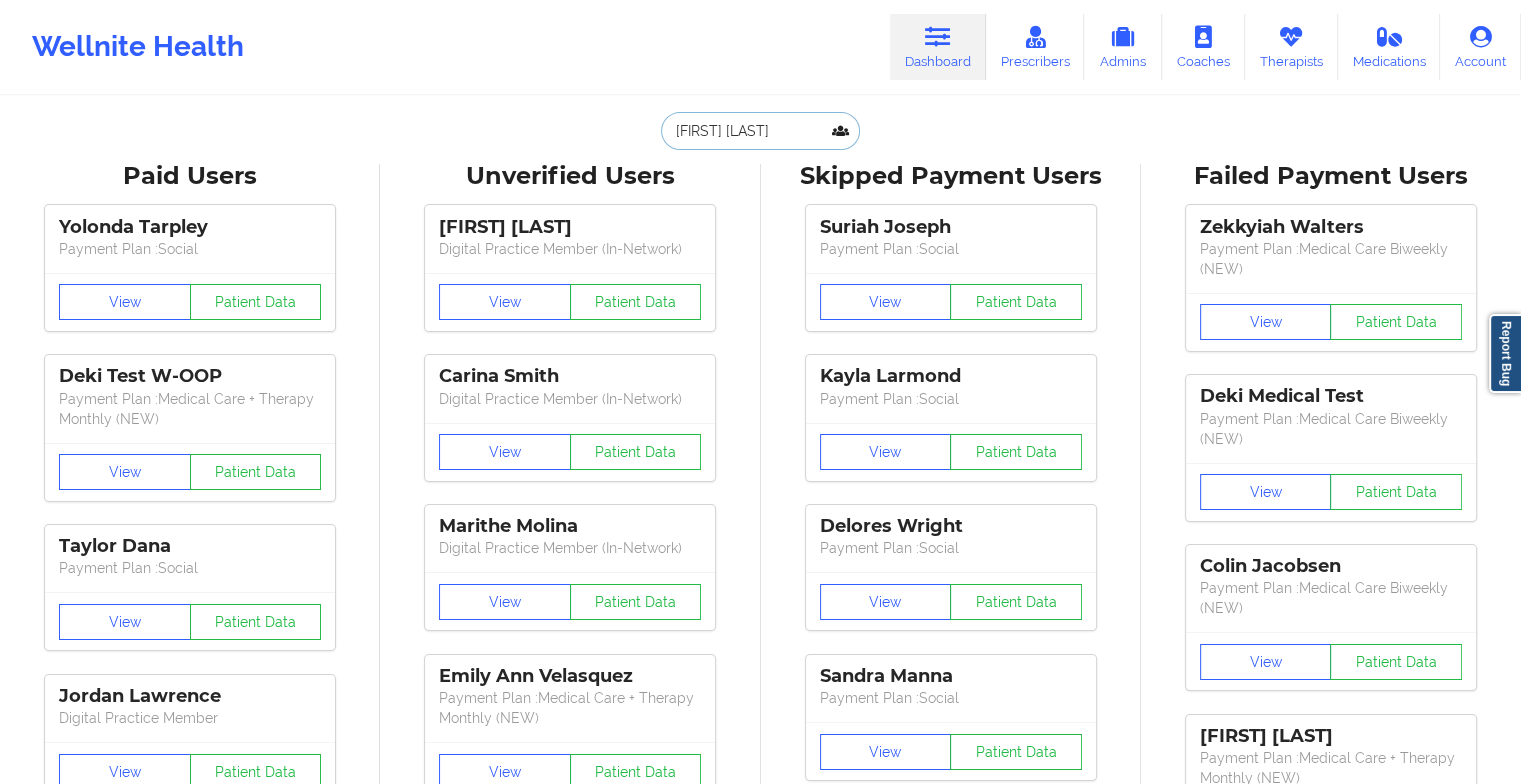 click on "[FIRST] [LAST]" at bounding box center [760, 131] 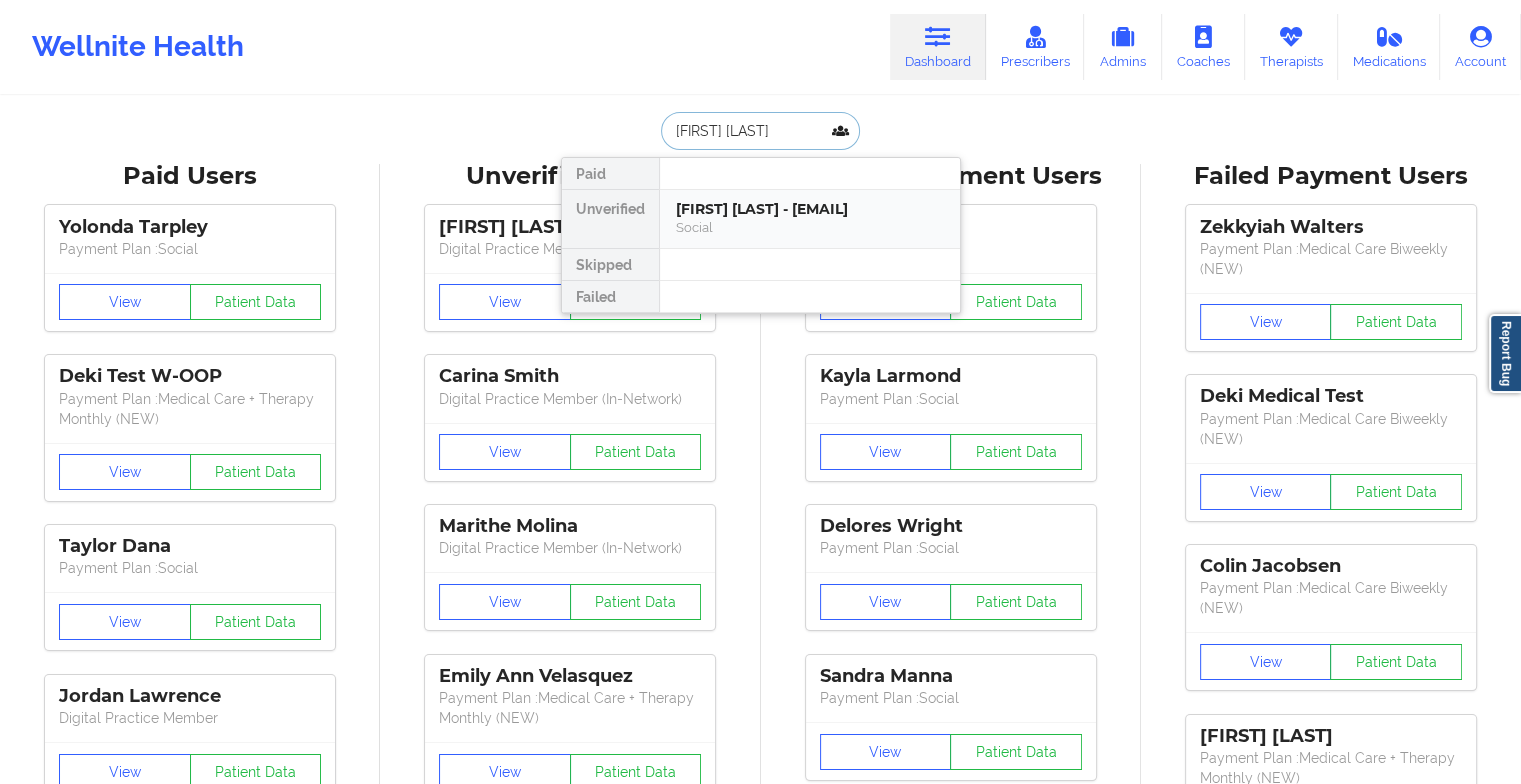 click on "[FIRST] [LAST] - [EMAIL]" at bounding box center [810, 209] 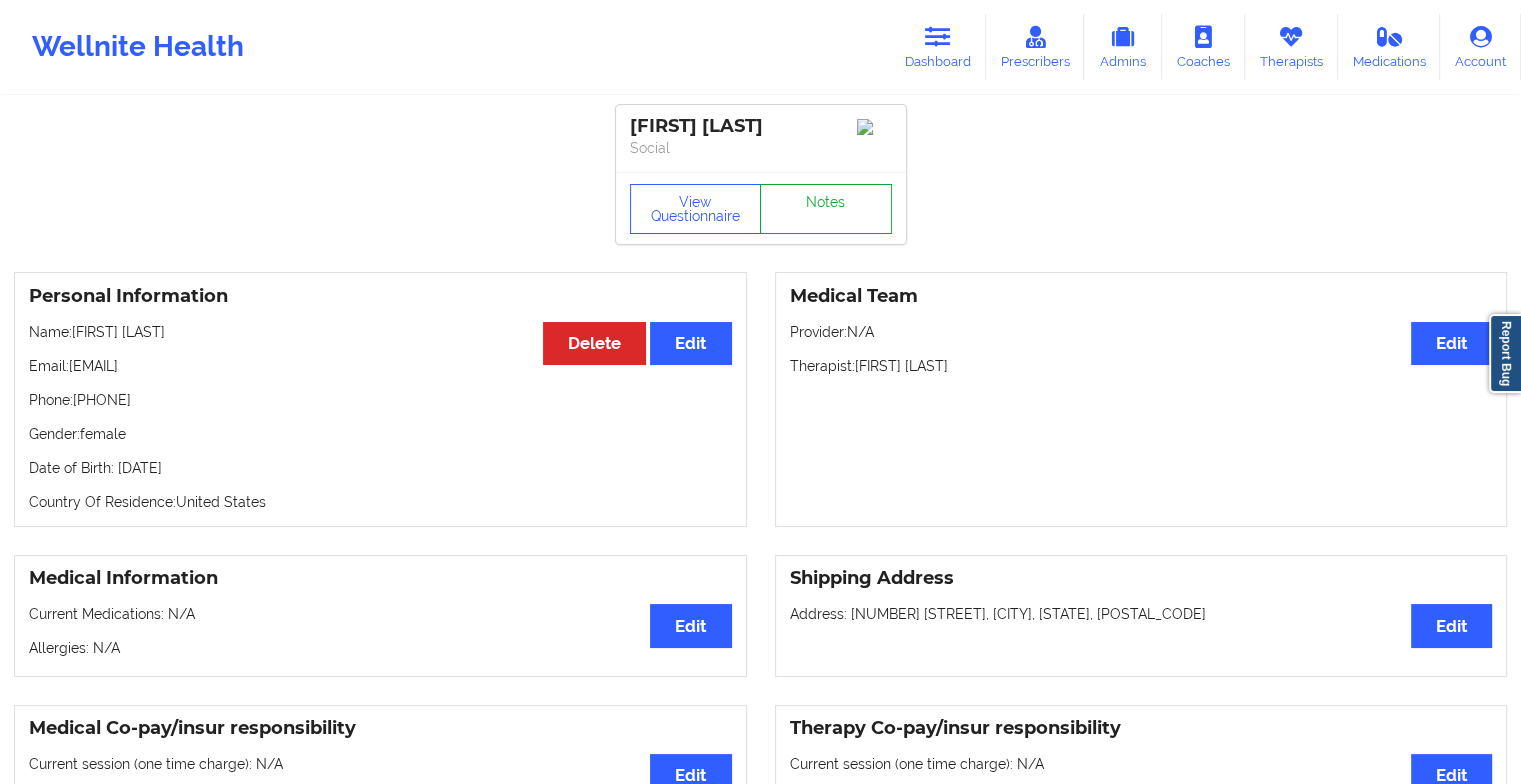 click on "Notes" at bounding box center [826, 209] 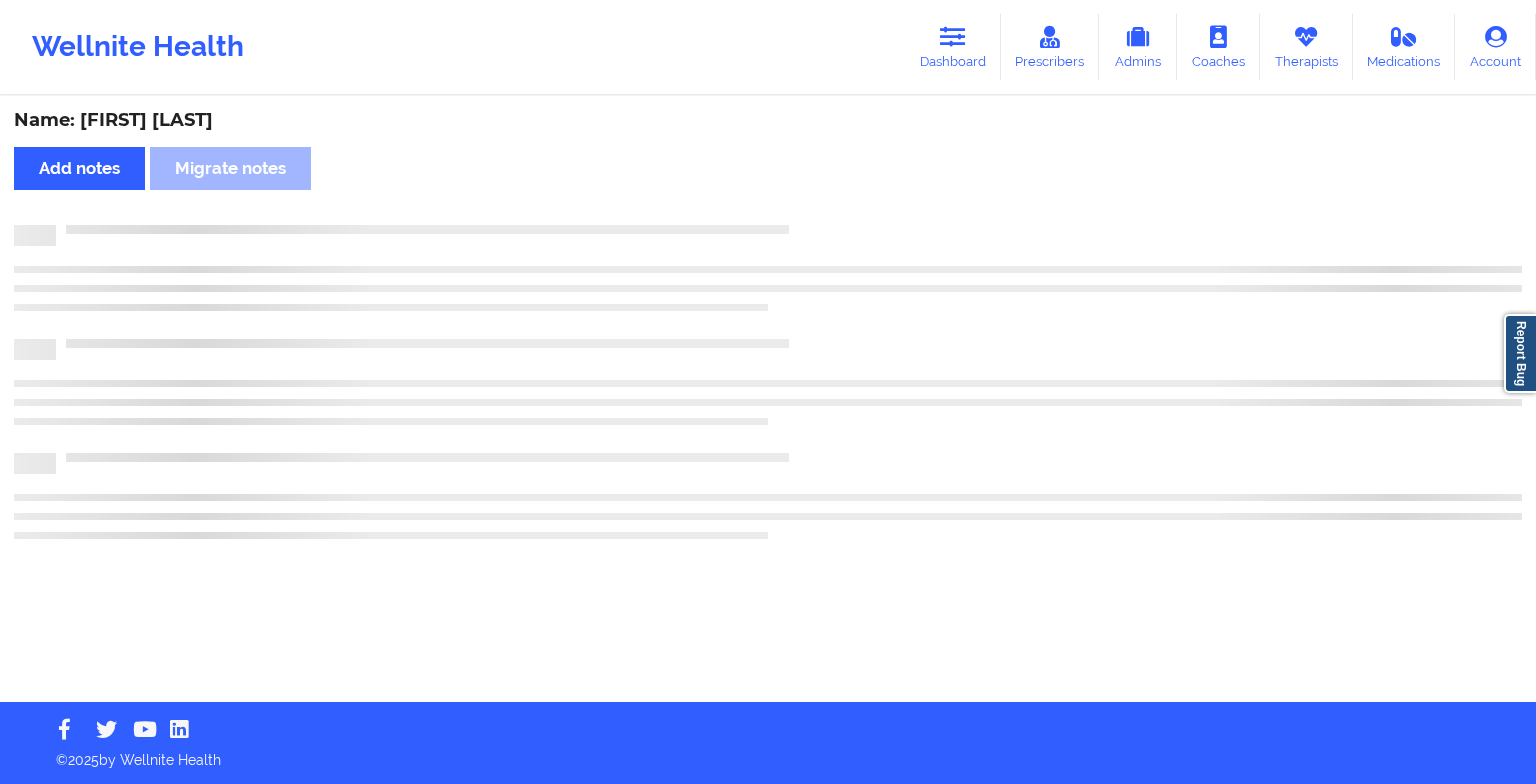 click on "Name: [LAST] [FIRST] Add notes Migrate notes" at bounding box center (768, 400) 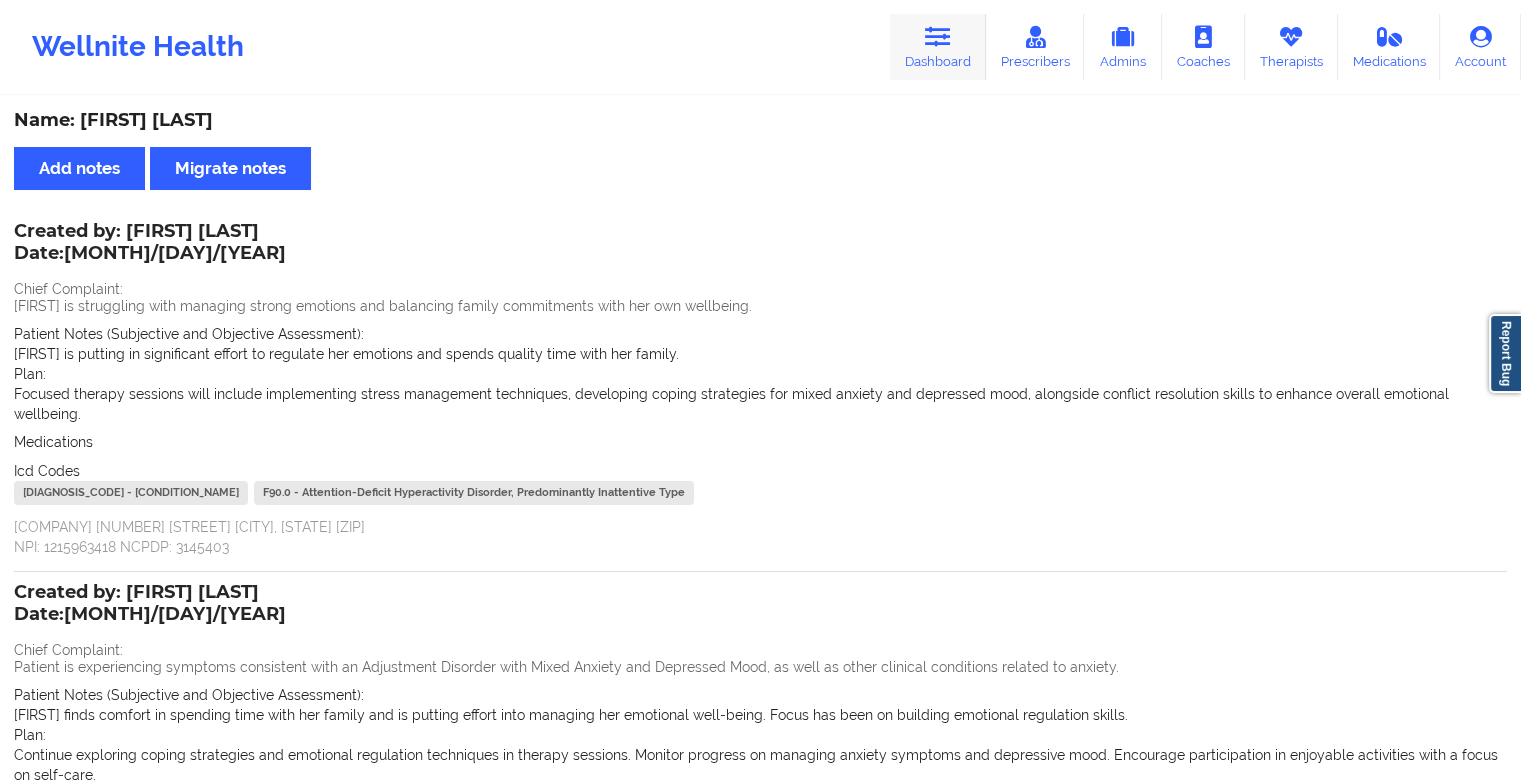 click at bounding box center [938, 37] 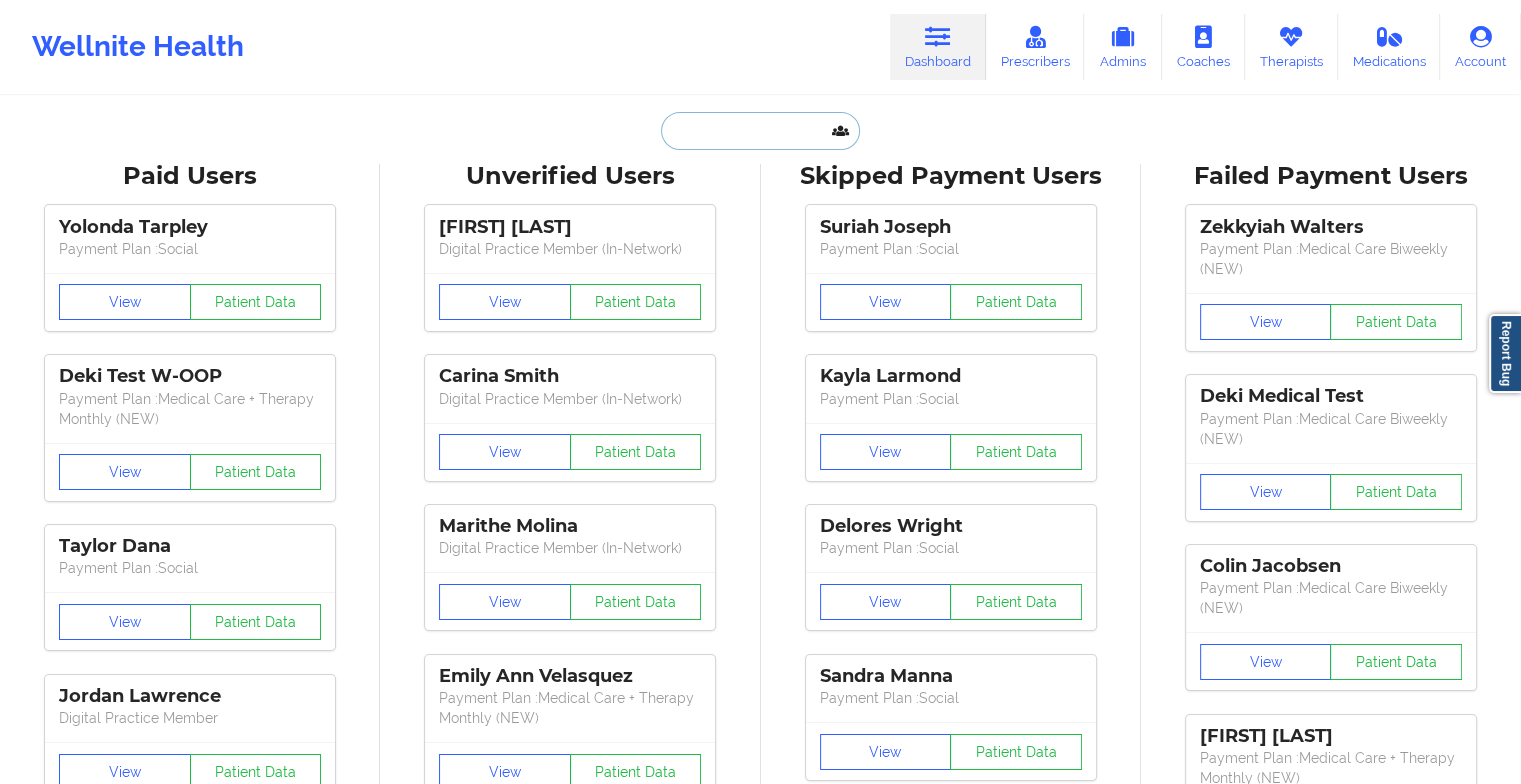 click at bounding box center (760, 131) 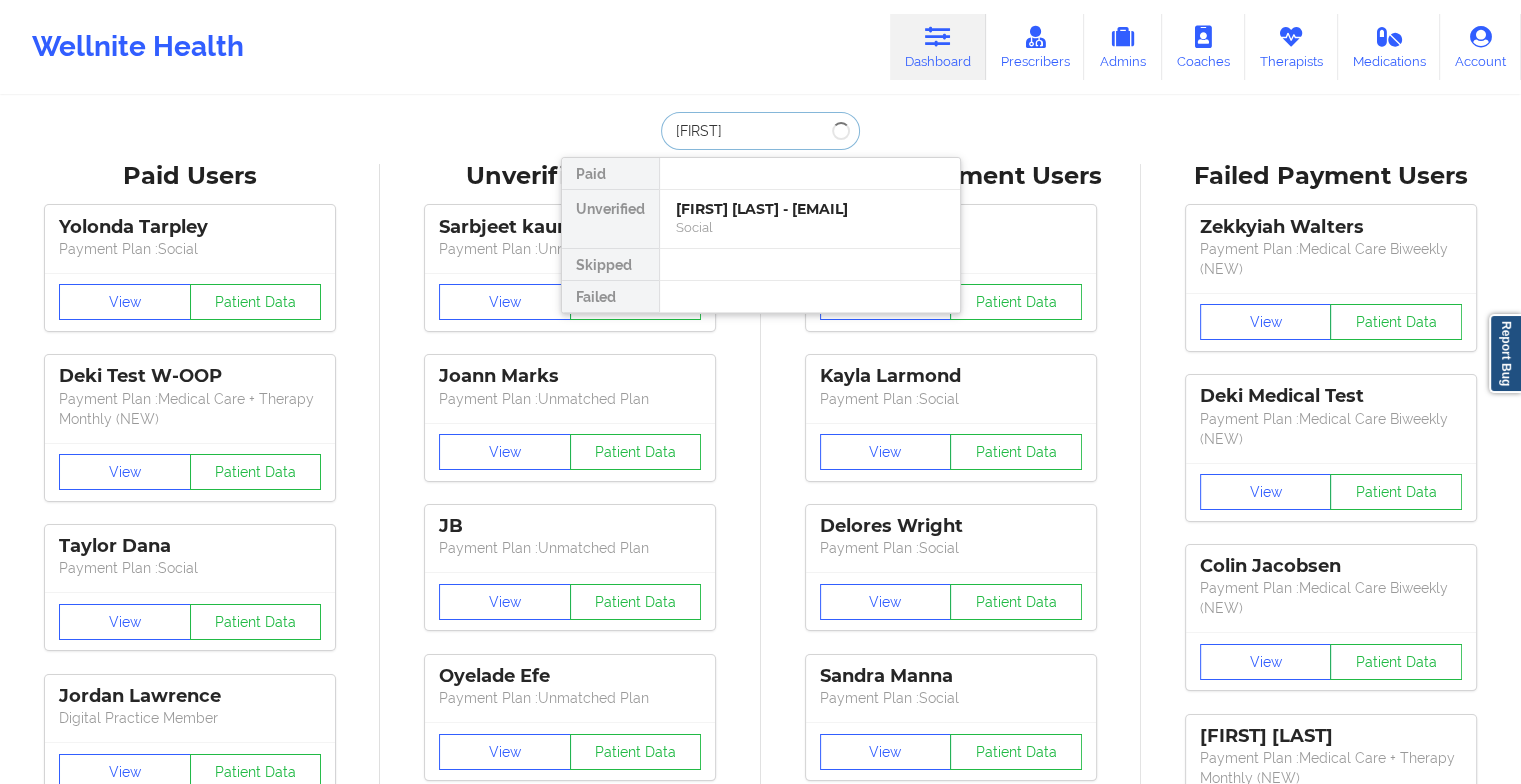 type on "[FIRST] [LAST]" 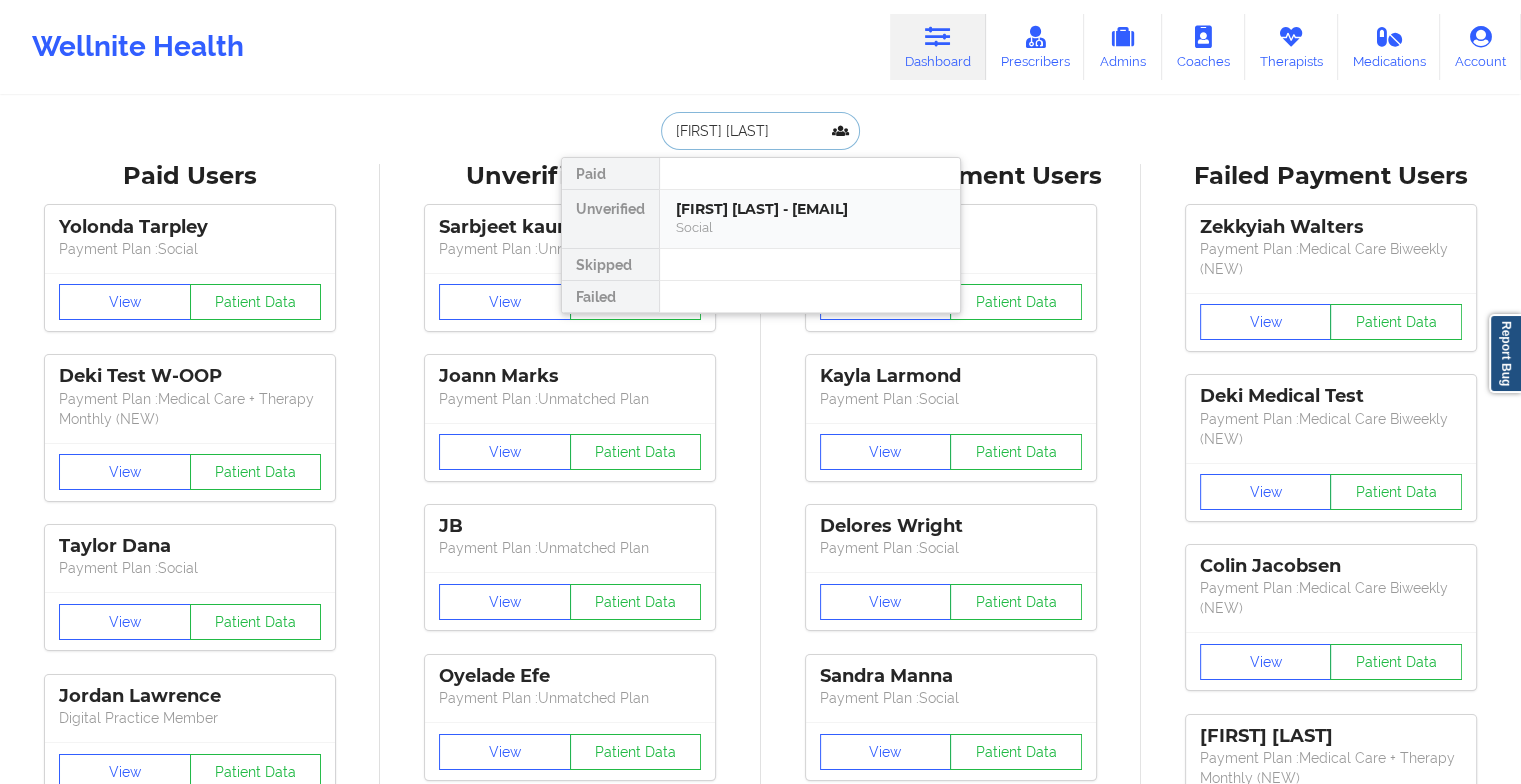click on "[FIRST] [LAST] - [EMAIL] Social" at bounding box center [810, 219] 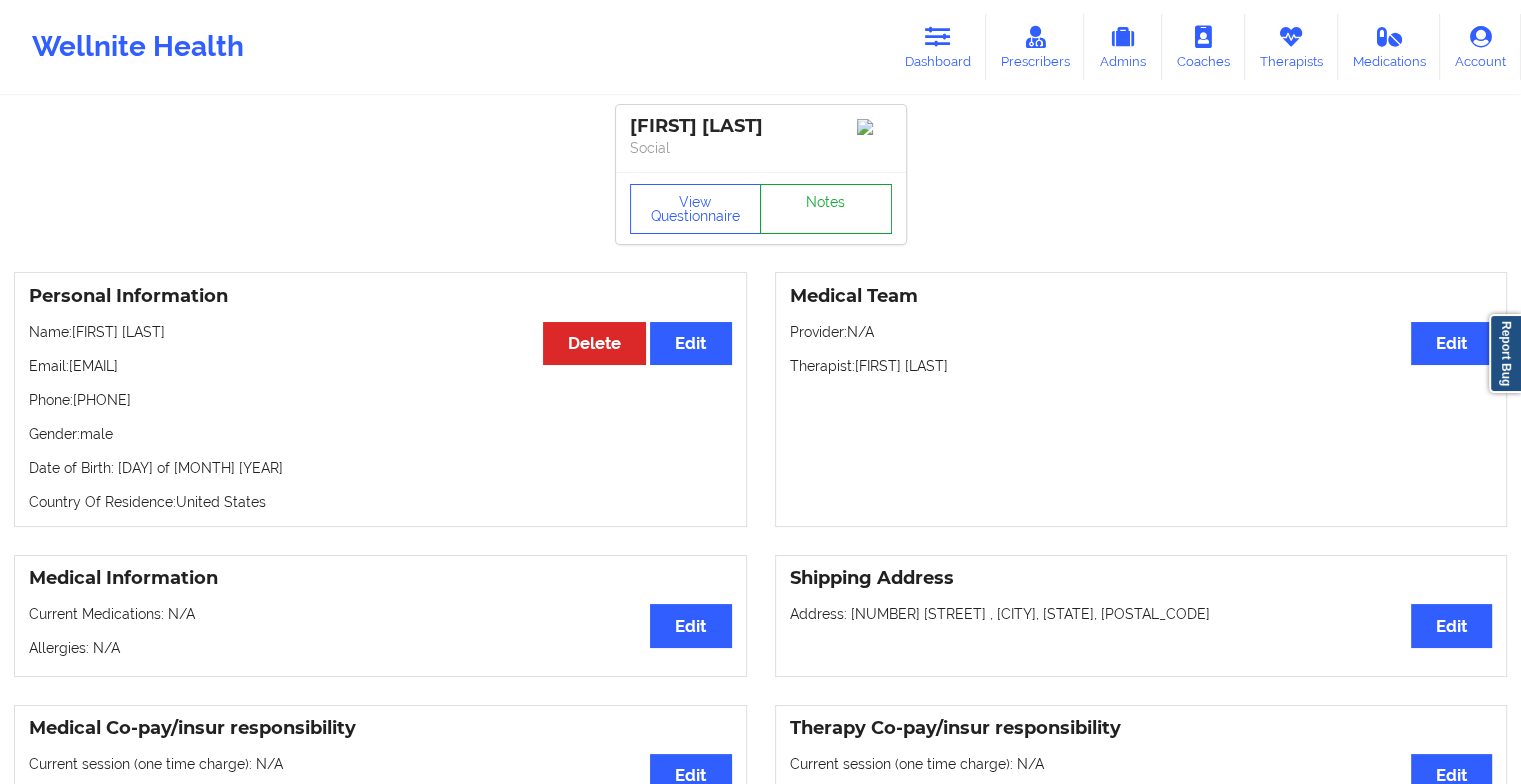 click on "Notes" at bounding box center [826, 209] 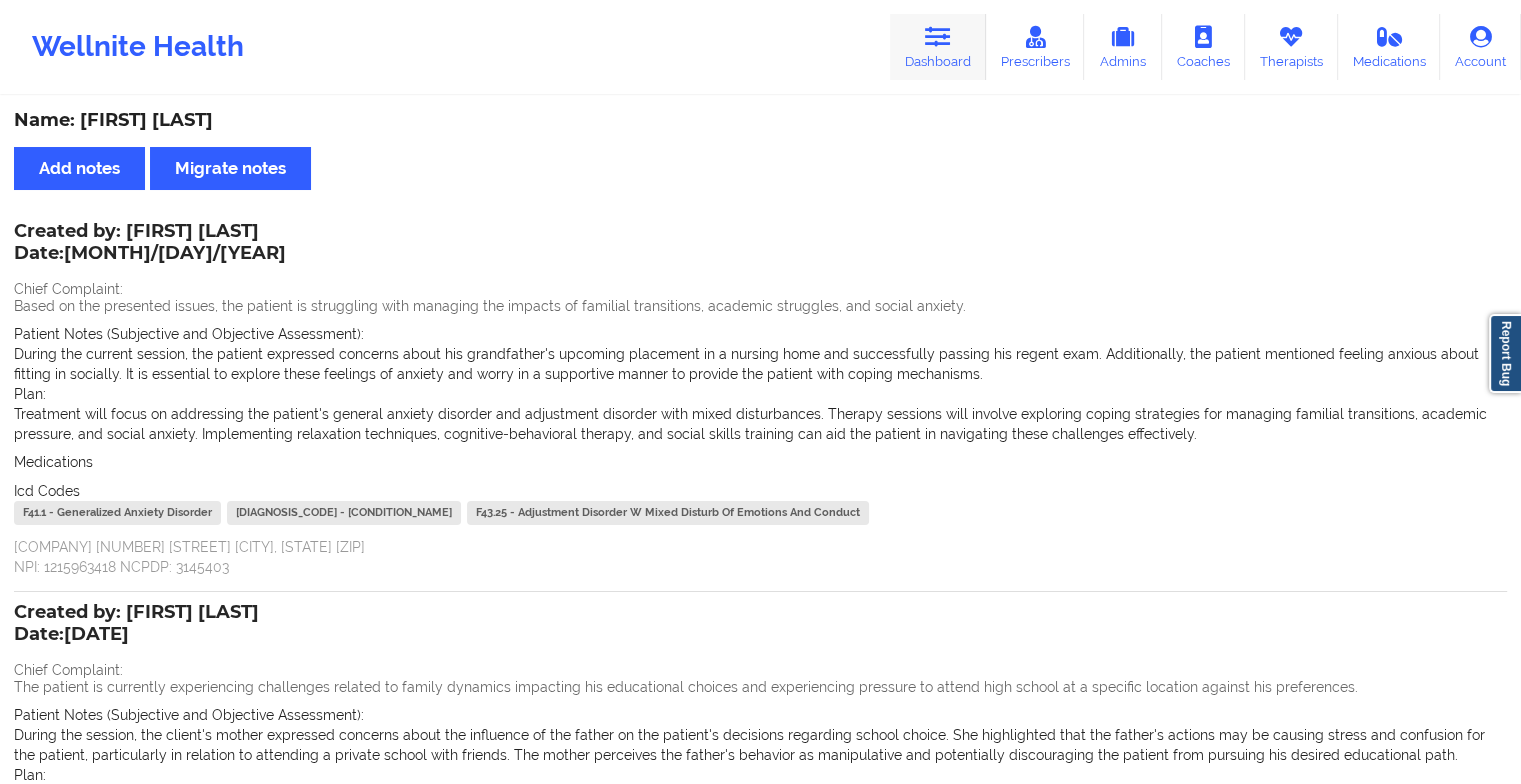click on "Dashboard" at bounding box center [938, 47] 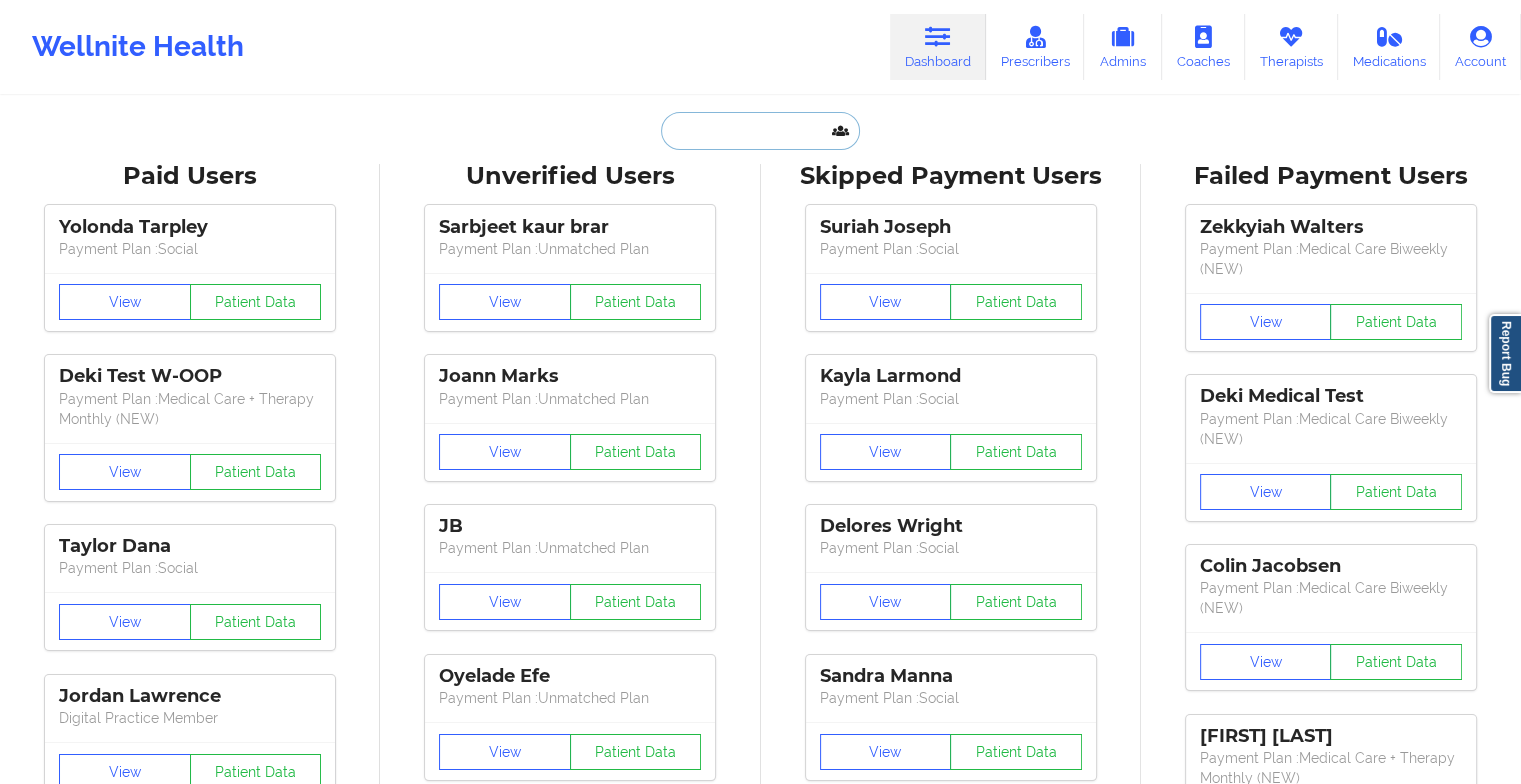 click at bounding box center (760, 131) 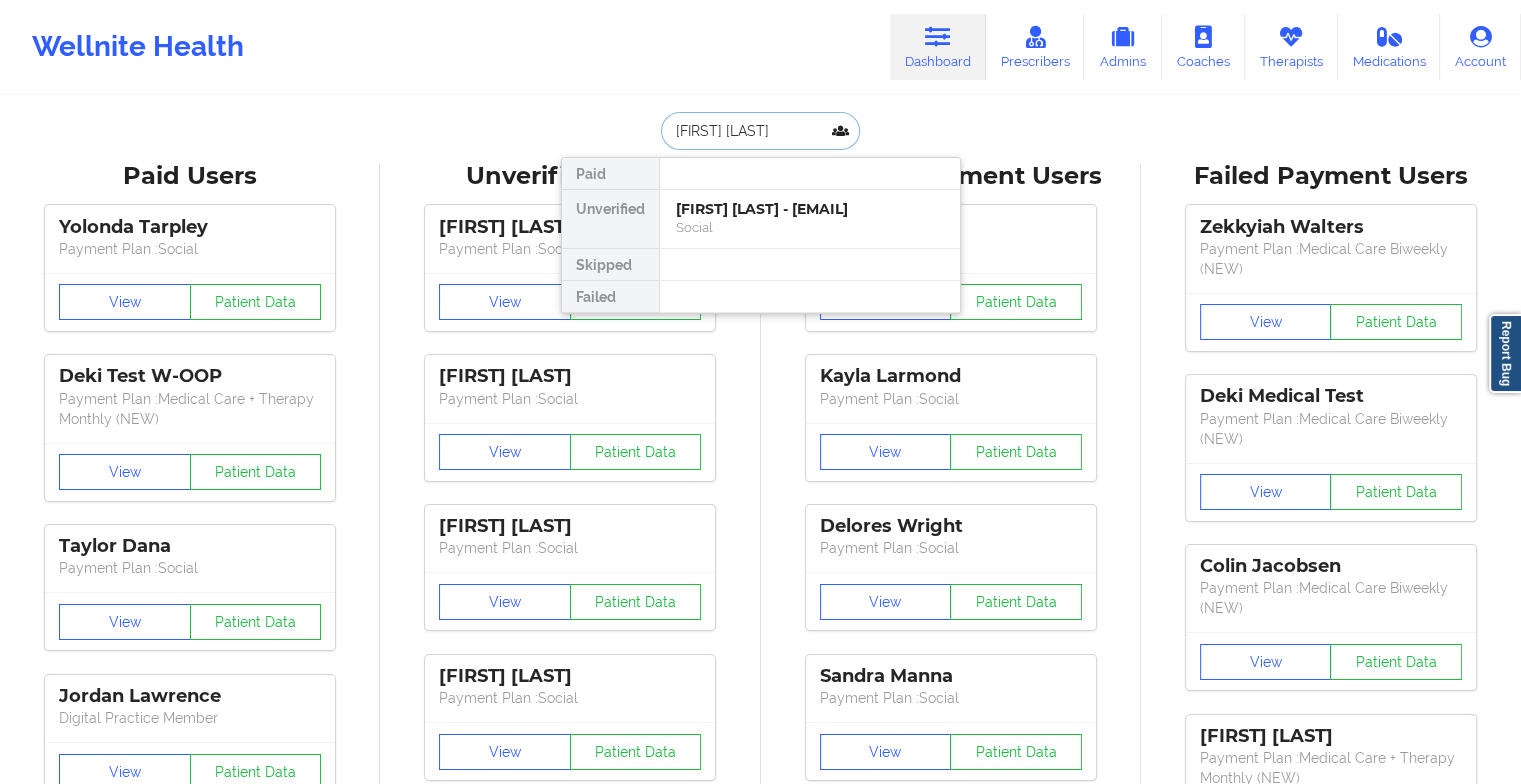 type on "[FIRST] [LAST]" 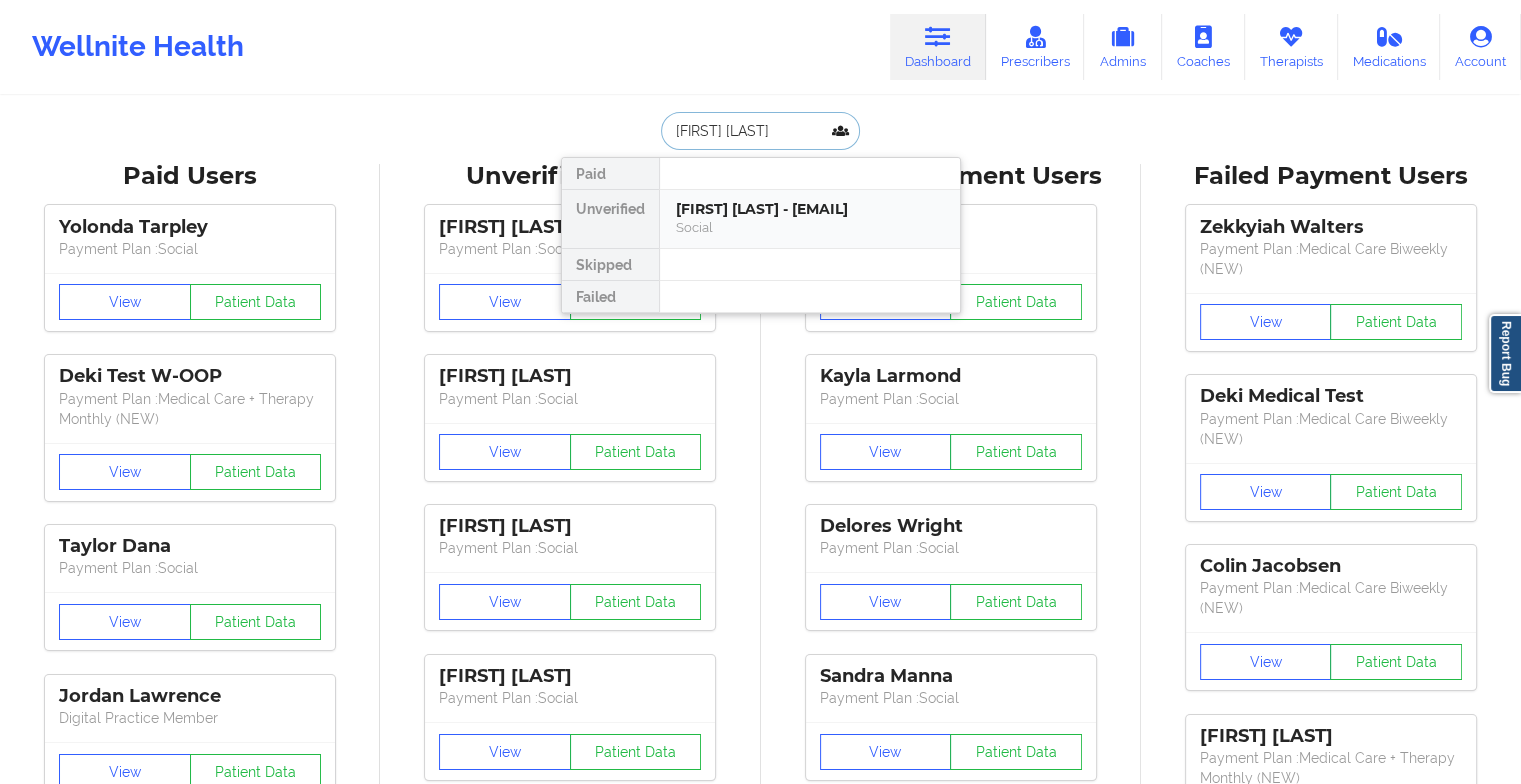 click on "[FIRST] [LAST] - [EMAIL]" at bounding box center (810, 209) 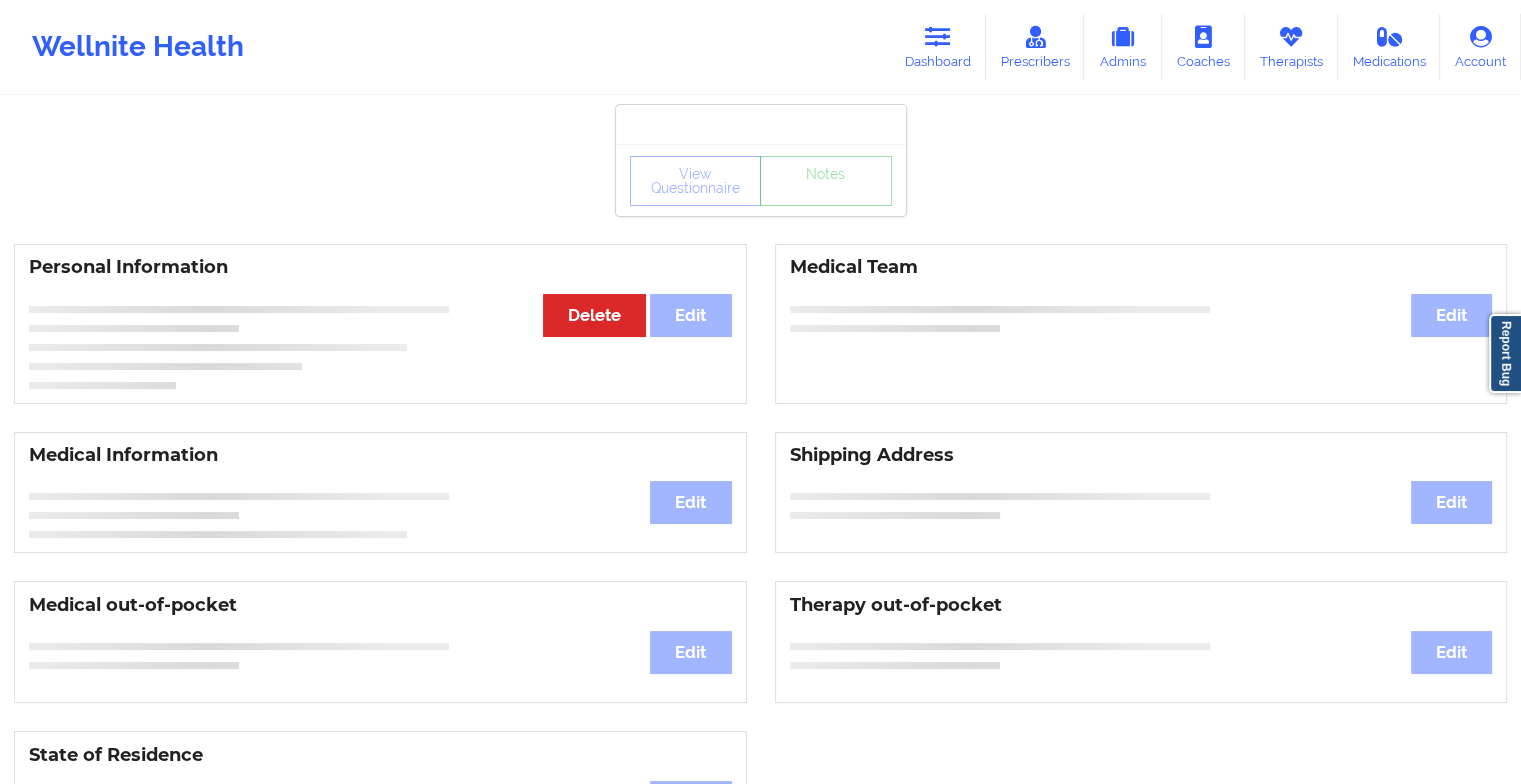 click on "View Questionnaire Notes" at bounding box center (761, 180) 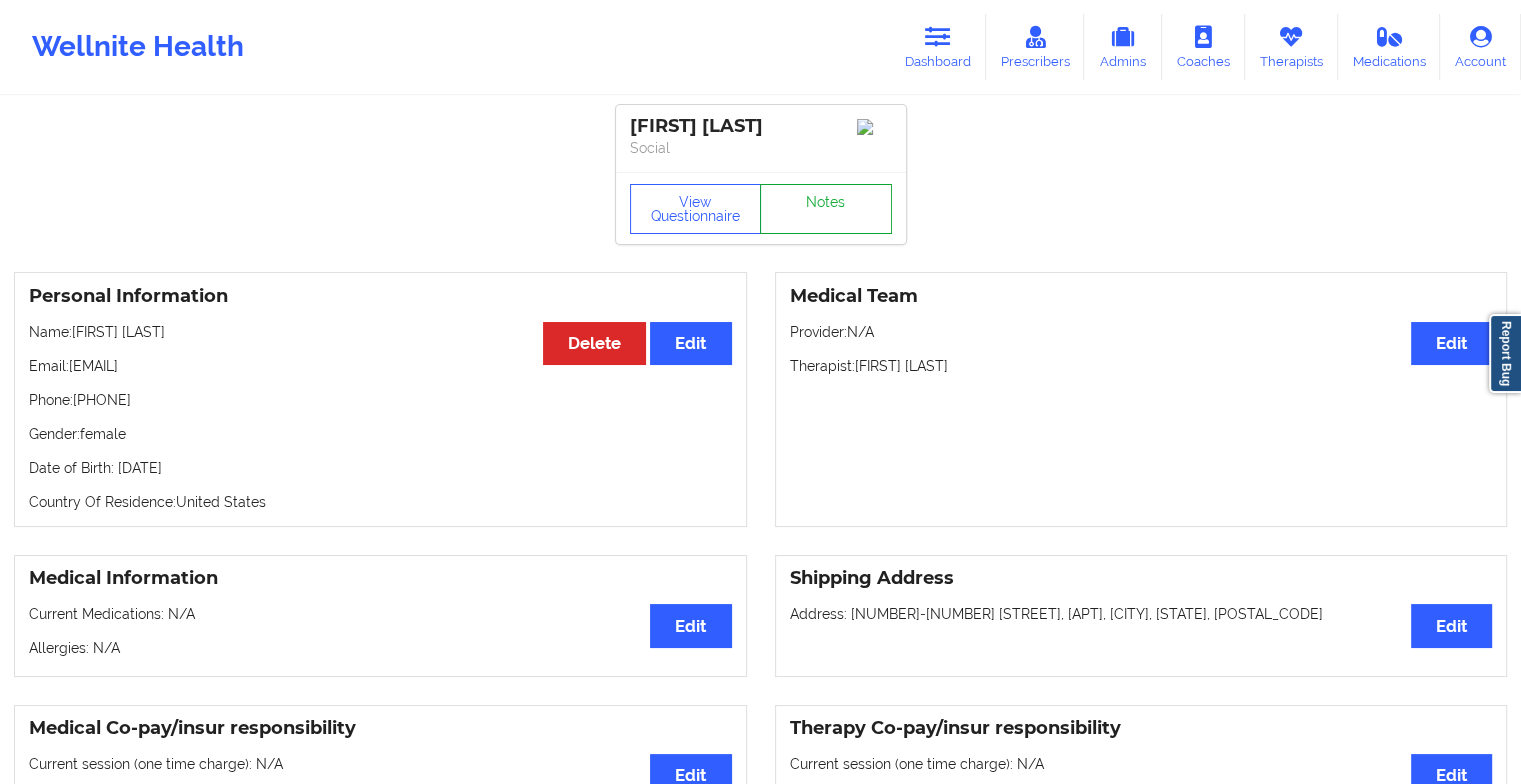 click on "Notes" at bounding box center (826, 209) 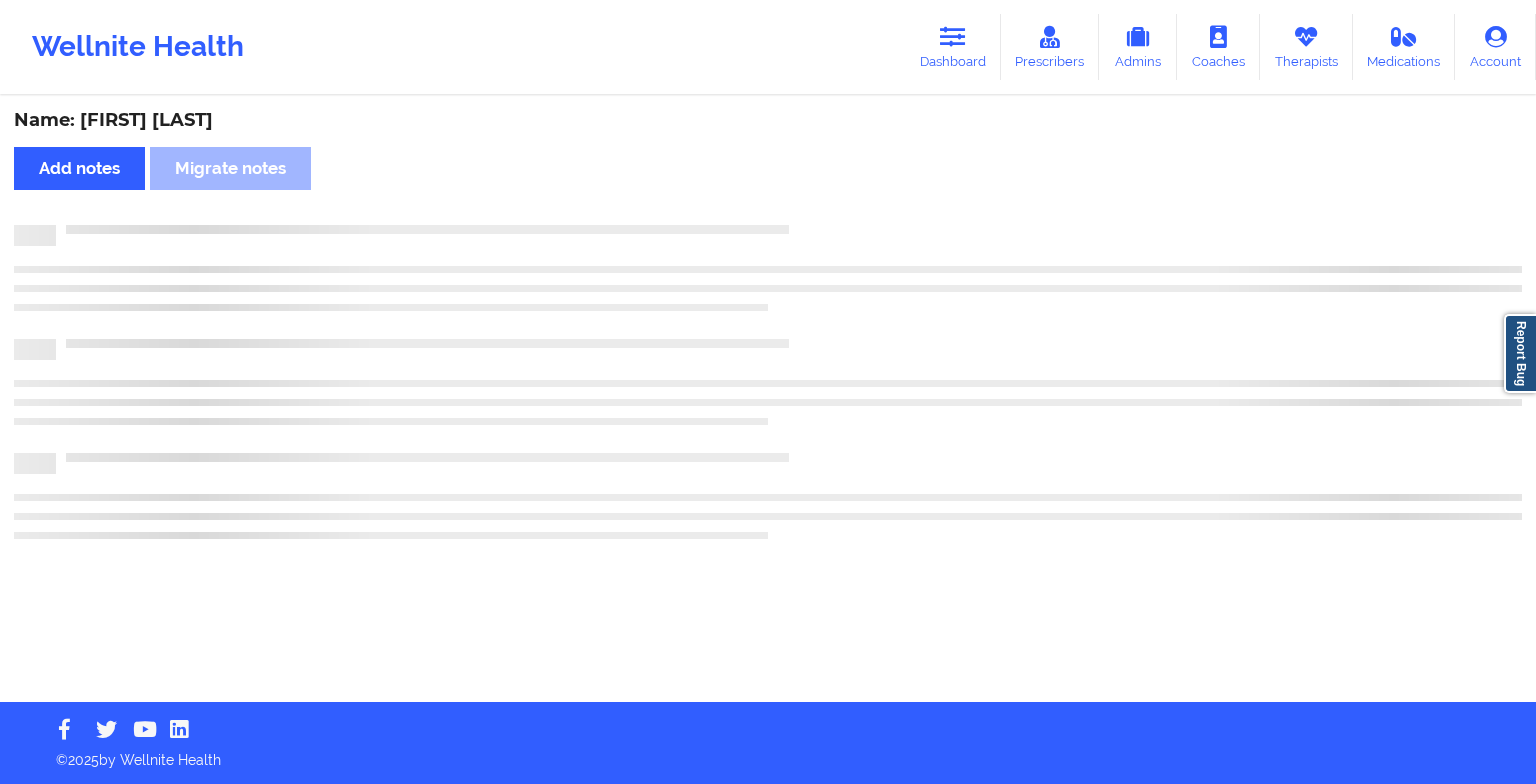 click on "Name: [FIRST] [LAST] Add notes Migrate notes" at bounding box center [768, 400] 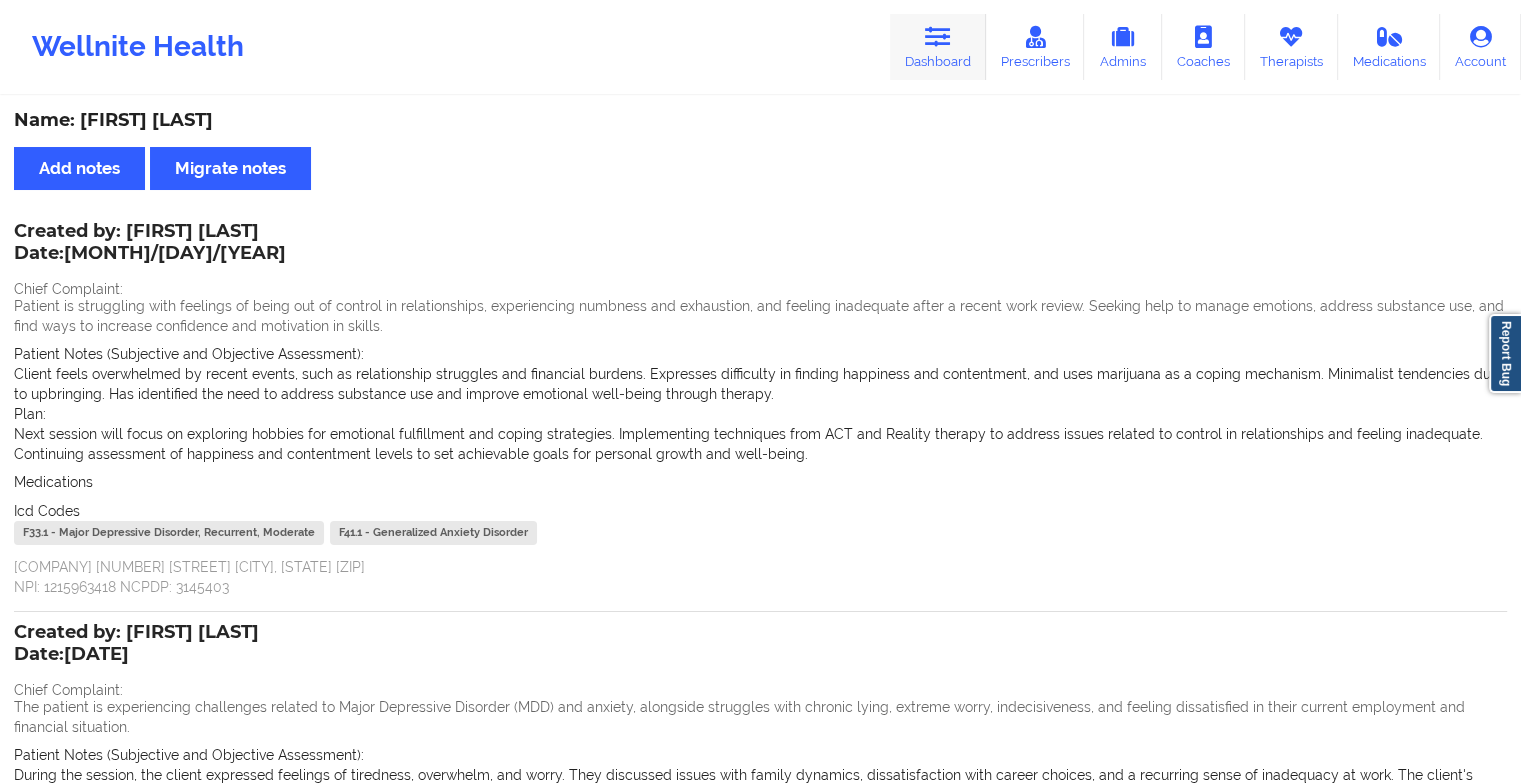 click at bounding box center (938, 37) 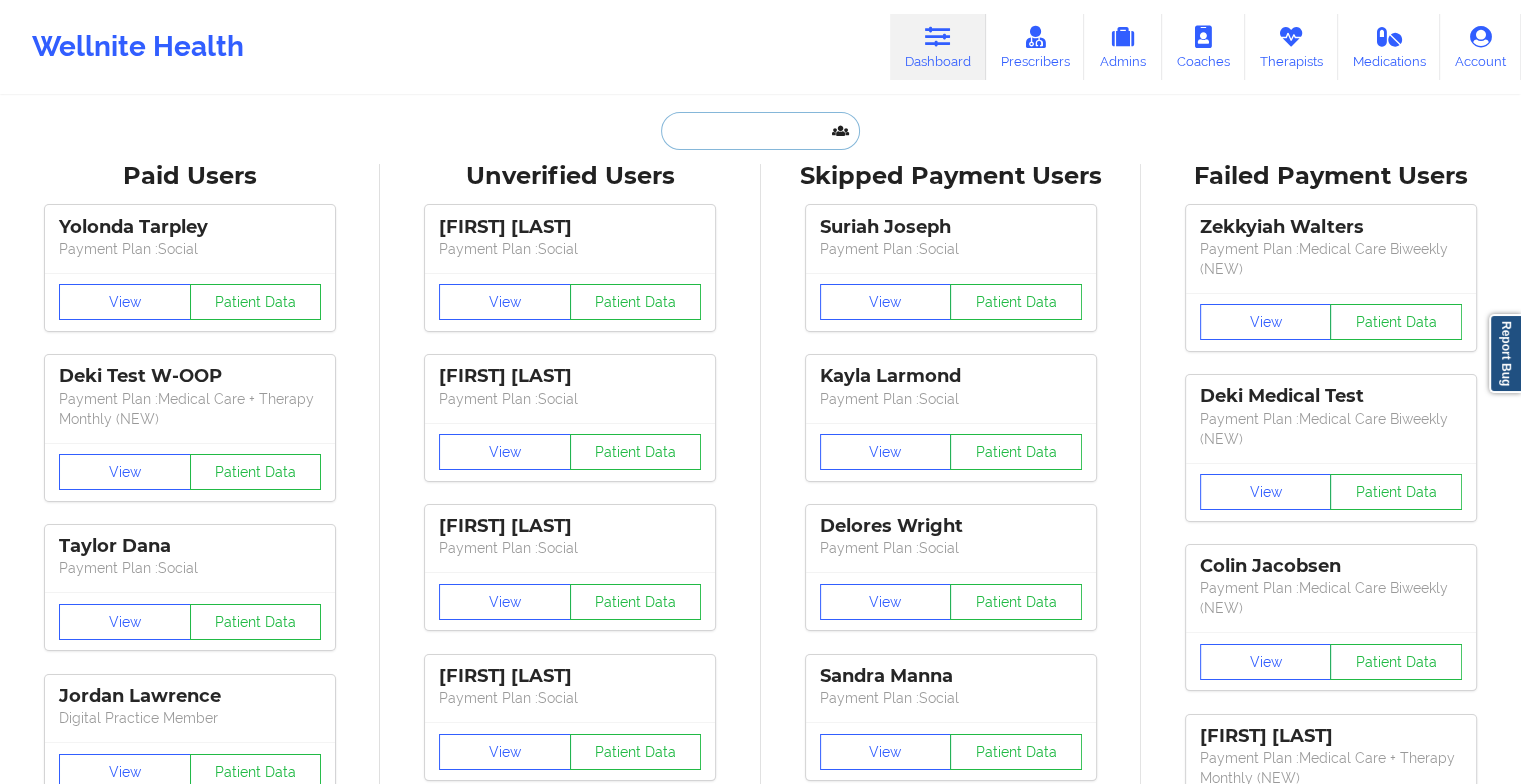 click at bounding box center (760, 131) 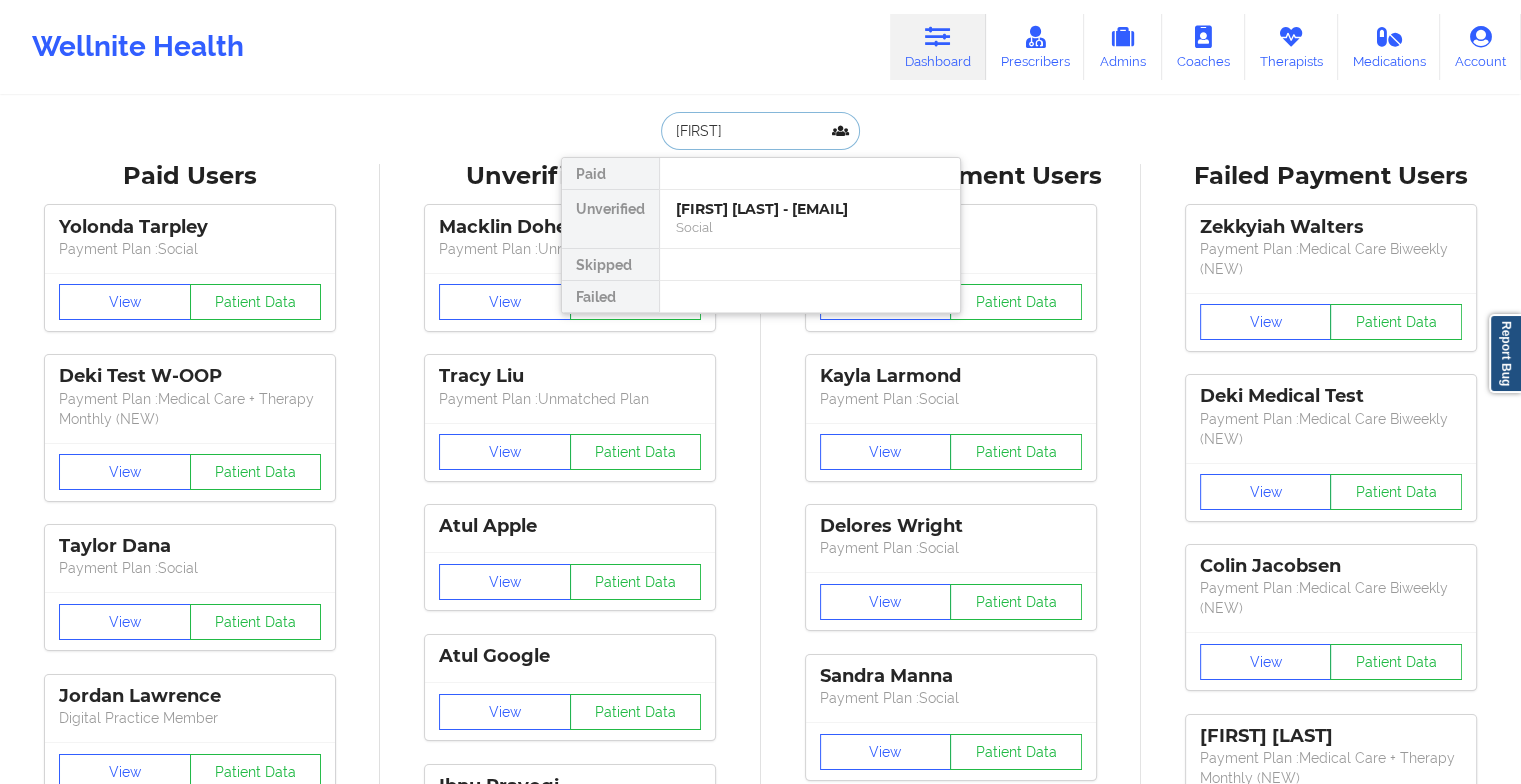 type on "[FIRST]" 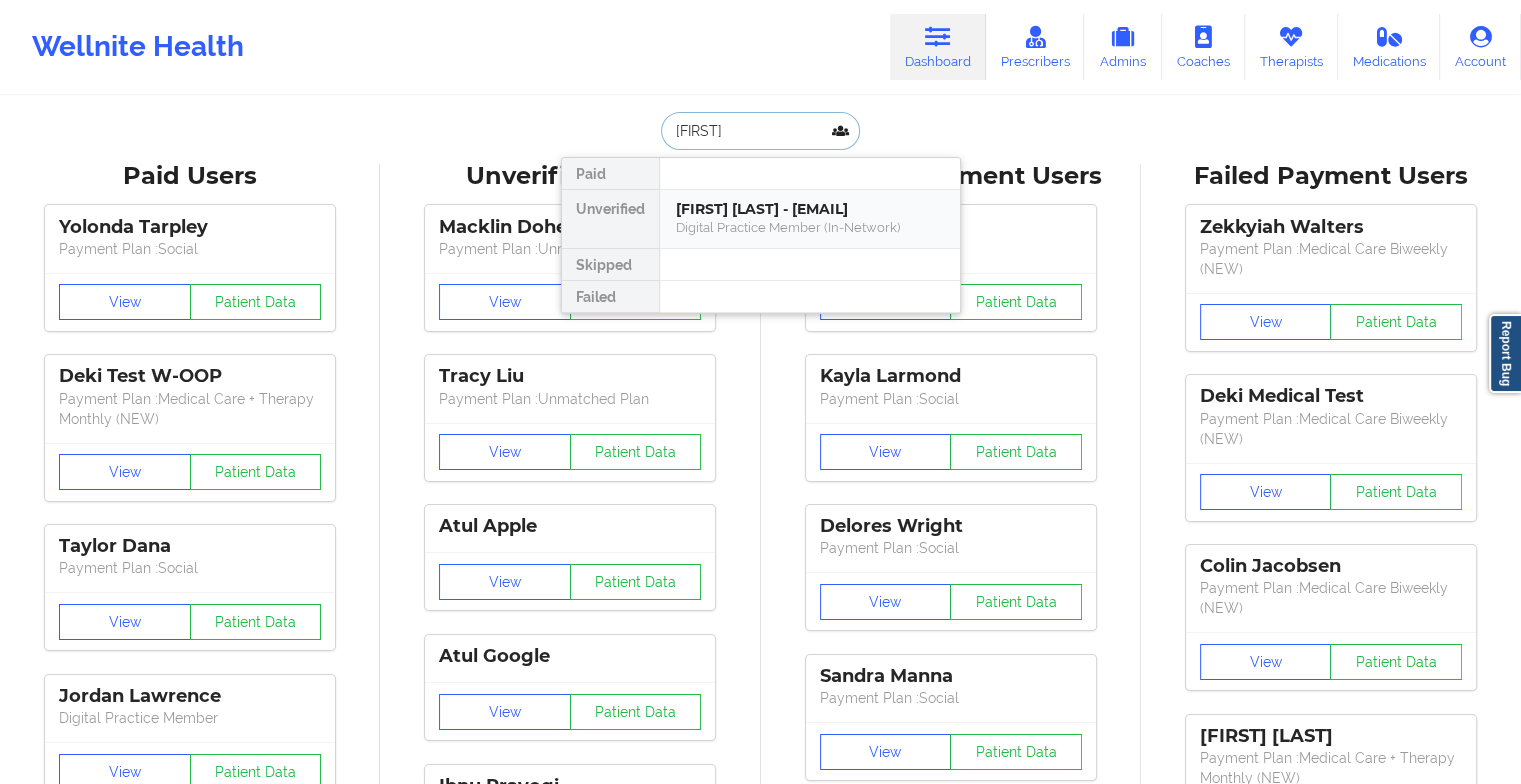 click on "[FIRST] [LAST] - [EMAIL]" at bounding box center (810, 209) 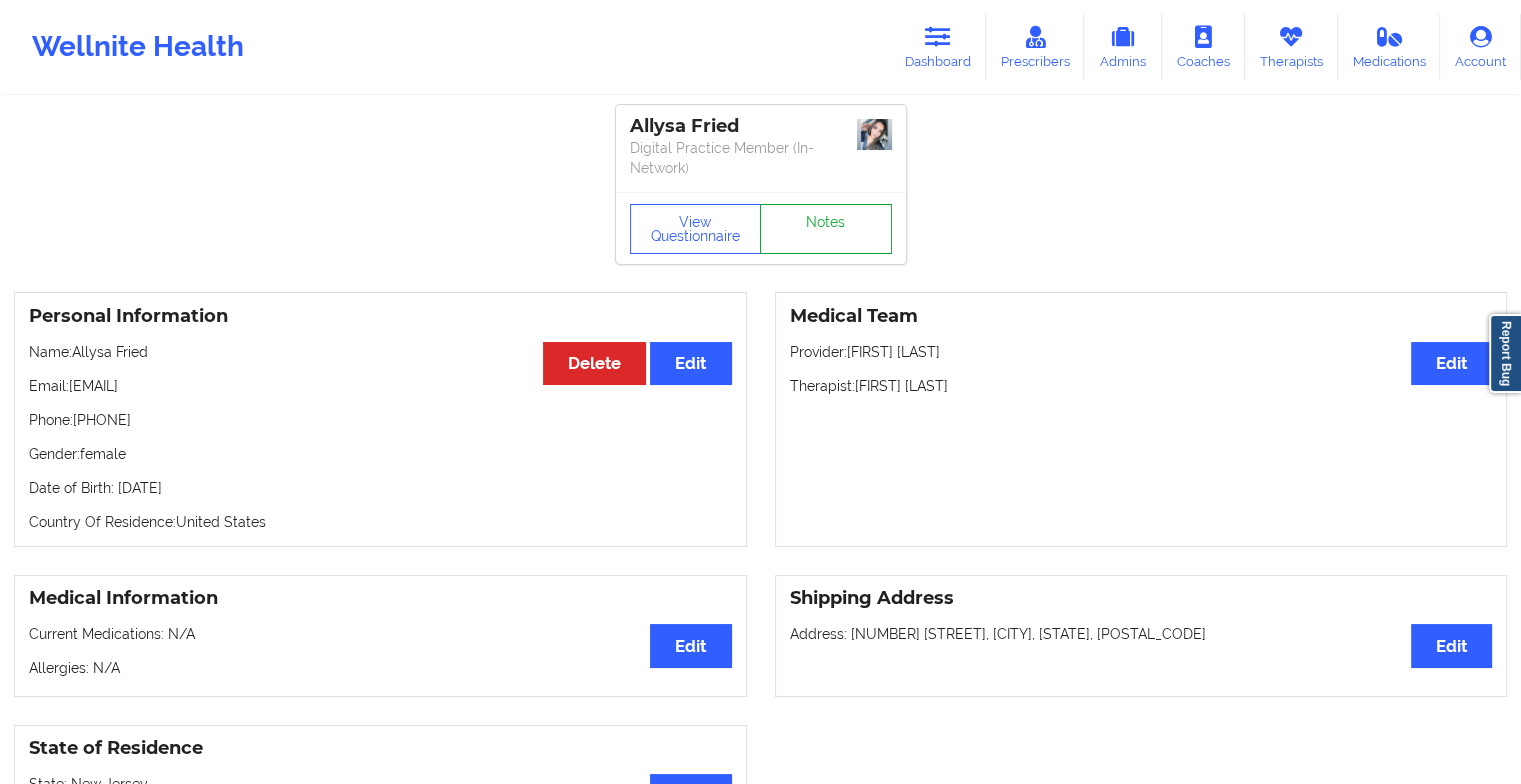 click on "Notes" at bounding box center [826, 229] 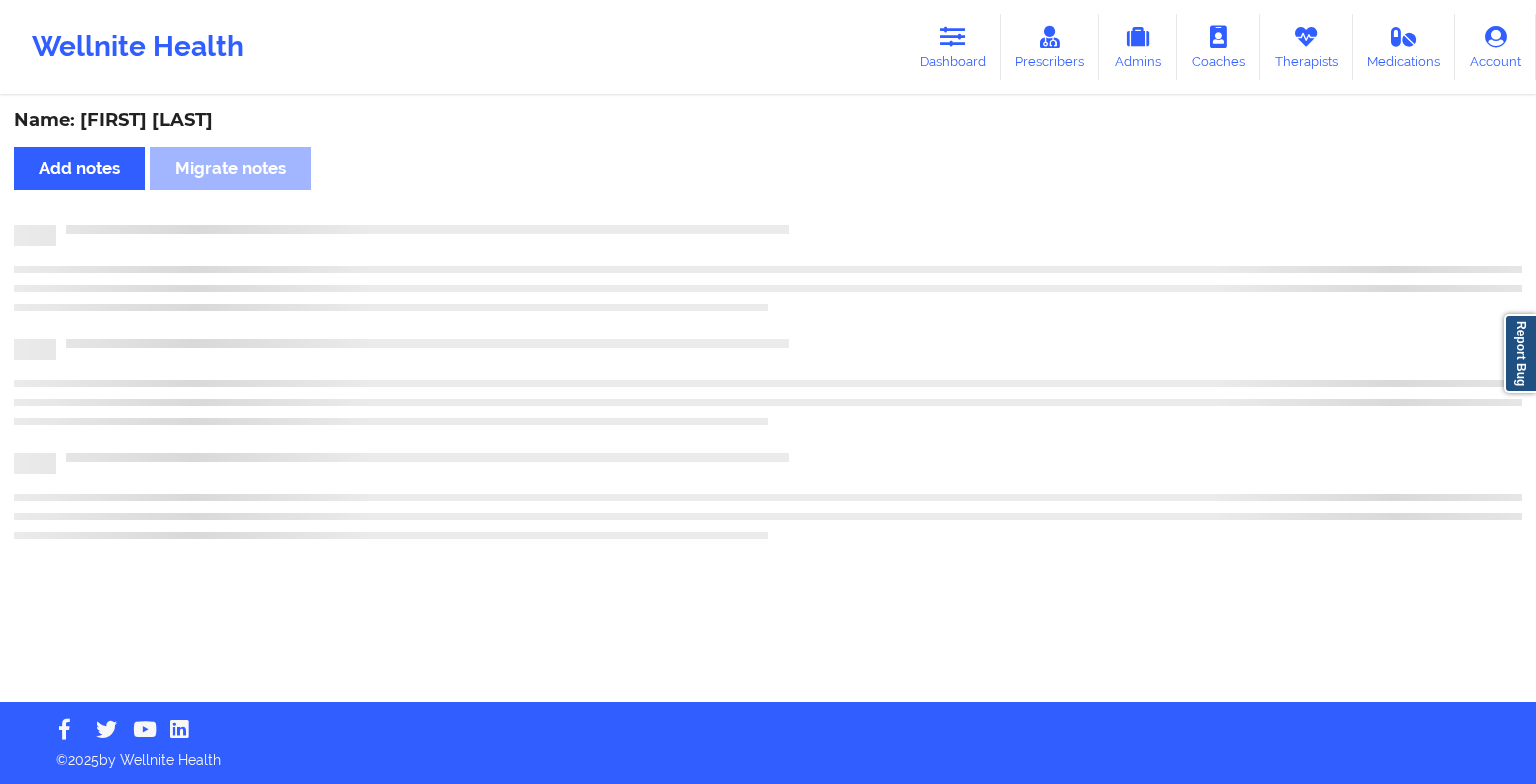click at bounding box center (768, 235) 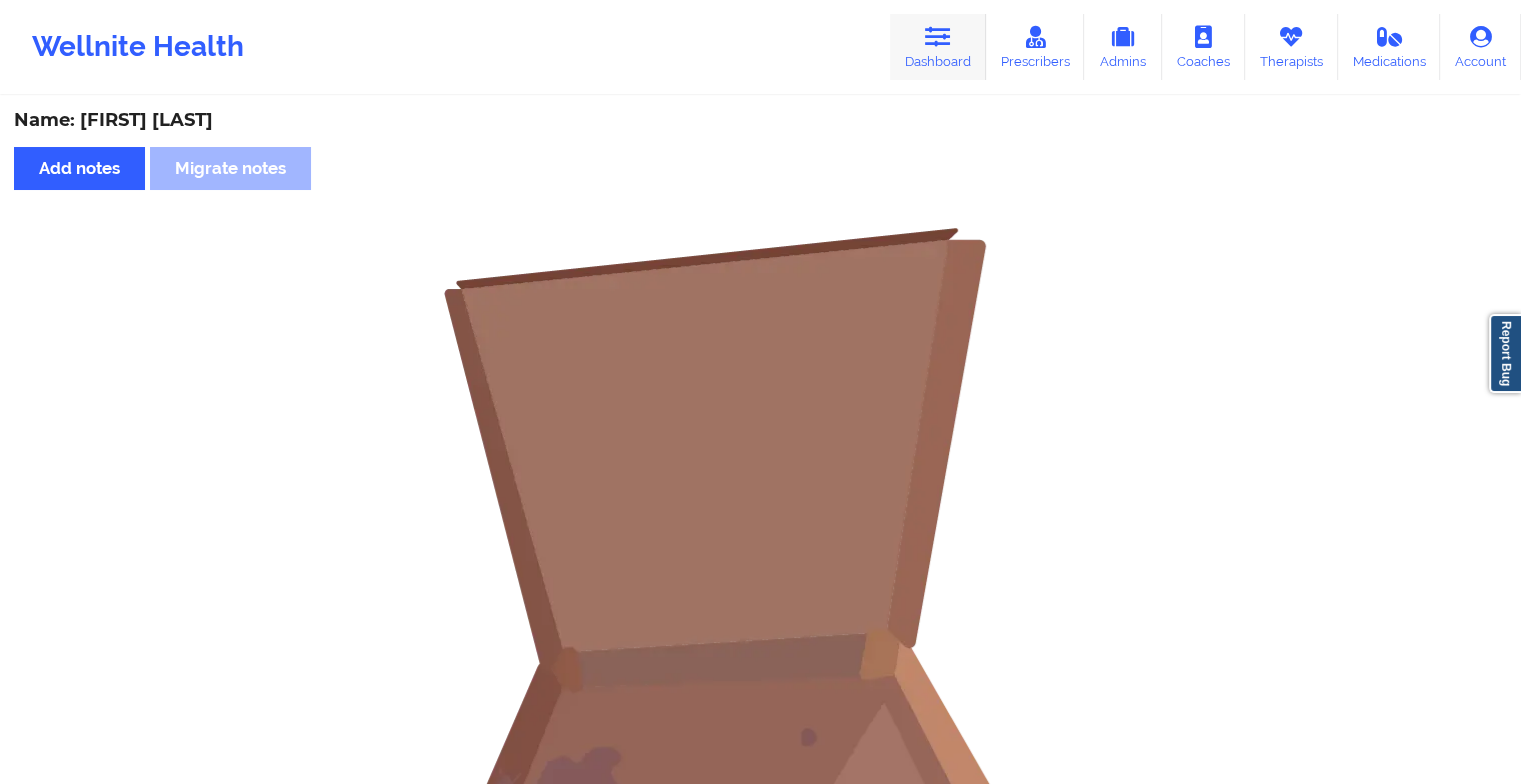 click at bounding box center (938, 37) 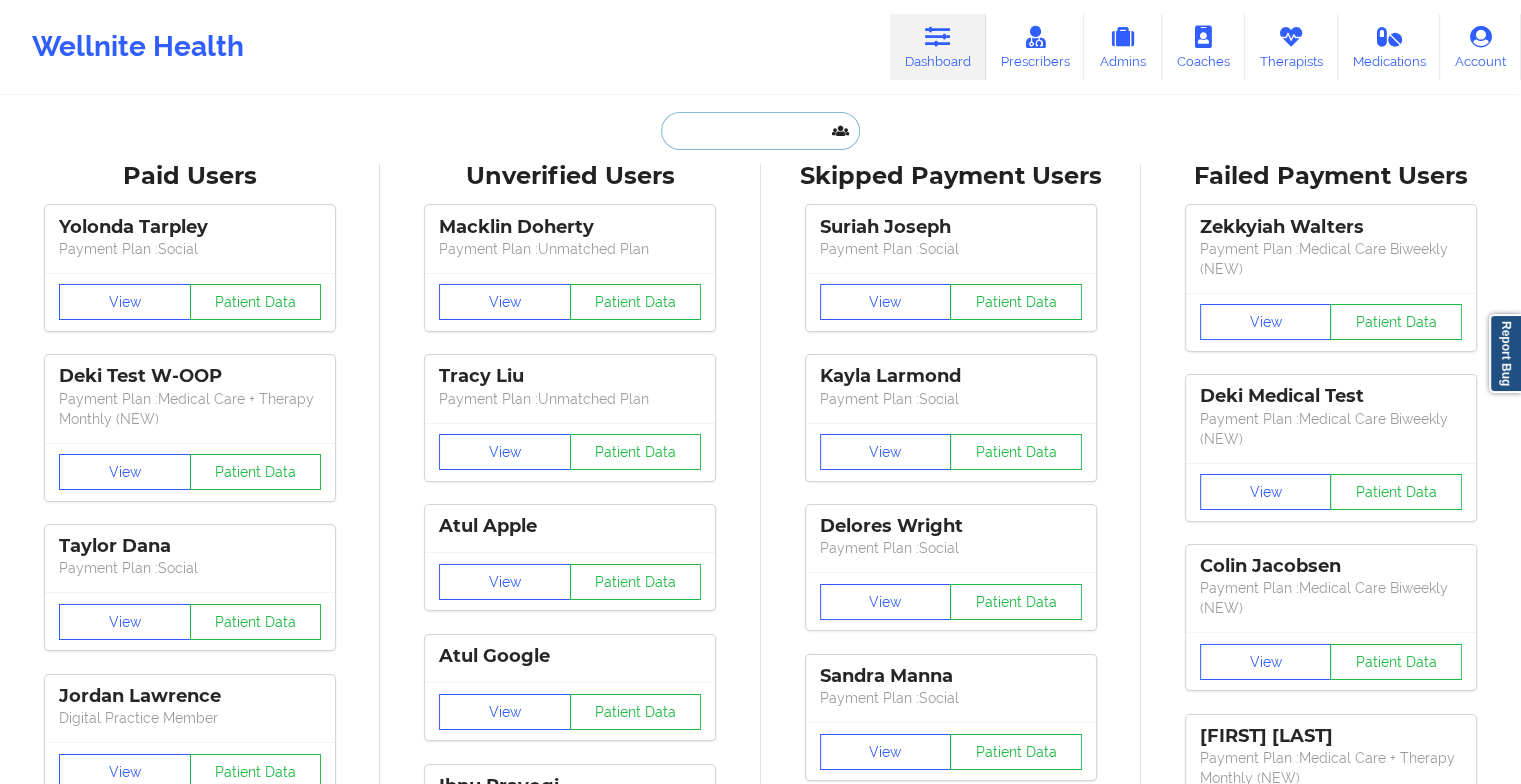 click at bounding box center (760, 131) 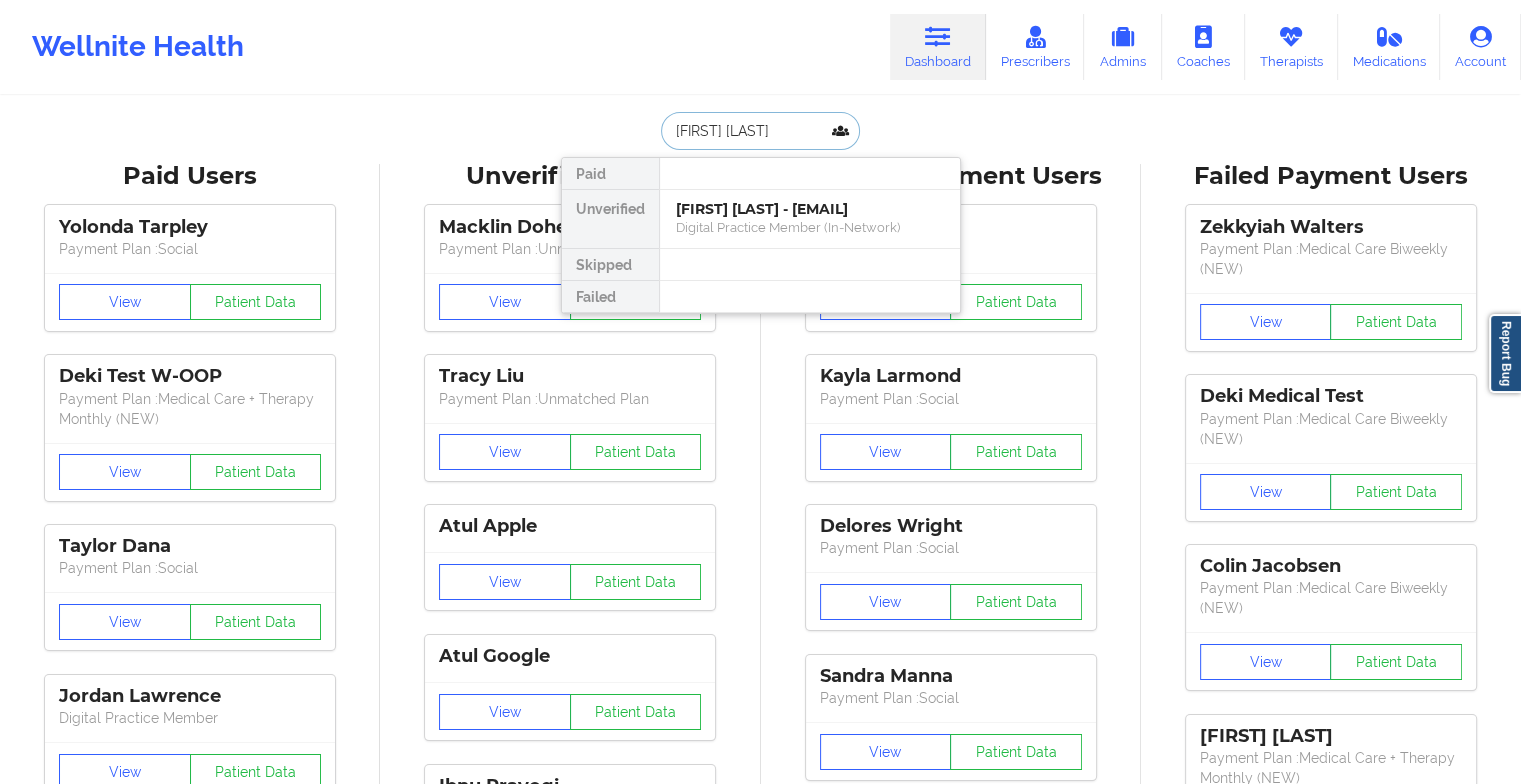 type on "[FIRST] [LAST]" 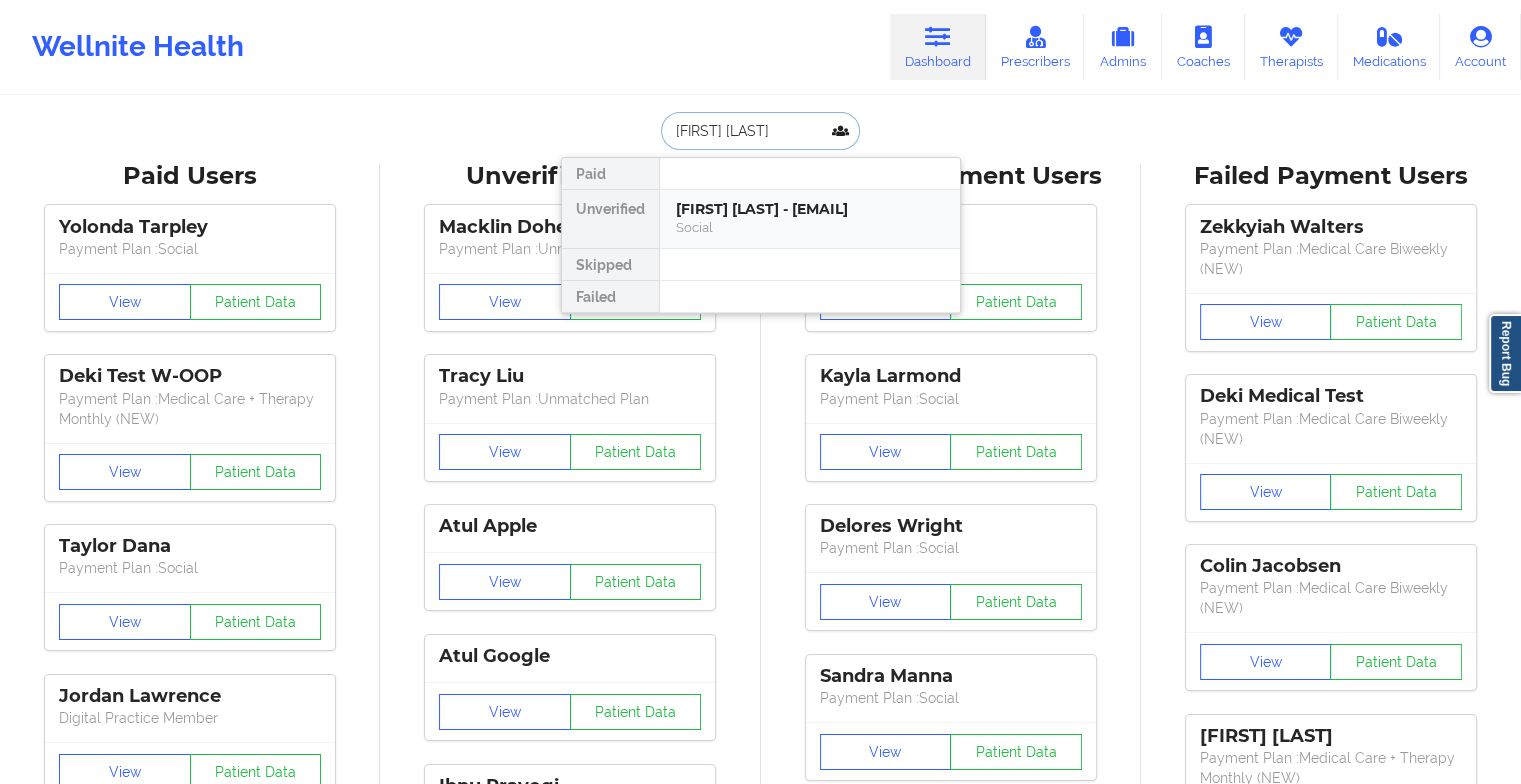 click on "[FIRST] [LAST] - [EMAIL] Social" at bounding box center [810, 219] 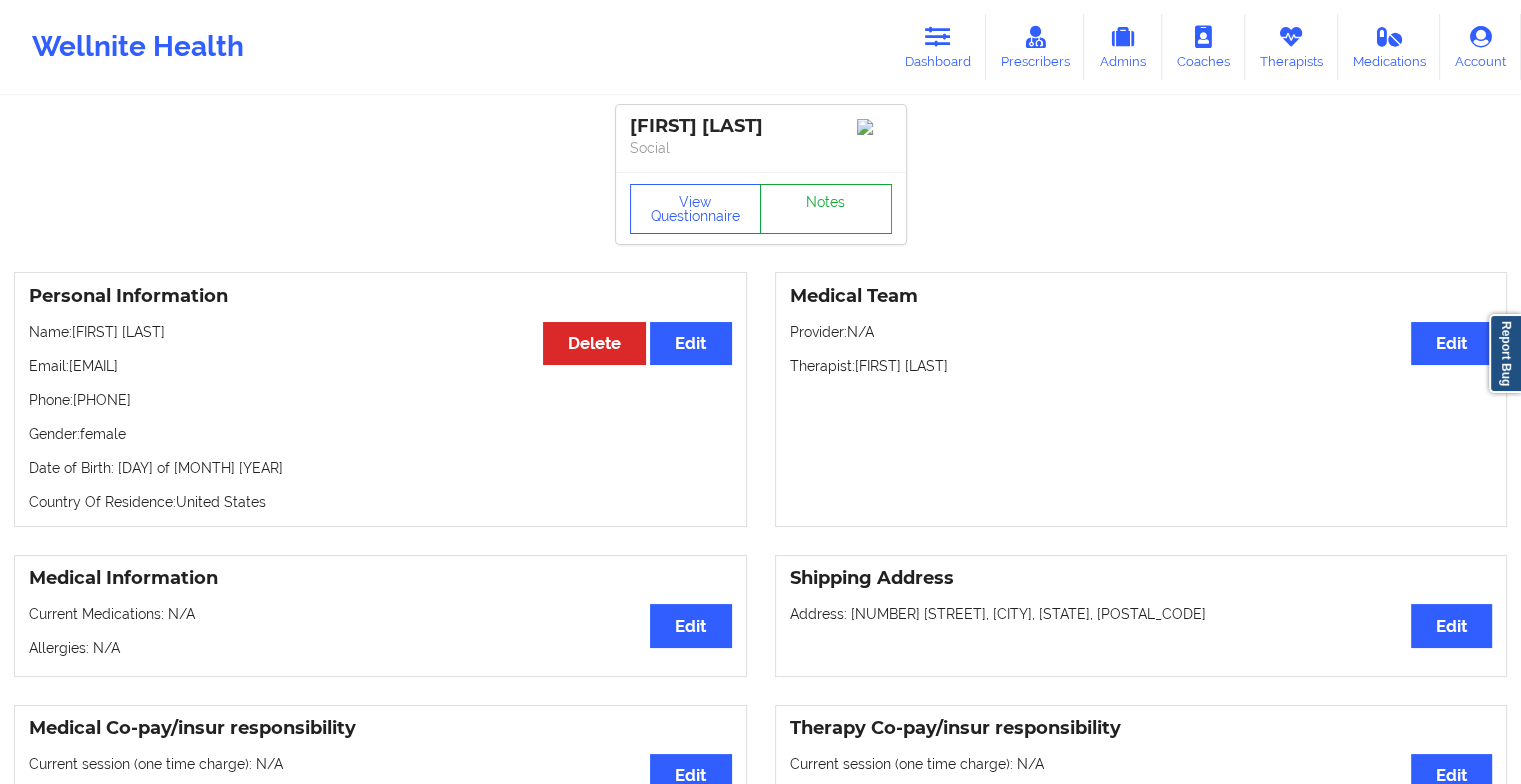 click on "Notes" at bounding box center (826, 209) 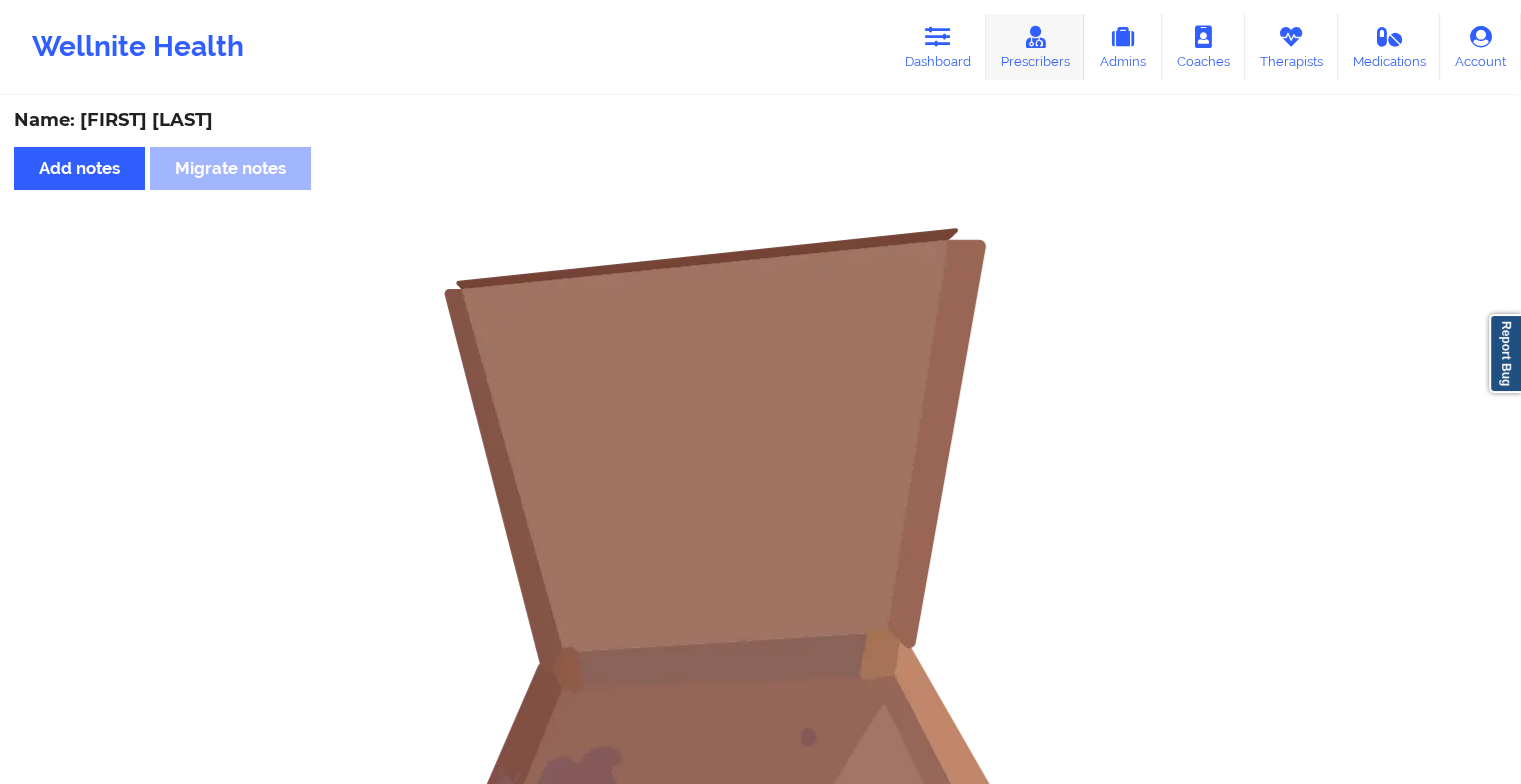 click on "Prescribers" at bounding box center [1035, 47] 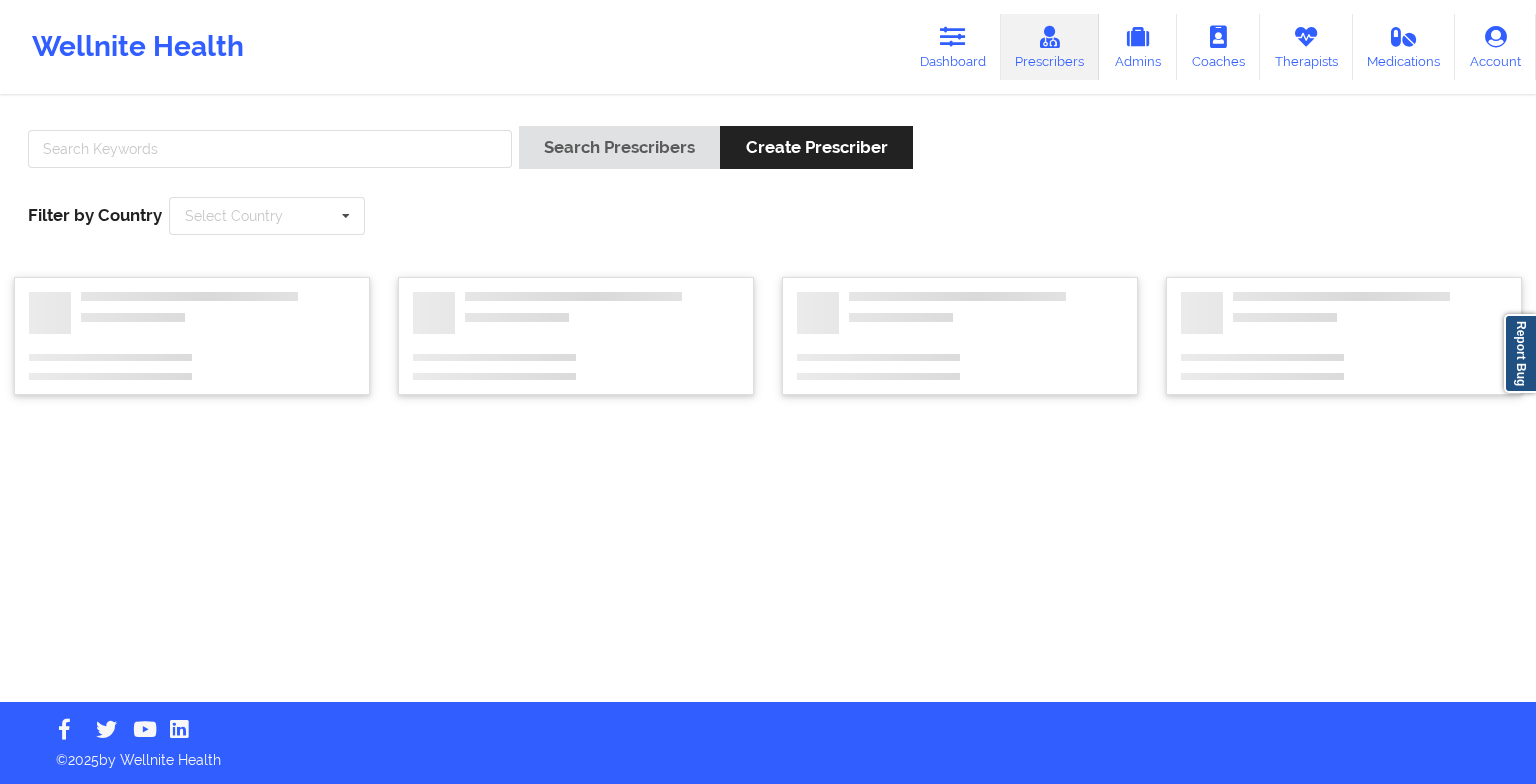 click on "Dashboard" at bounding box center [953, 47] 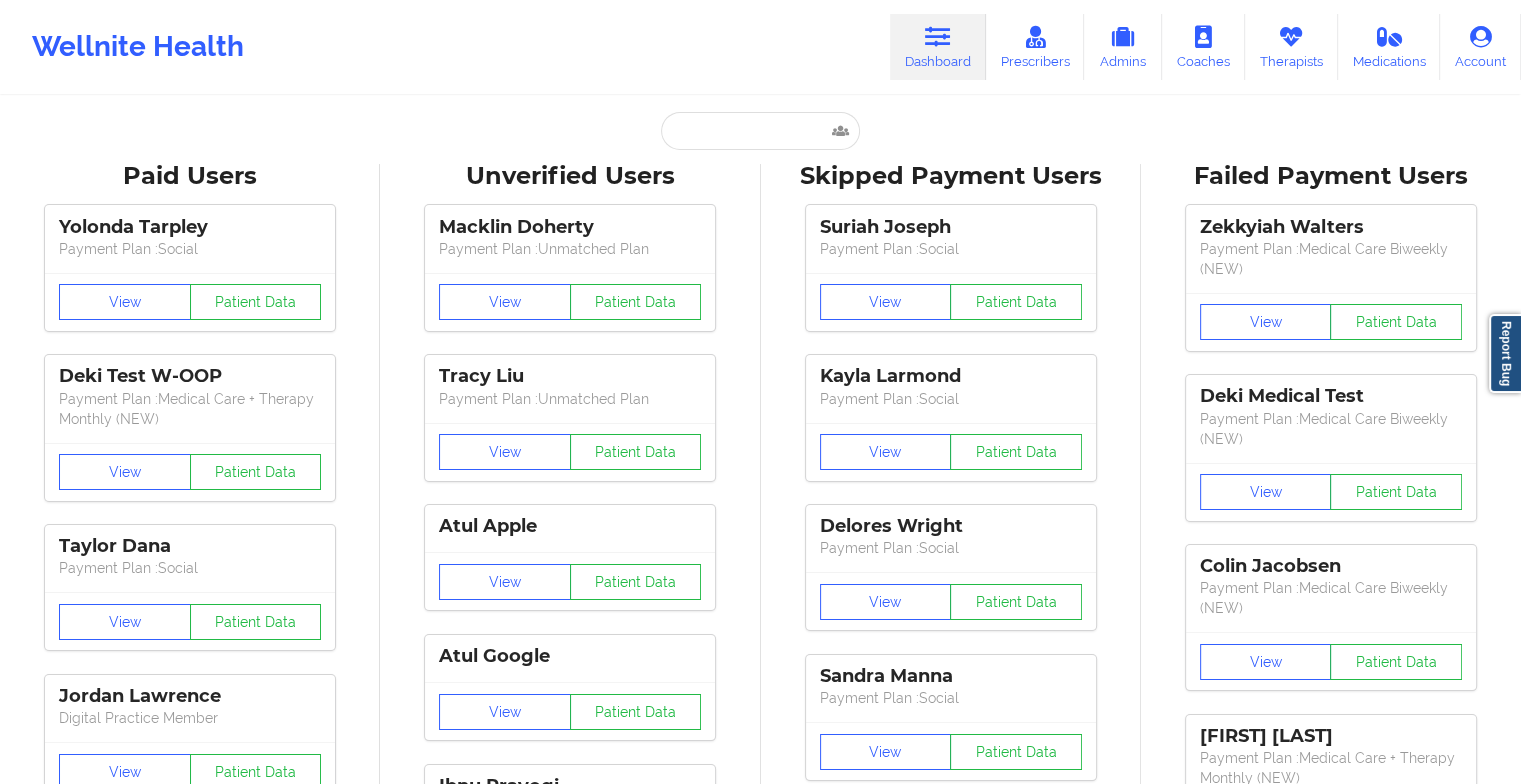 click at bounding box center [938, 37] 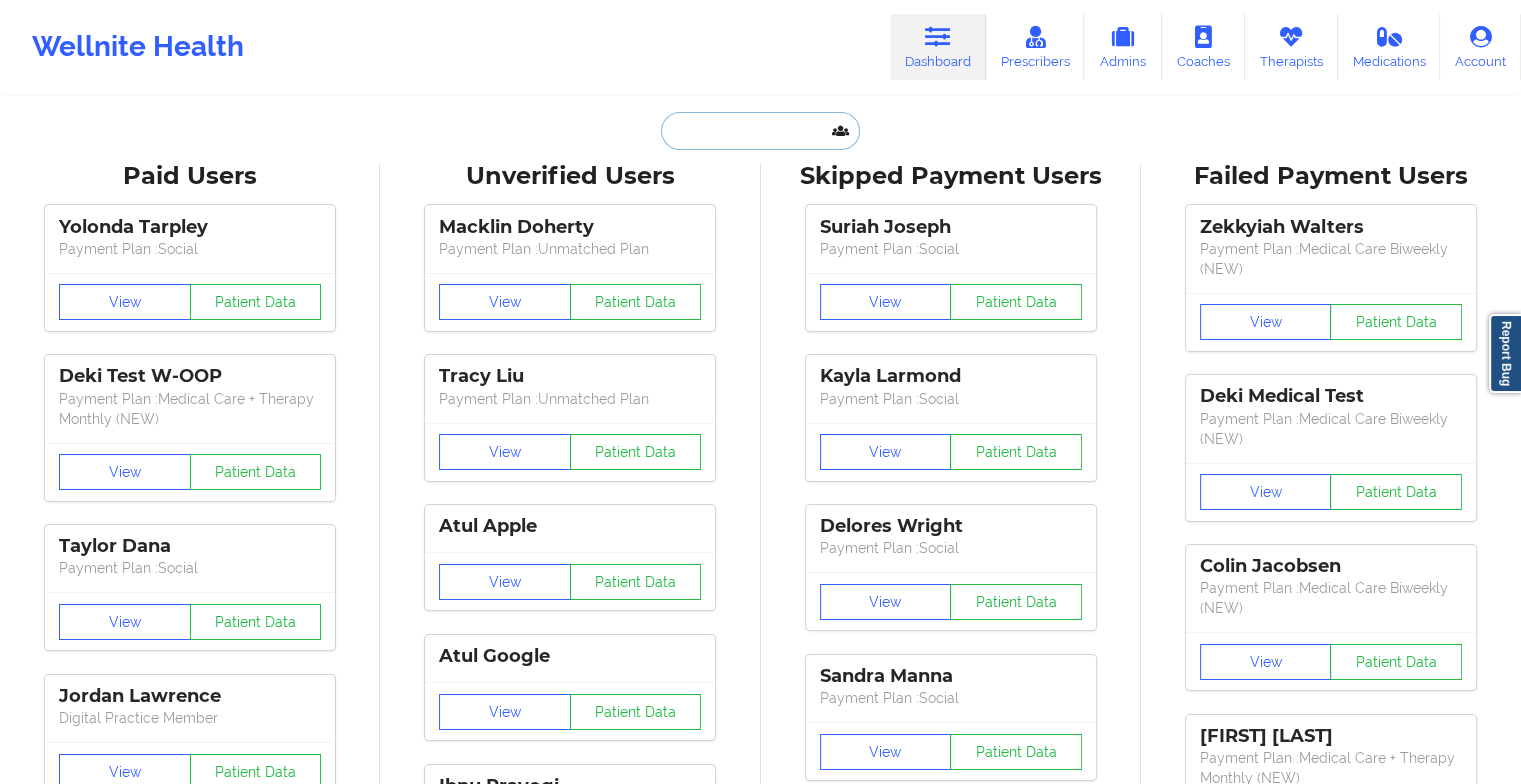 click at bounding box center (760, 131) 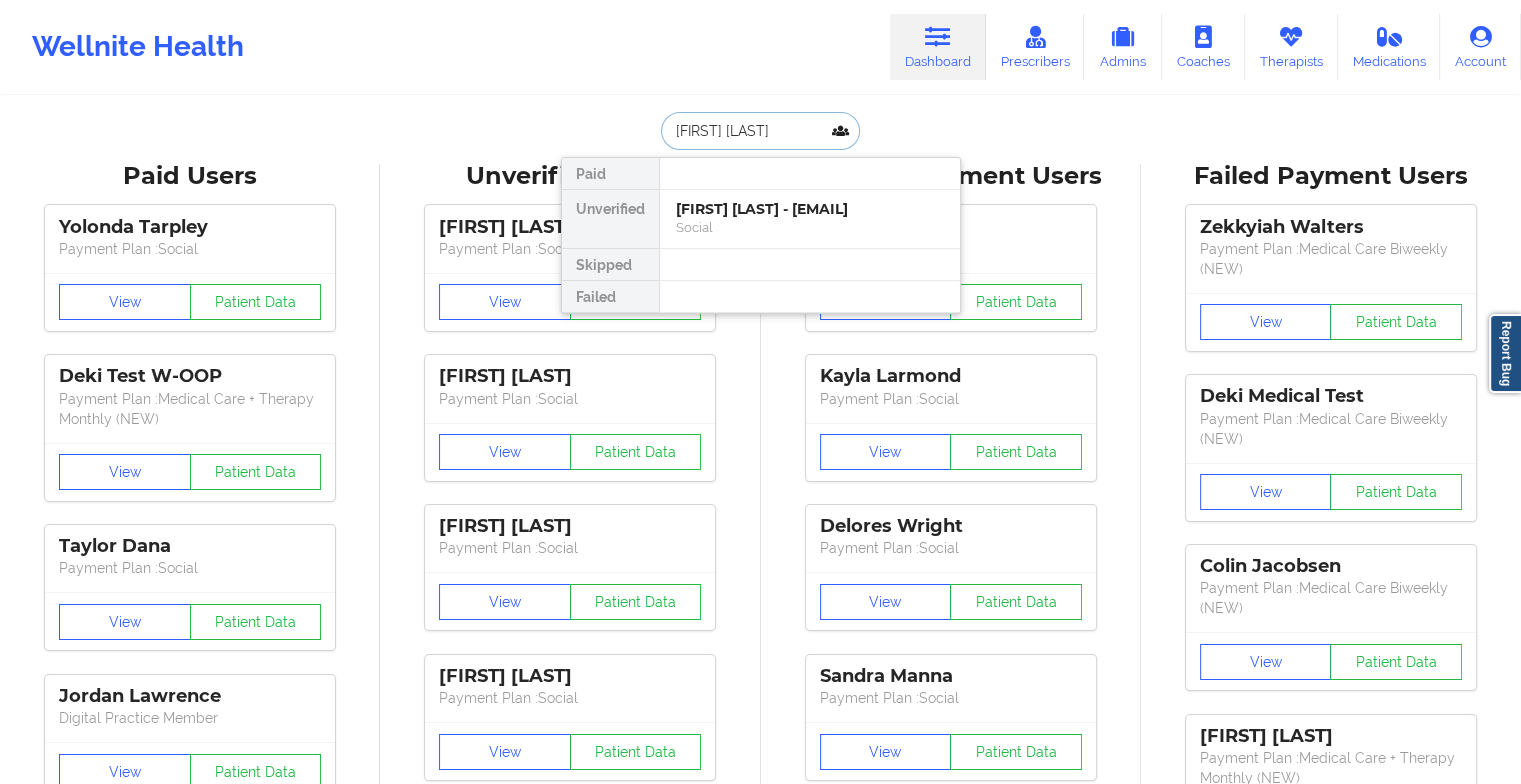 type on "[FIRST] [LAST]" 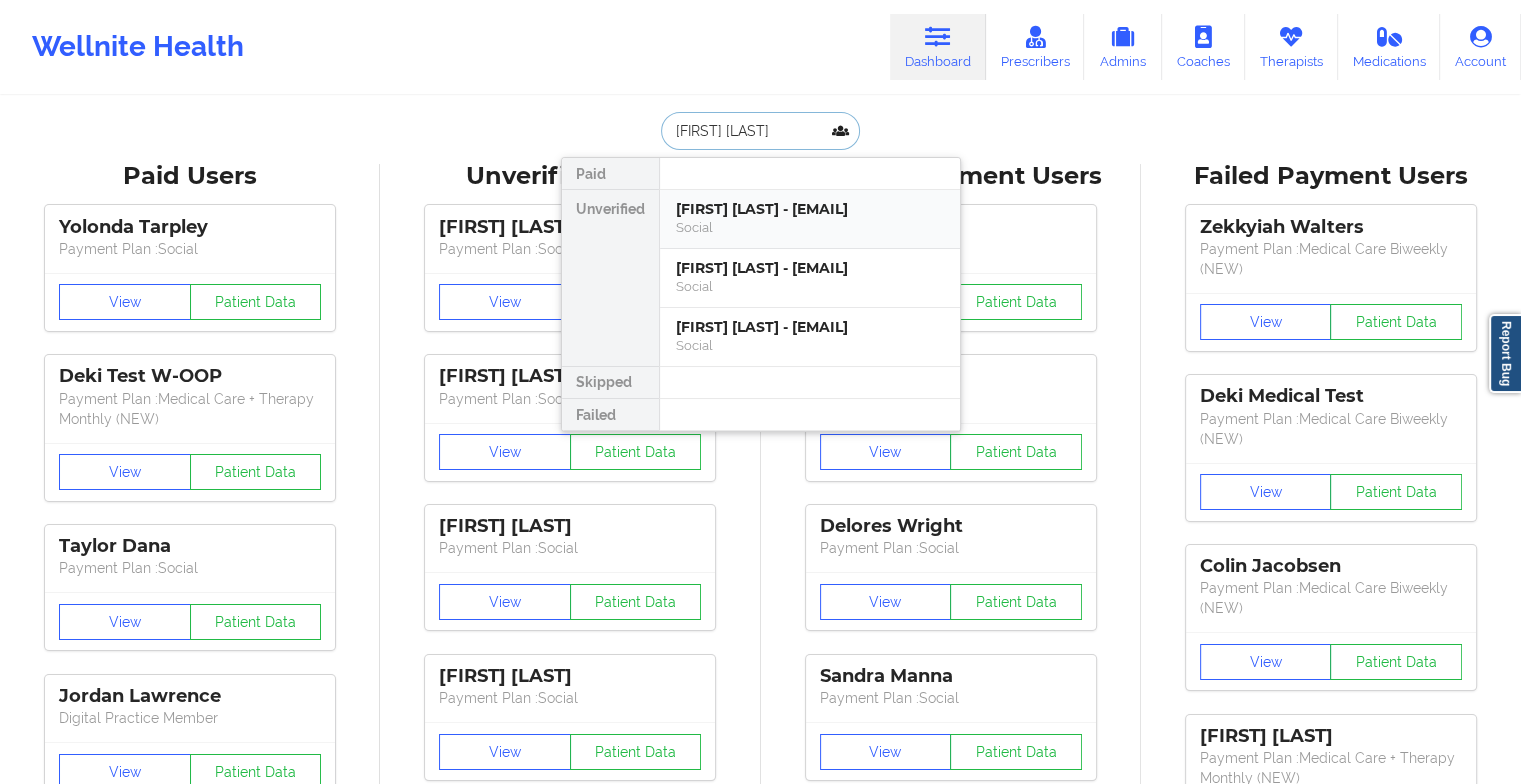 click on "[FIRST] [LAST] - [EMAIL]" at bounding box center [810, 209] 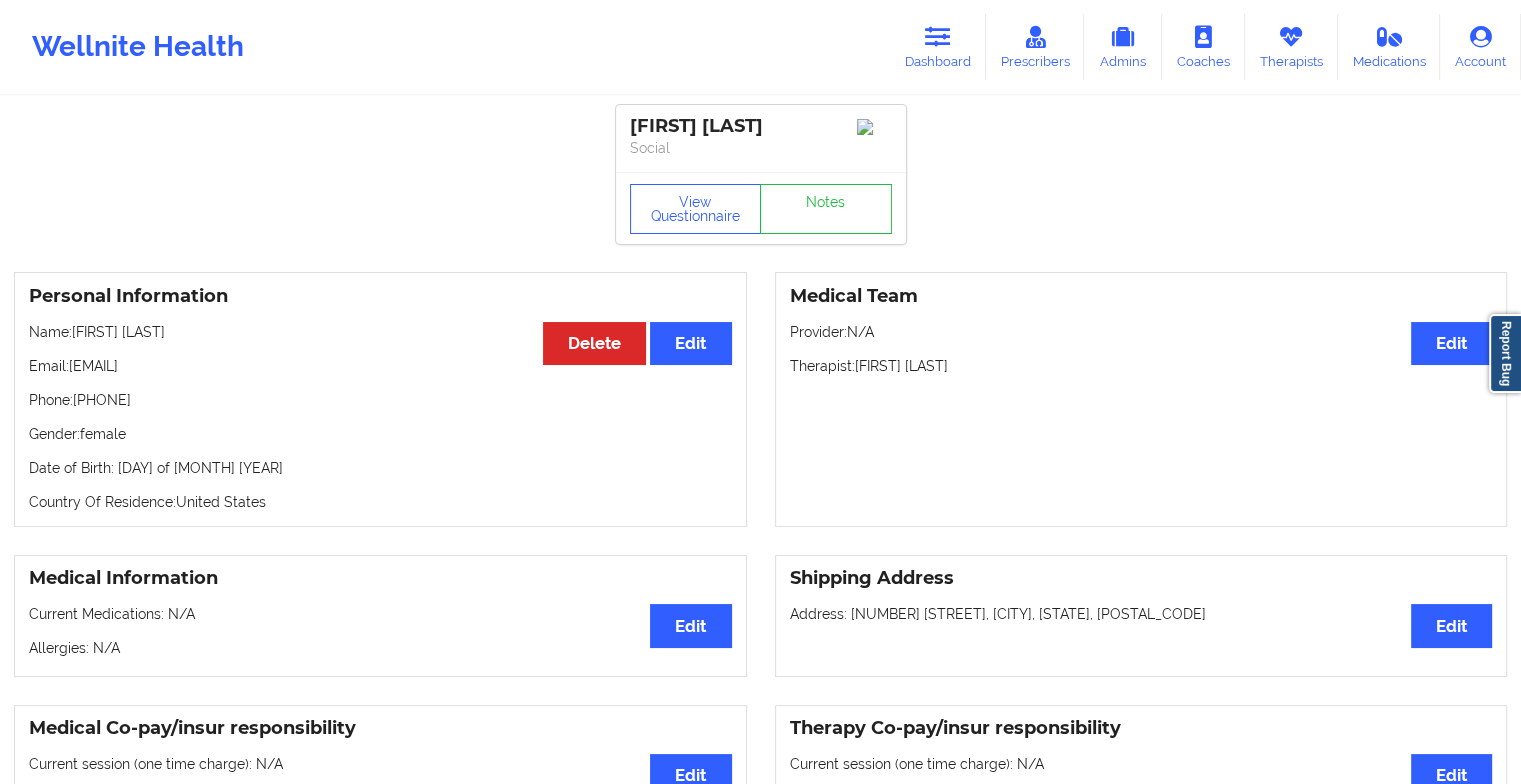 drag, startPoint x: 68, startPoint y: 372, endPoint x: 298, endPoint y: 371, distance: 230.00217 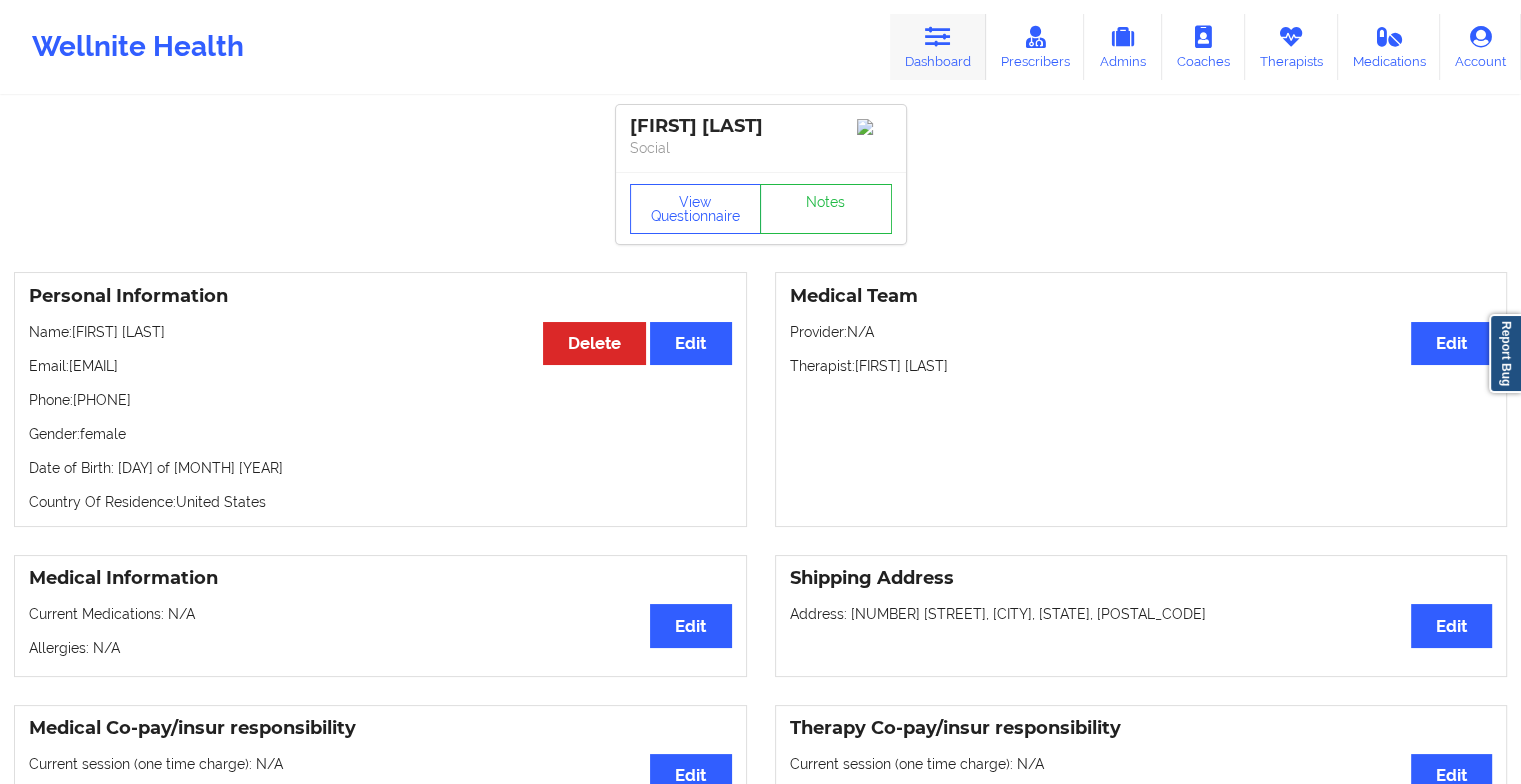 click on "Dashboard" at bounding box center [938, 47] 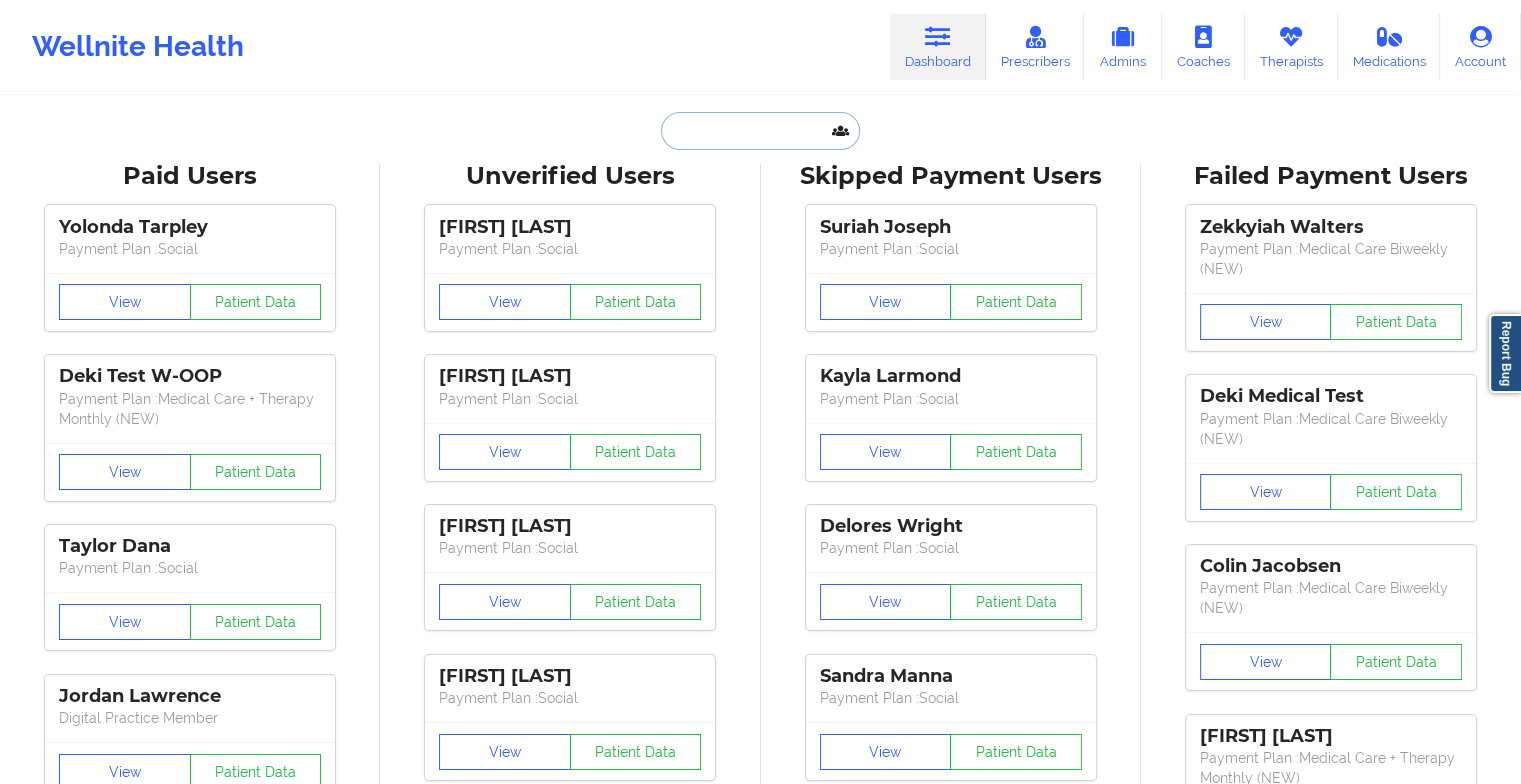 click at bounding box center (760, 131) 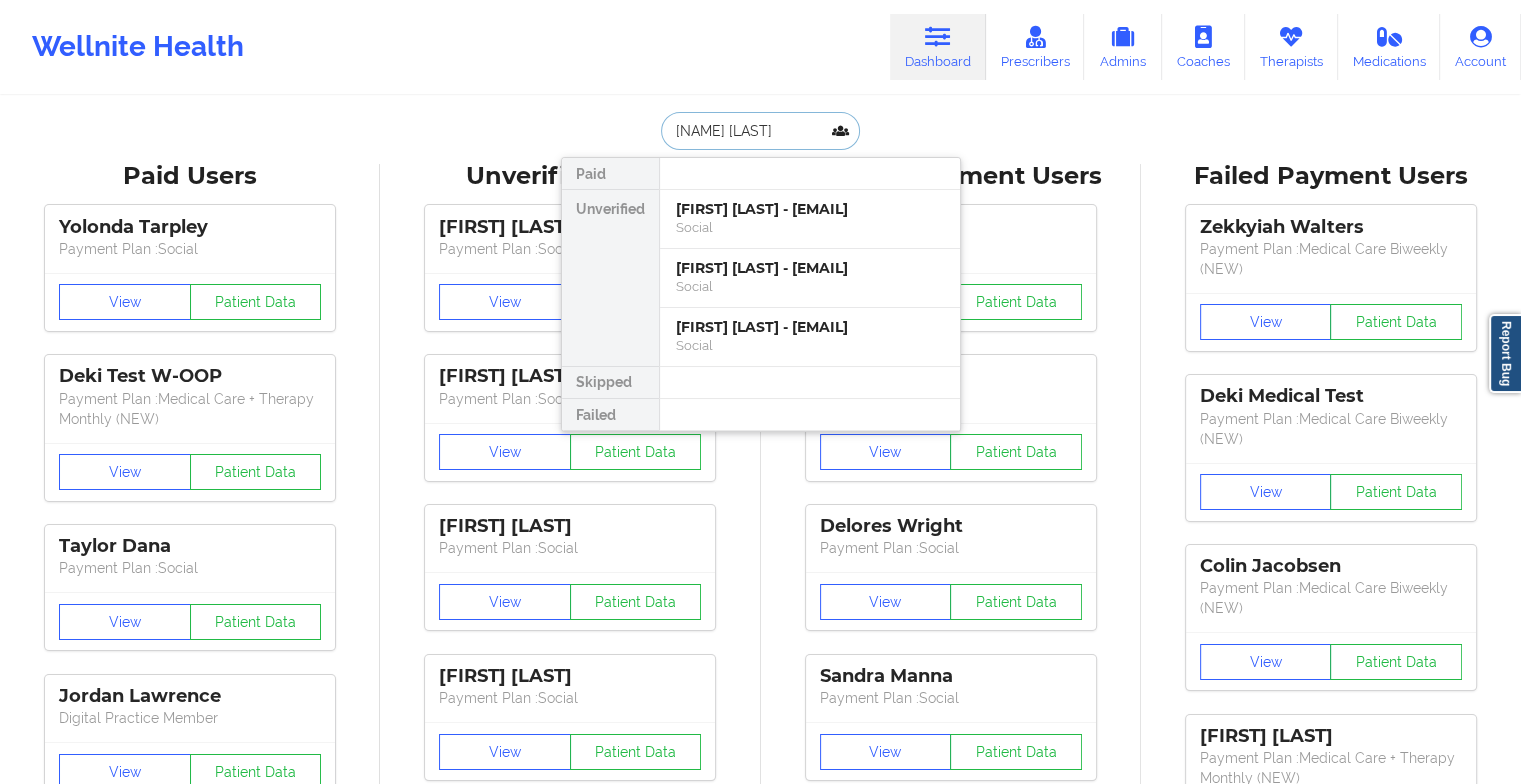 type on "[FIRST] [LAST]" 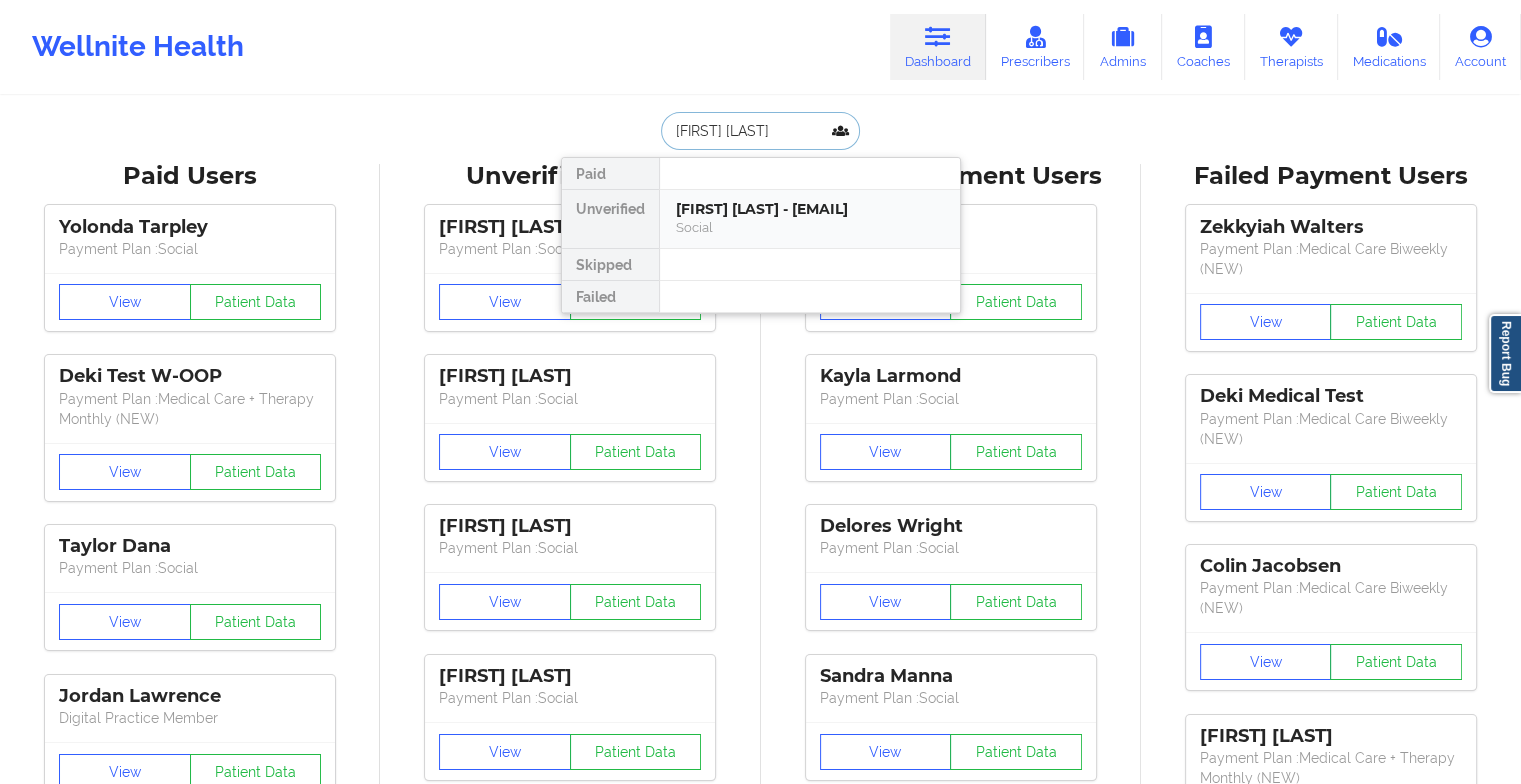 click on "[FIRST] [LAST] - [EMAIL]" at bounding box center (810, 209) 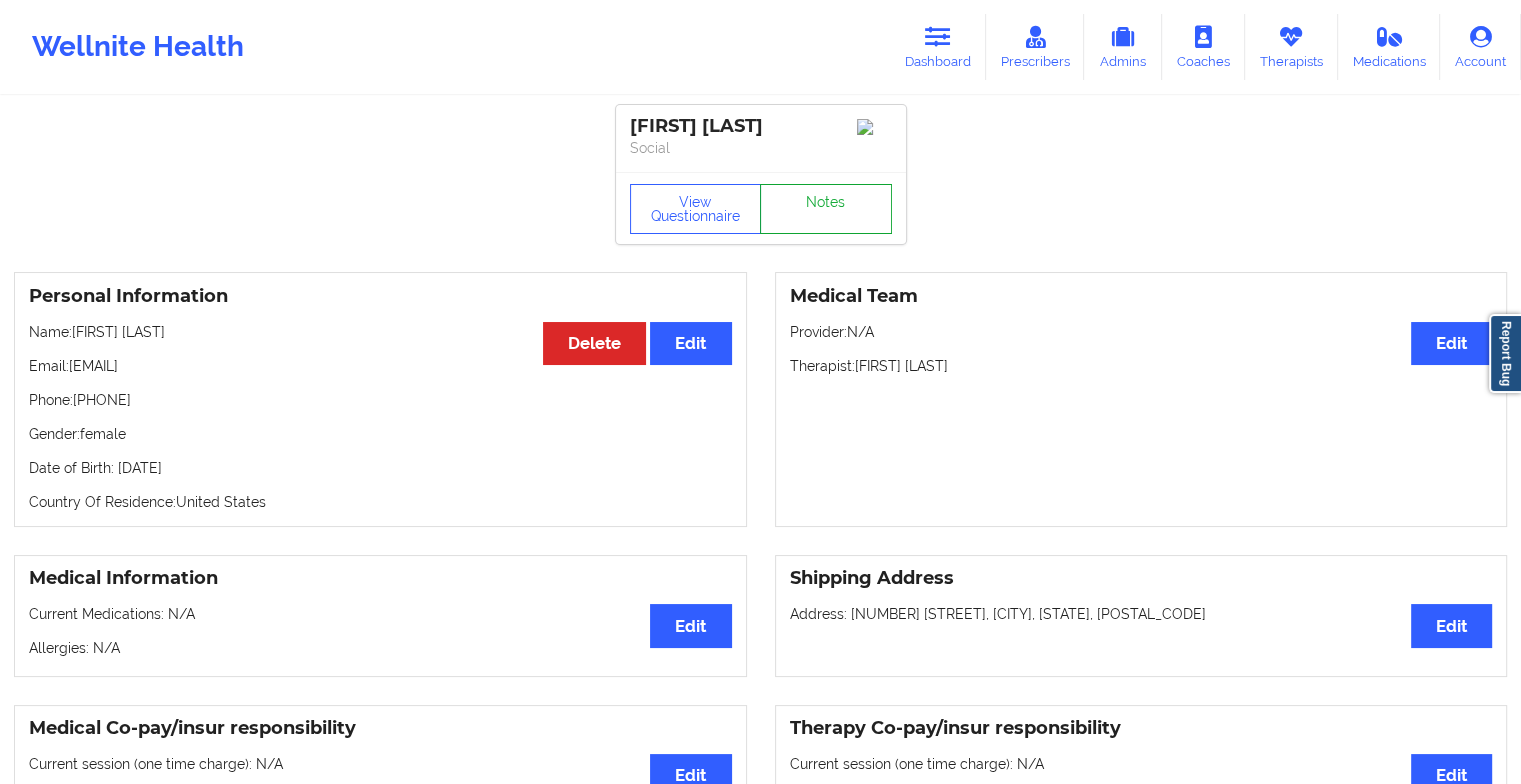 click on "Notes" at bounding box center [826, 209] 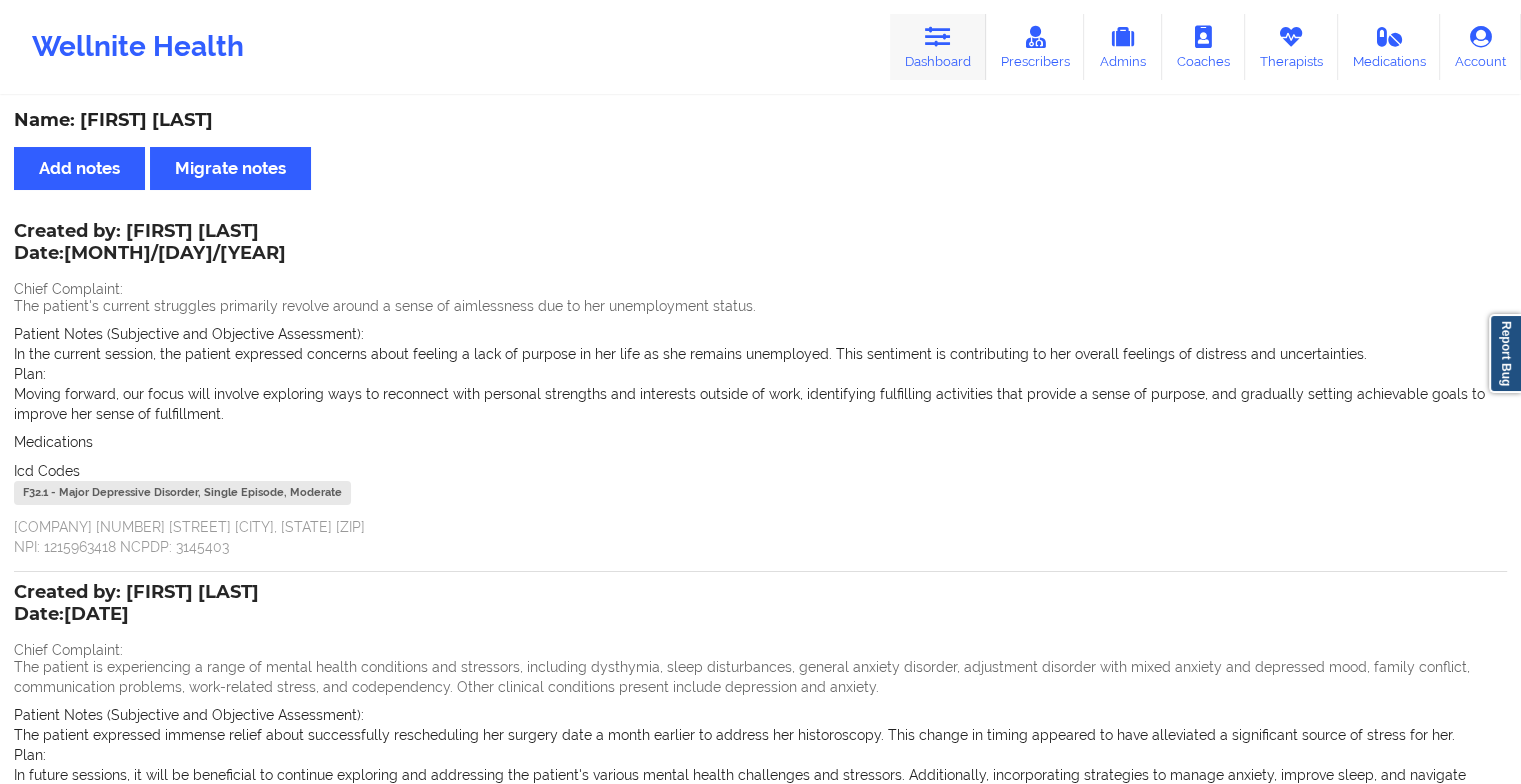 click on "Dashboard" at bounding box center [938, 47] 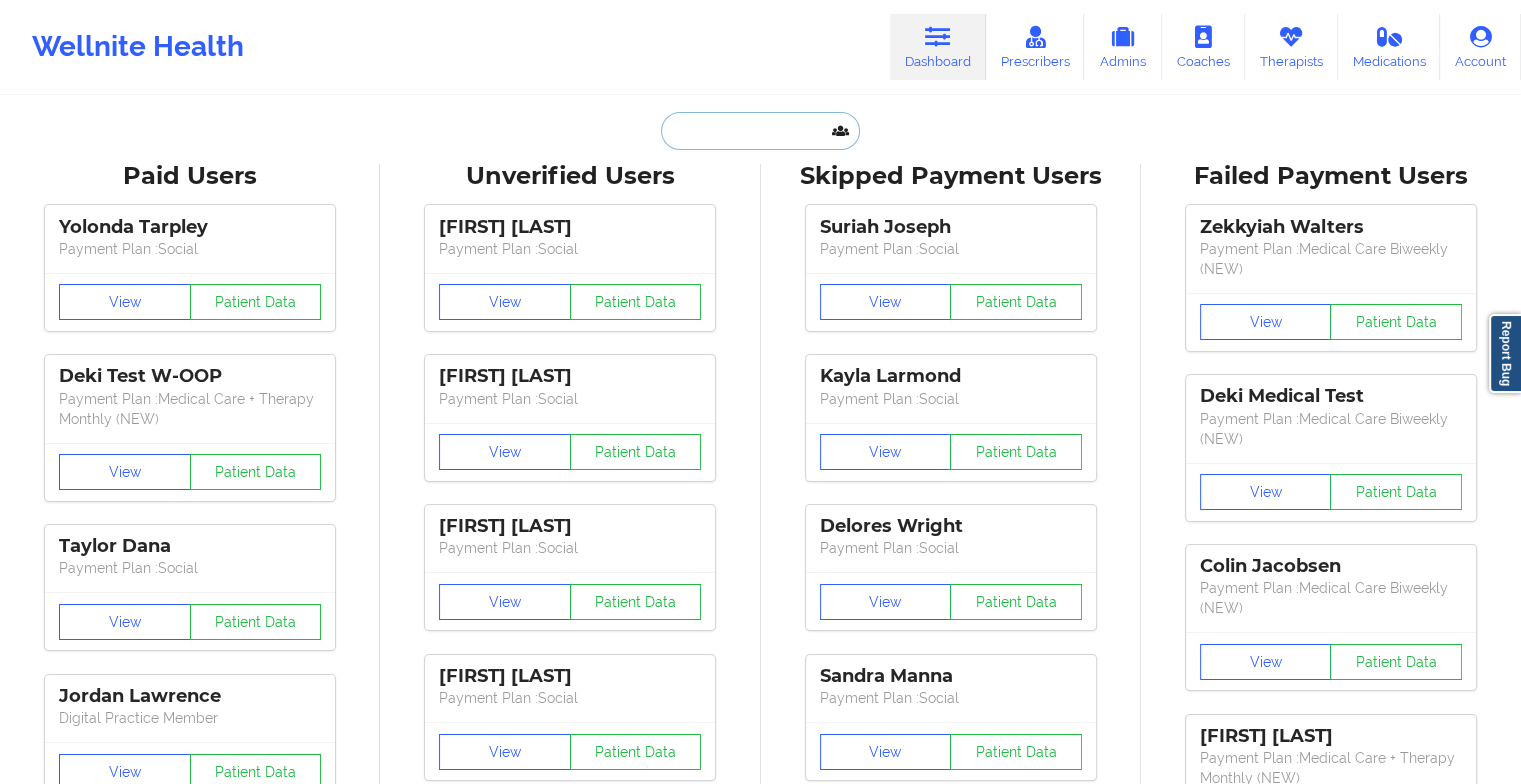 click at bounding box center [760, 131] 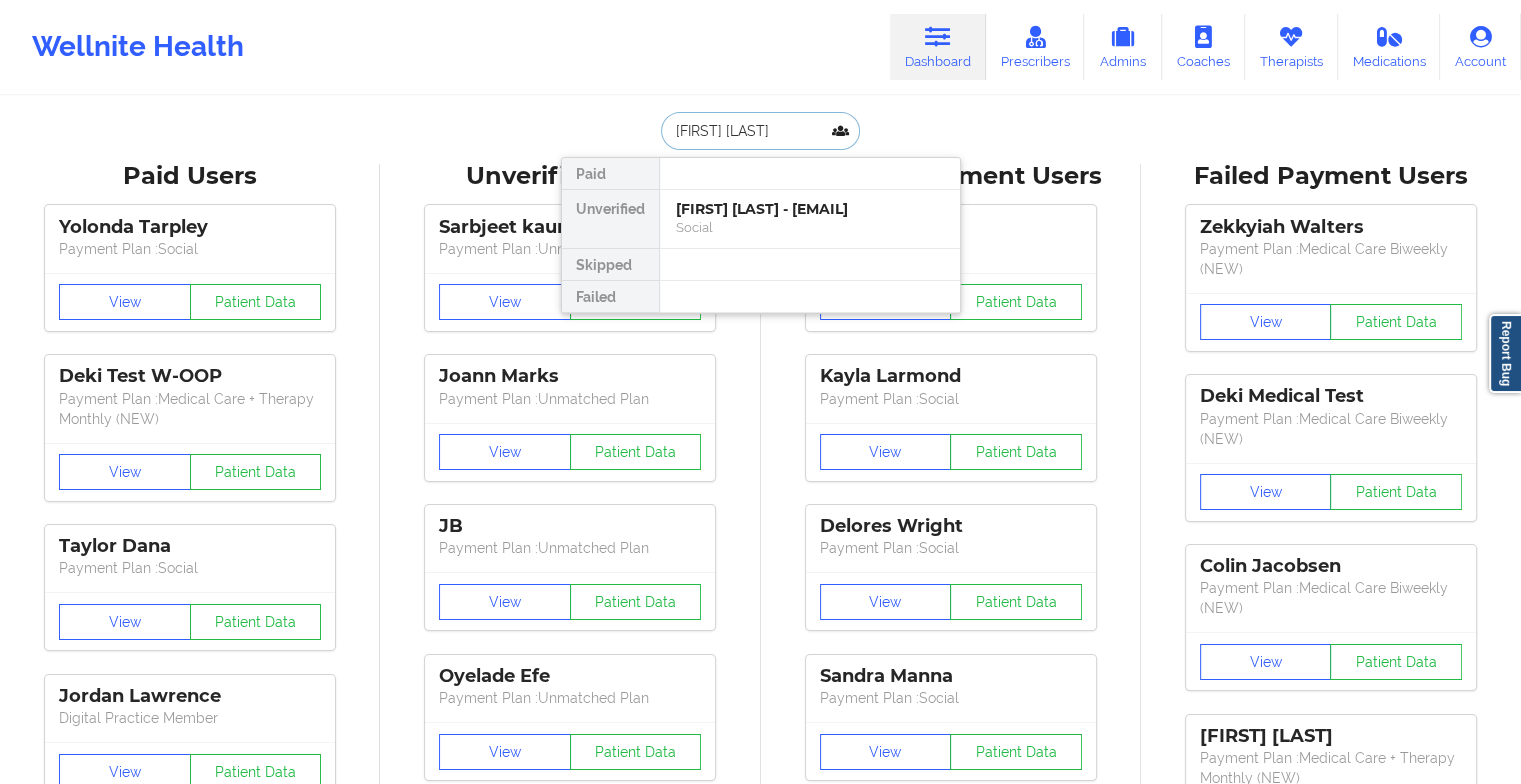 type on "[FIRST] [LAST]" 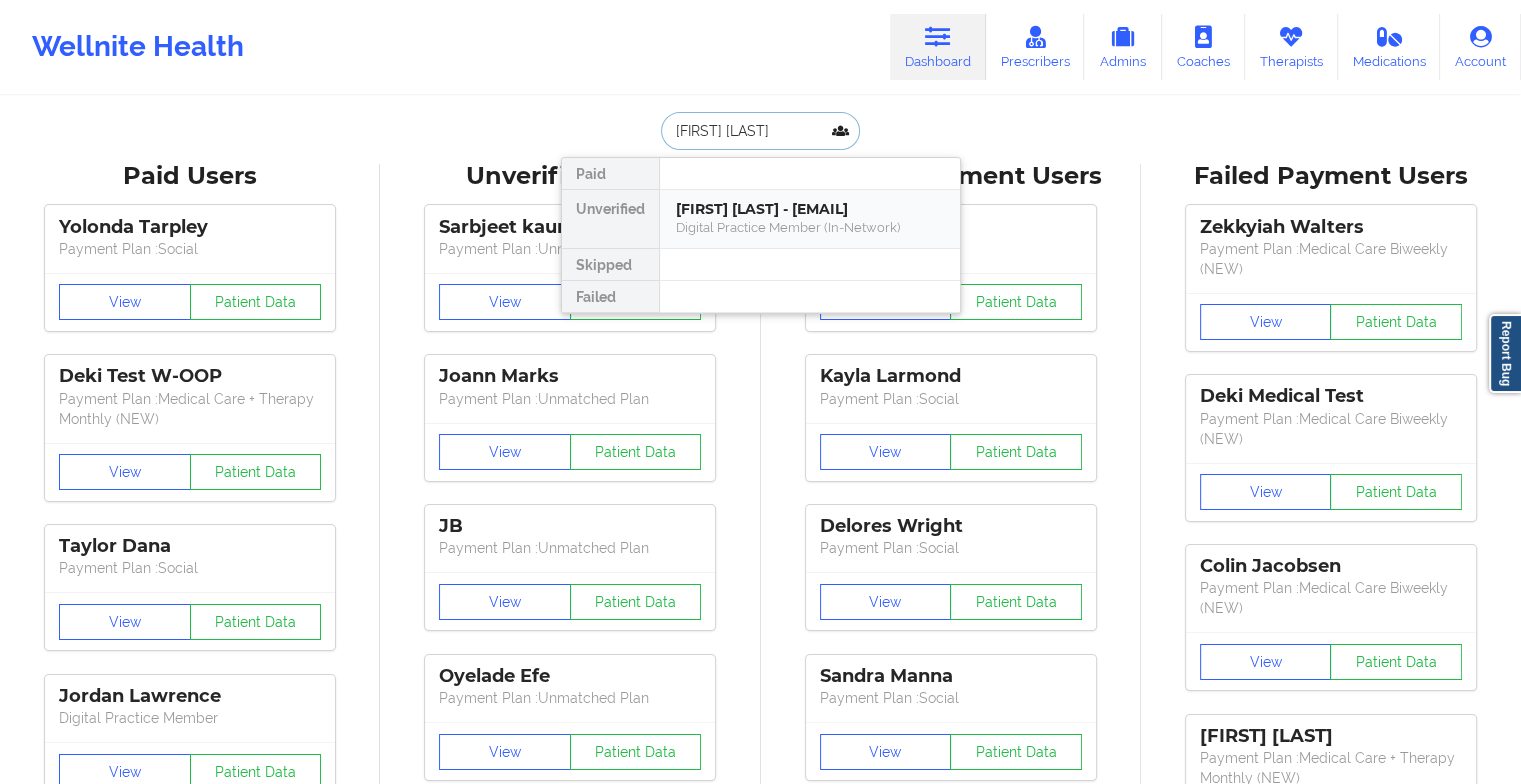 click on "[FIRST] [LAST]  - [EMAIL]" at bounding box center (810, 209) 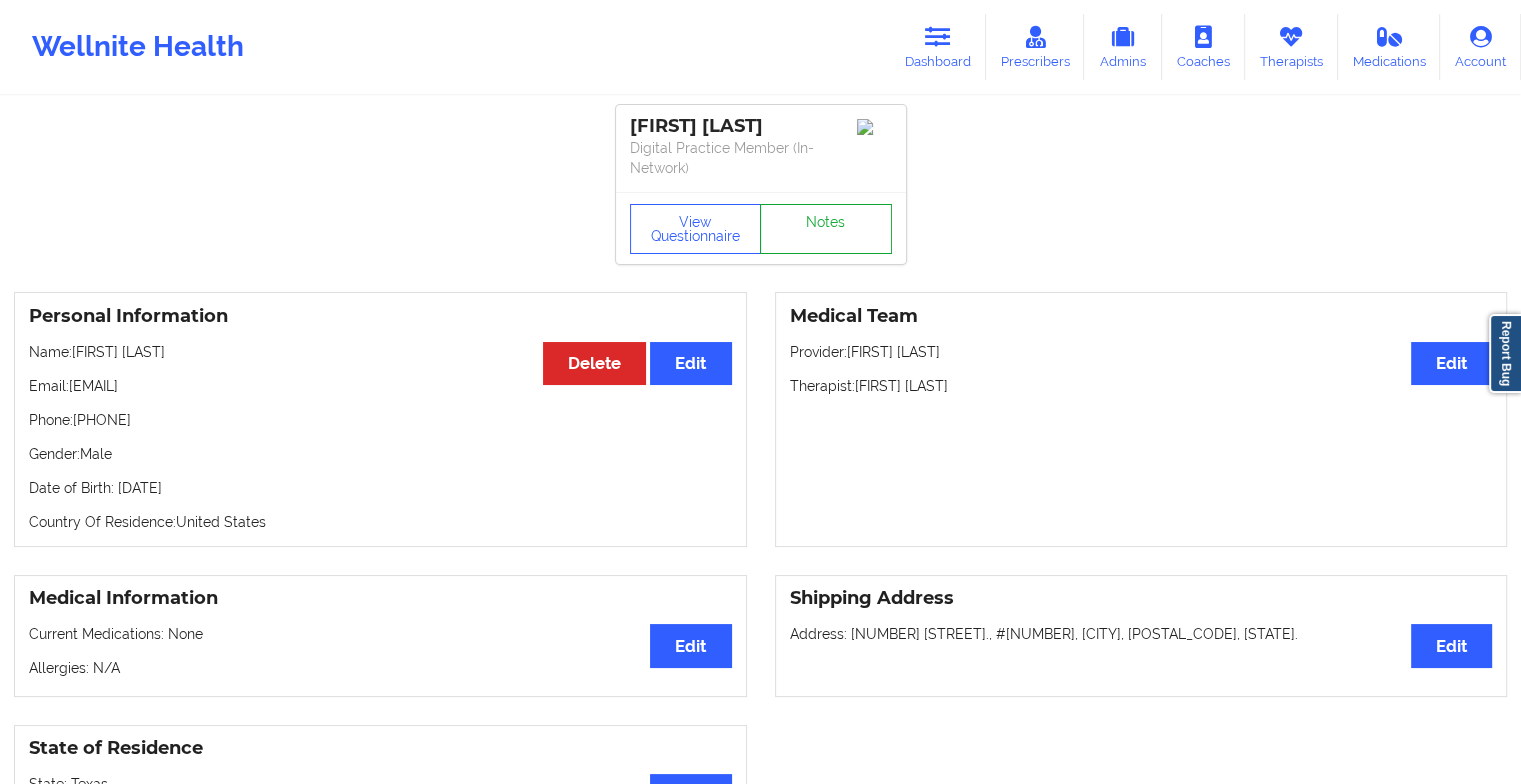 click on "Notes" at bounding box center (826, 229) 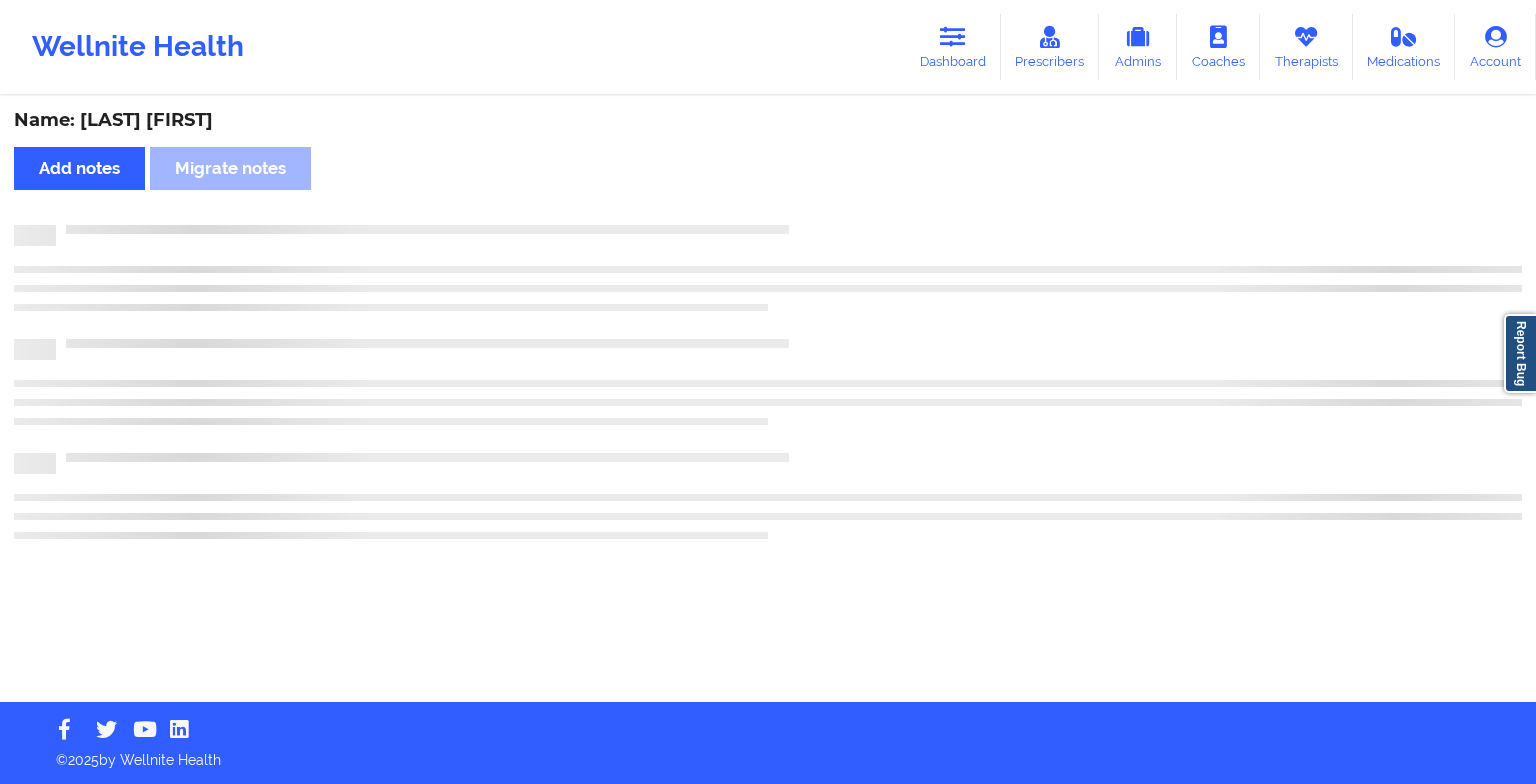 click on "Name: [FIRST] [LAST] Add notes Migrate notes" at bounding box center (768, 400) 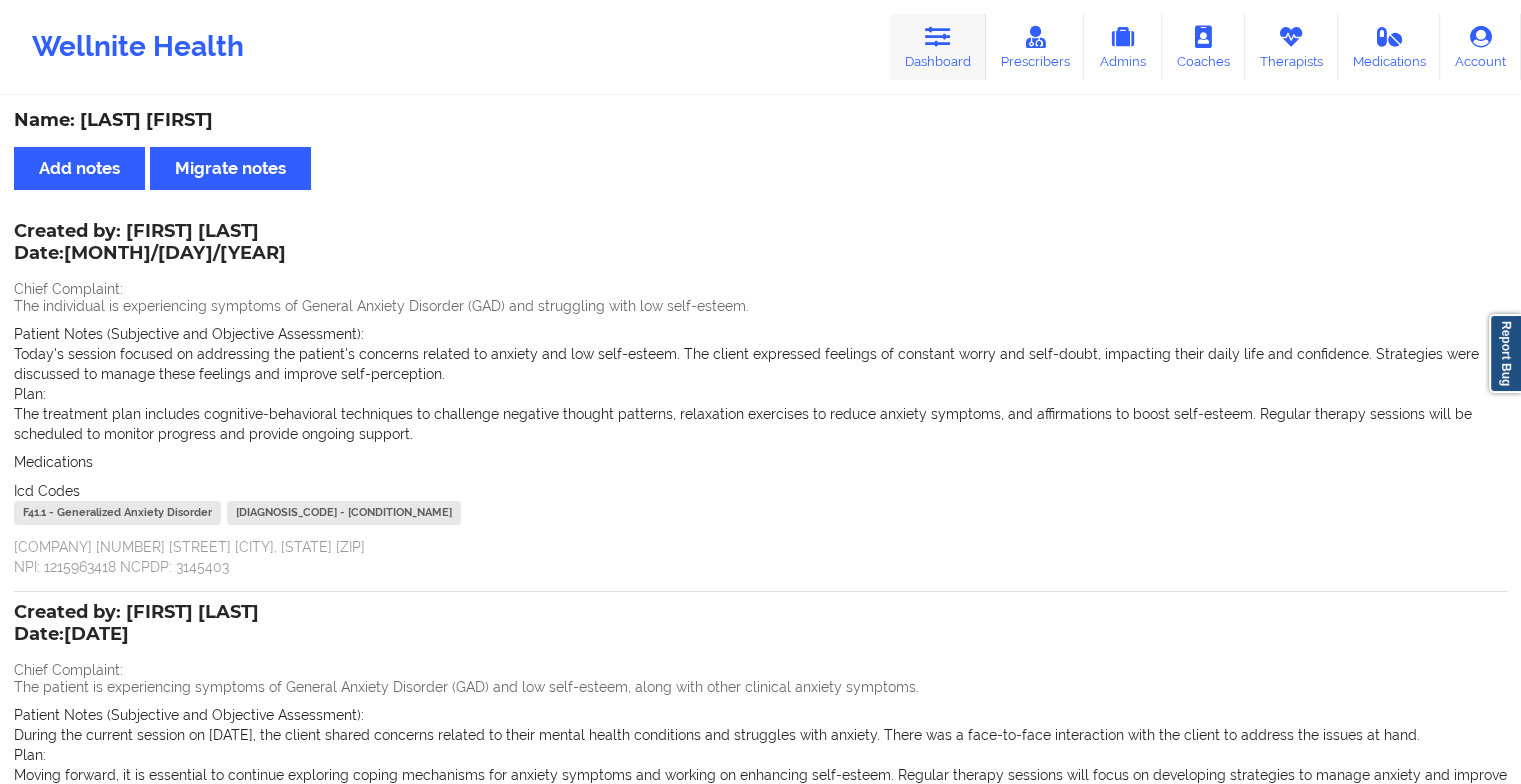 click on "Dashboard" at bounding box center [938, 47] 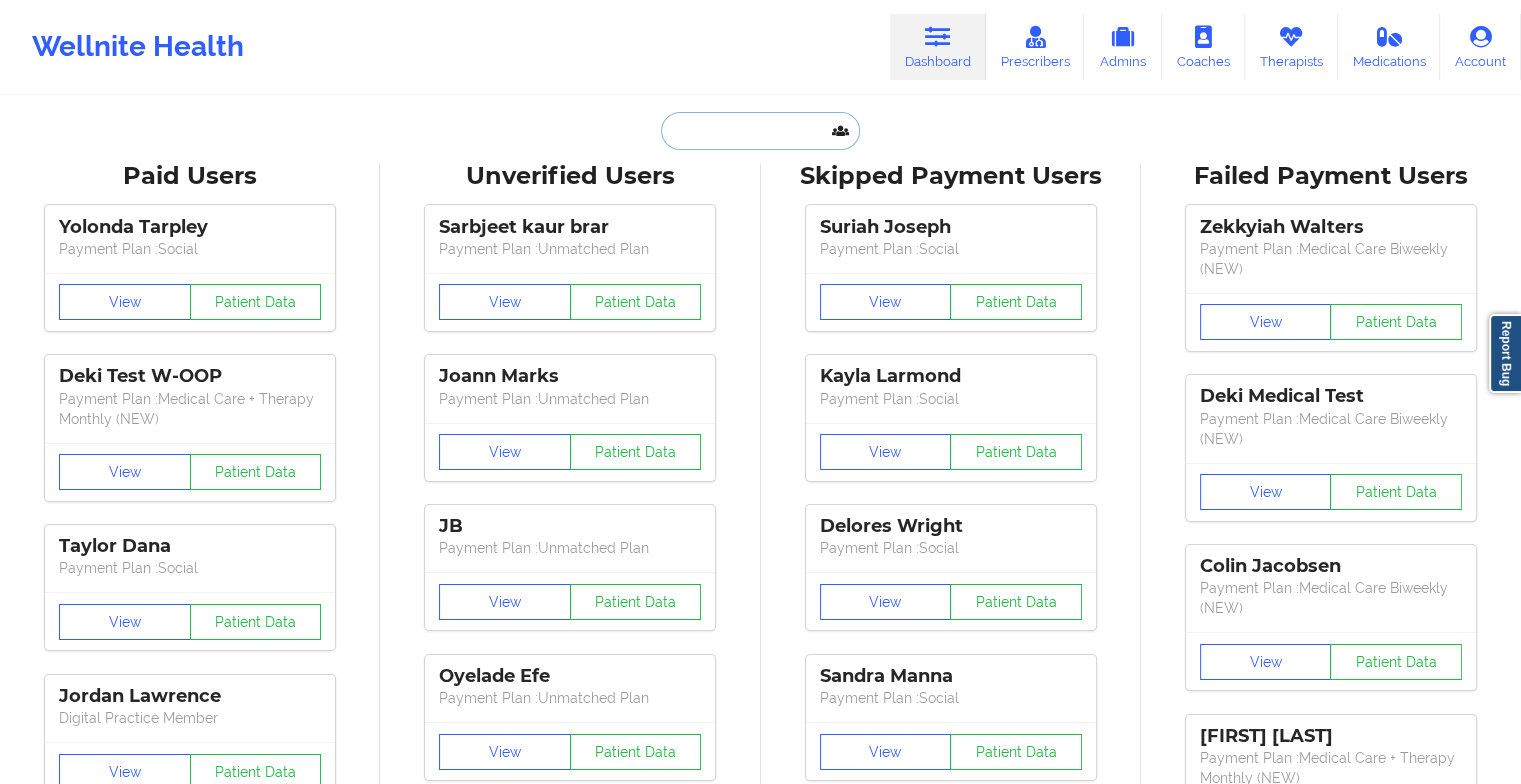 click at bounding box center (760, 131) 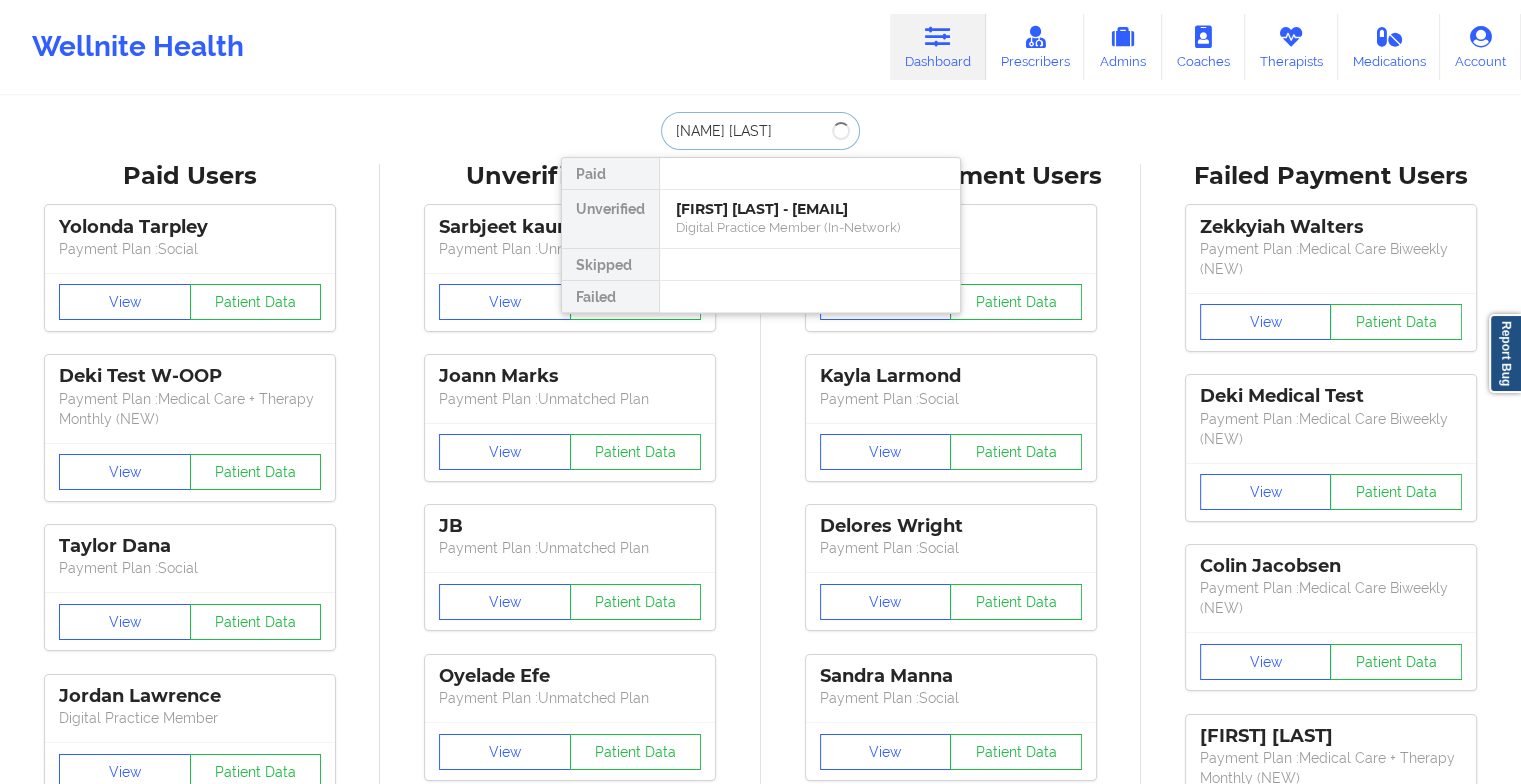 type on "[FIRST] [LAST]" 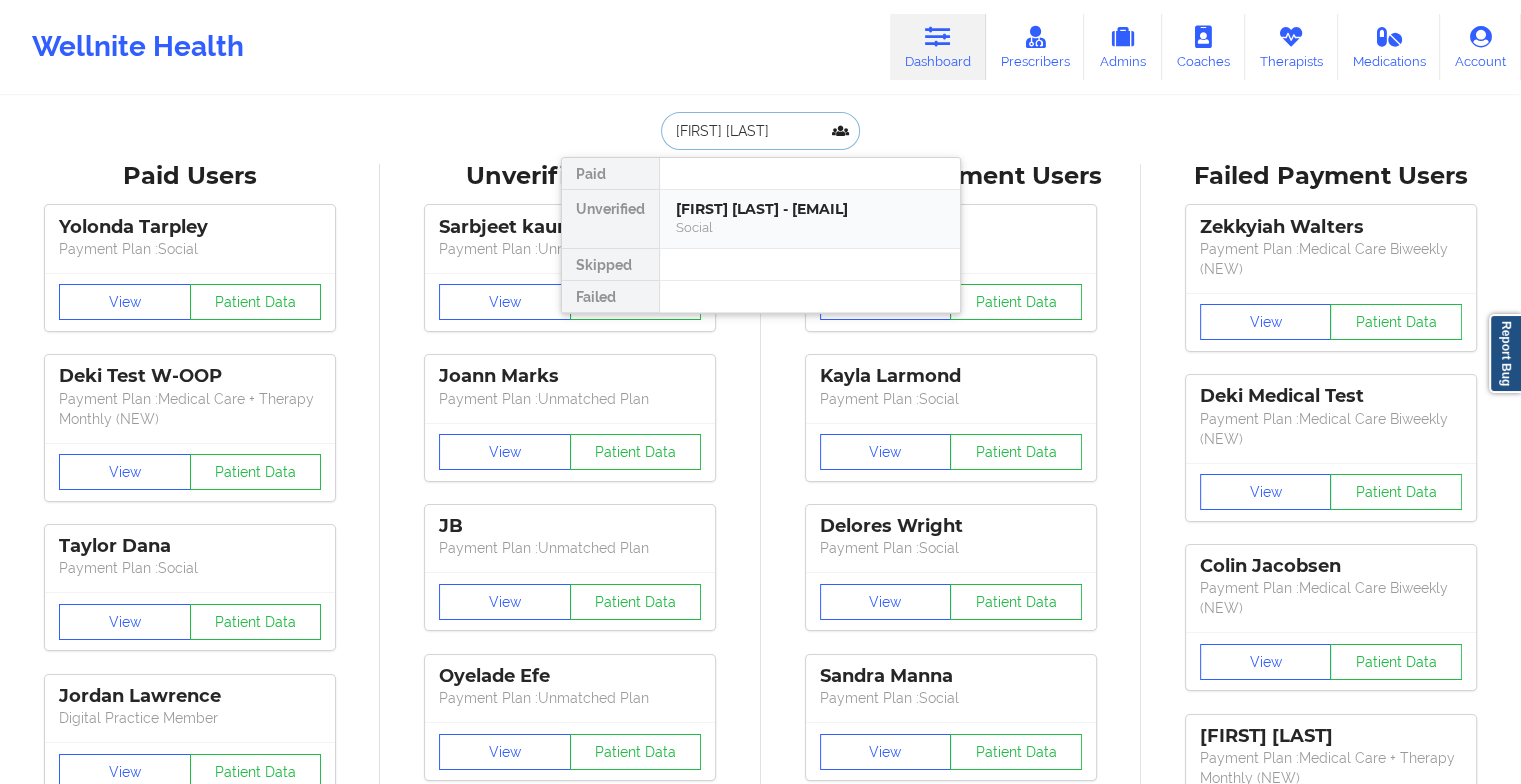 click on "[FIRST] [LAST] - [EMAIL]" at bounding box center [810, 209] 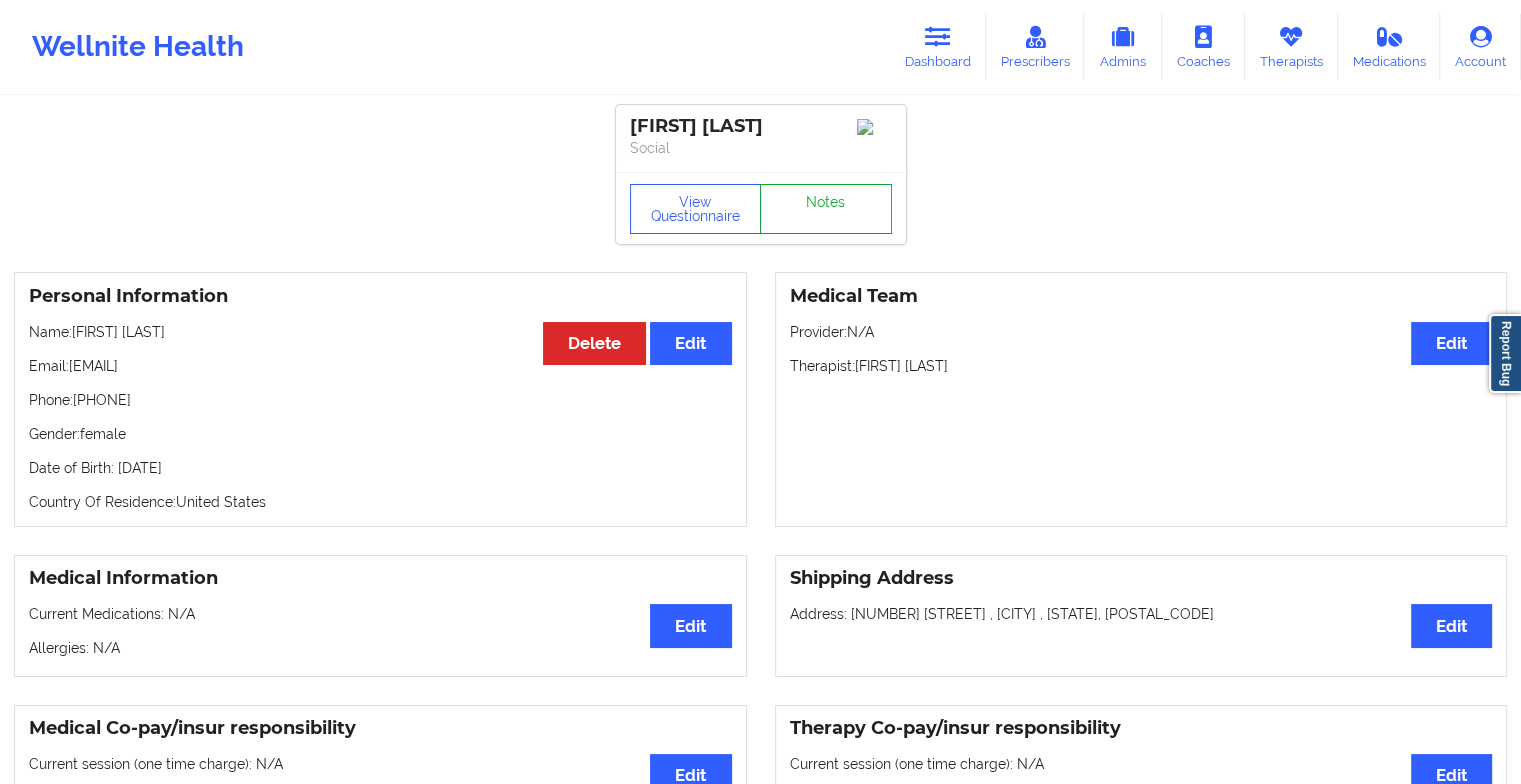 click on "Notes" at bounding box center [826, 209] 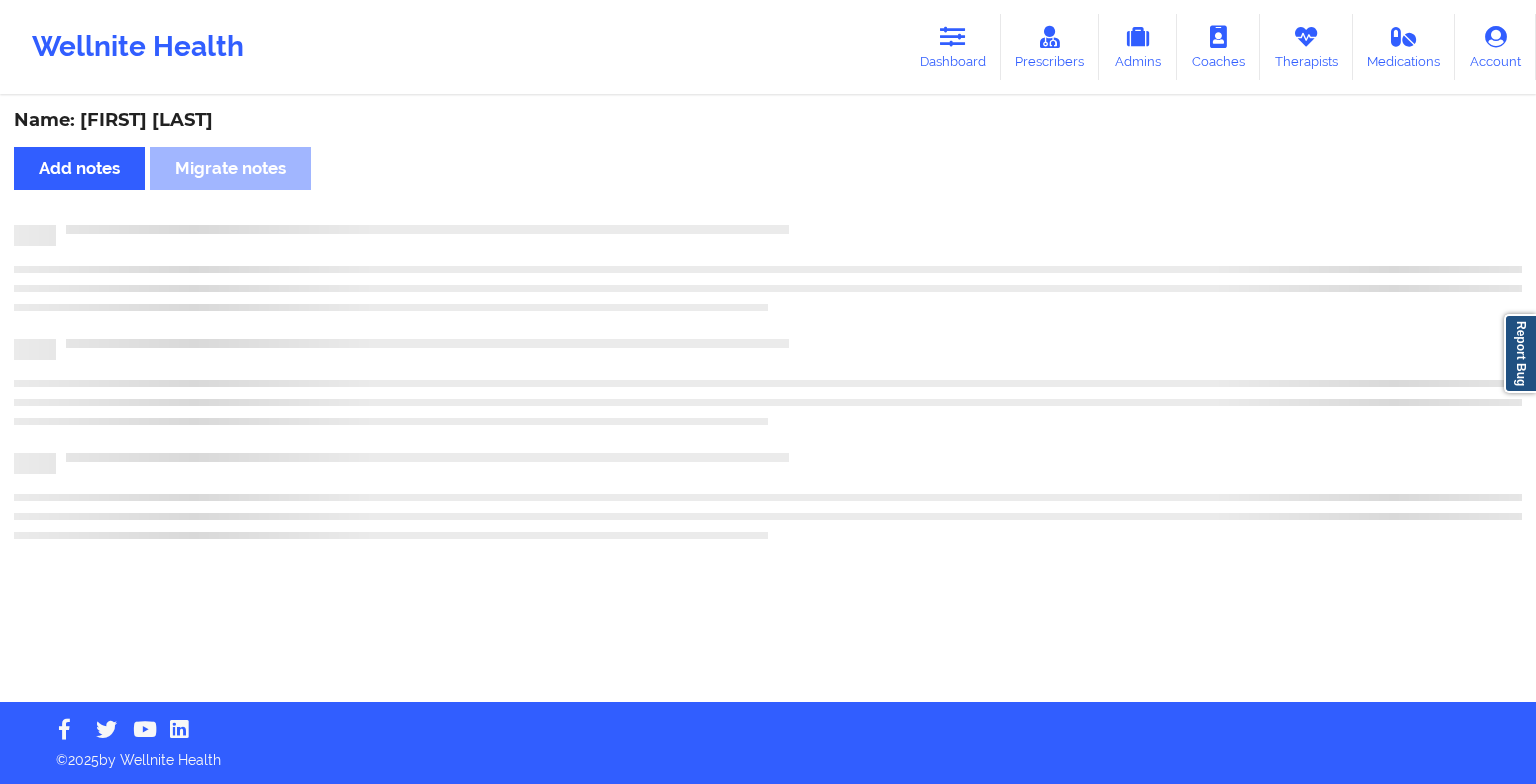 click on "Name: [FIRST] [LAST] Add notes Migrate notes" at bounding box center [768, 400] 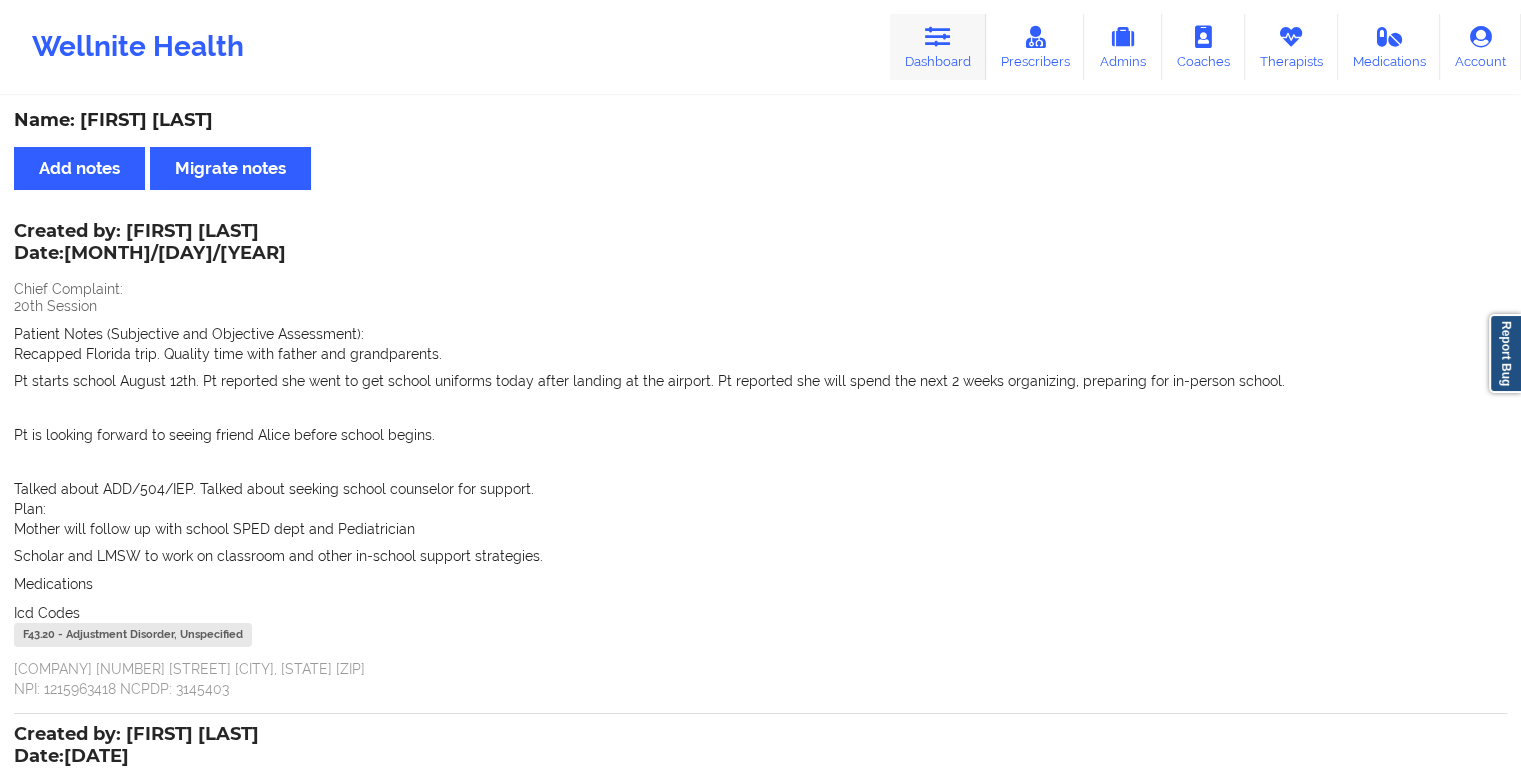 click on "Dashboard" at bounding box center (938, 47) 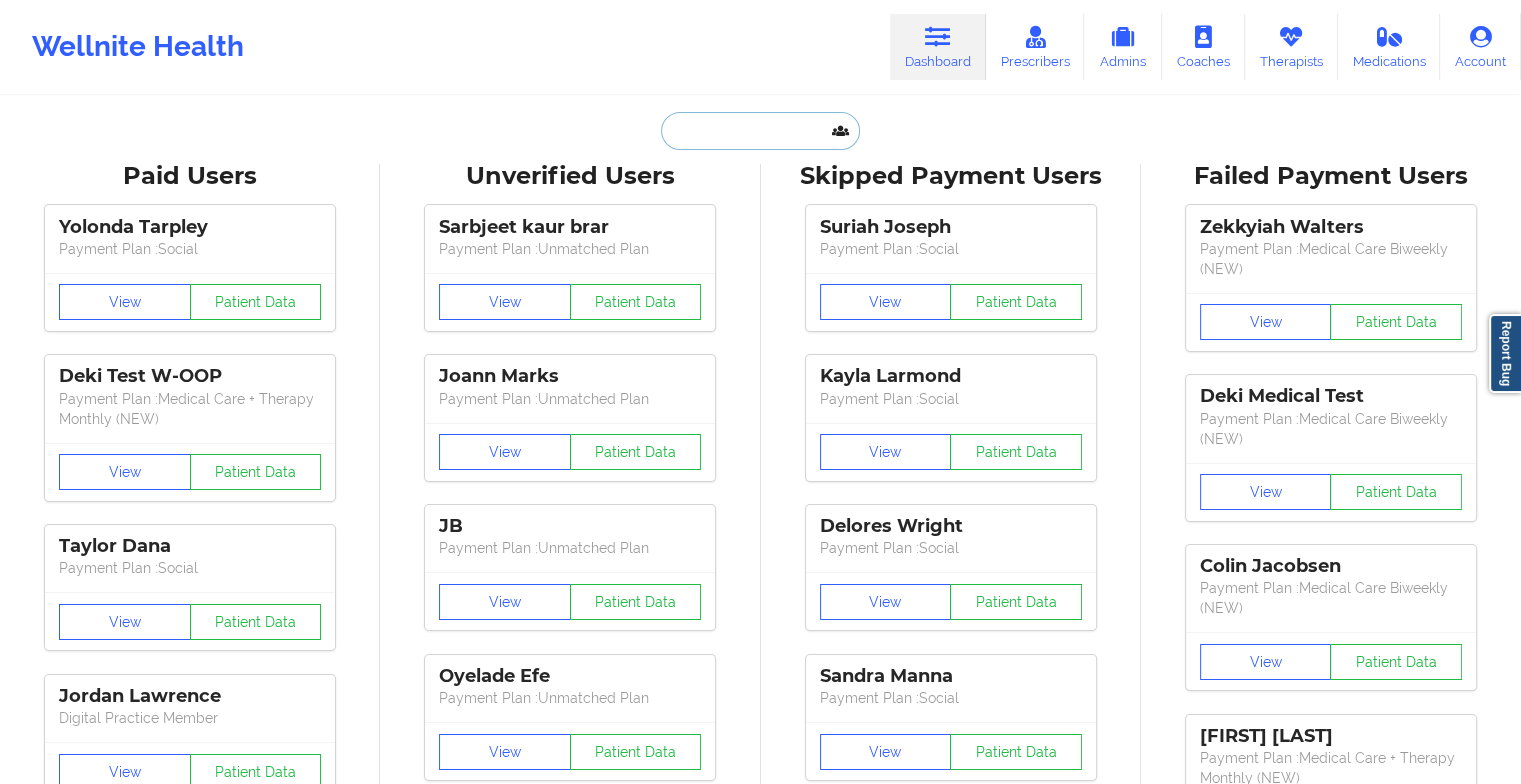 click at bounding box center [760, 131] 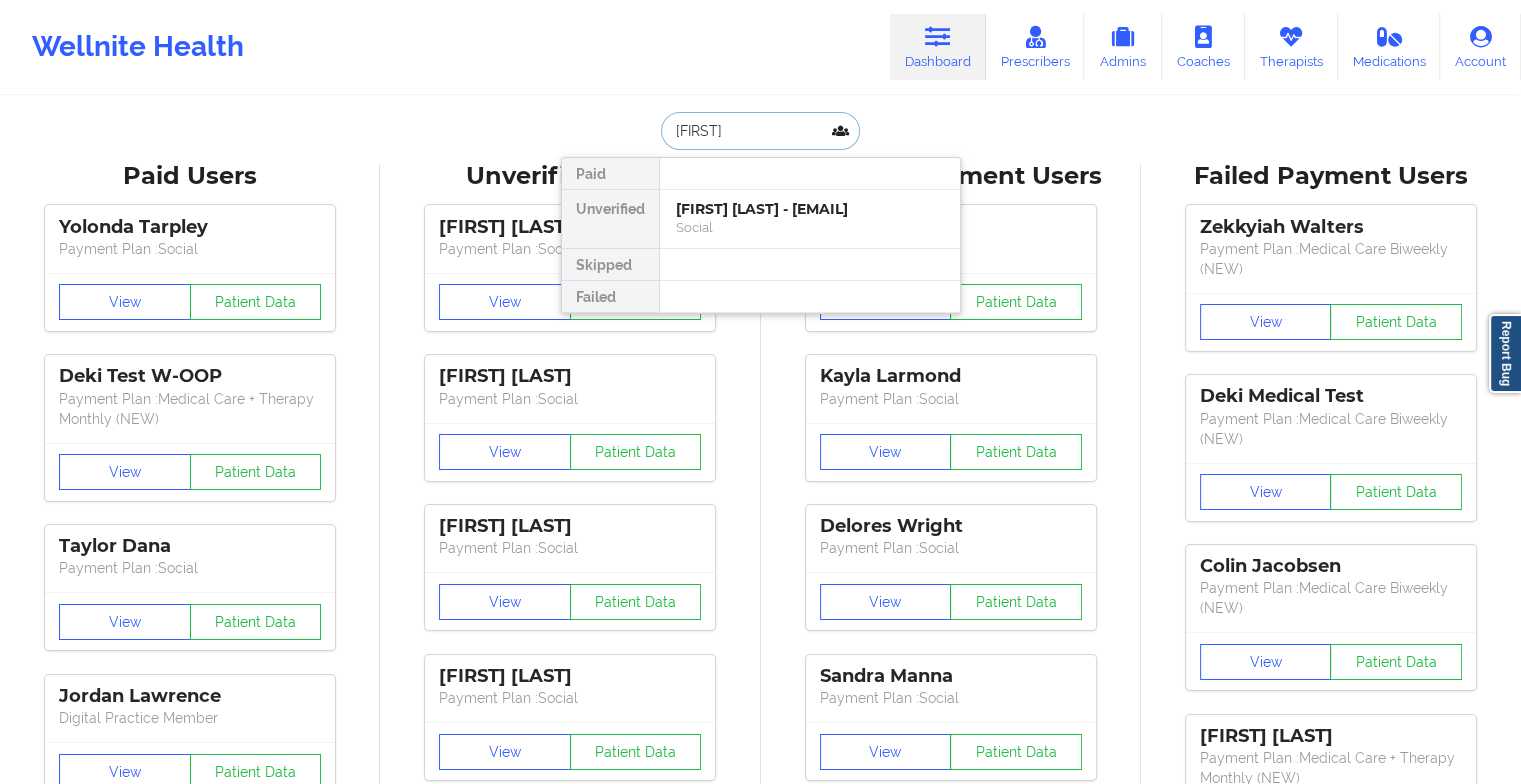 type on "[NAME]" 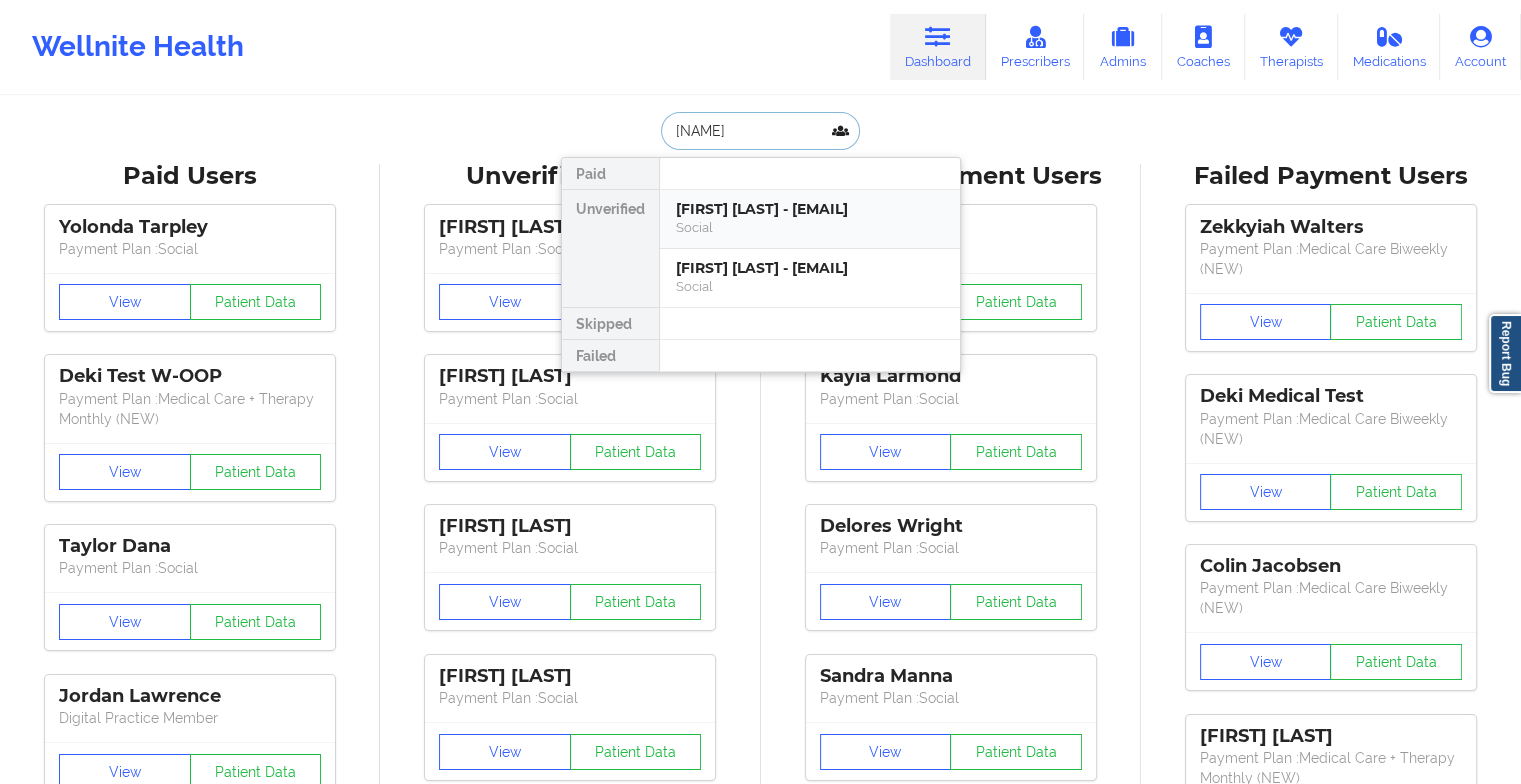 click on "[FIRST] [LAST] - [EMAIL]" at bounding box center [810, 209] 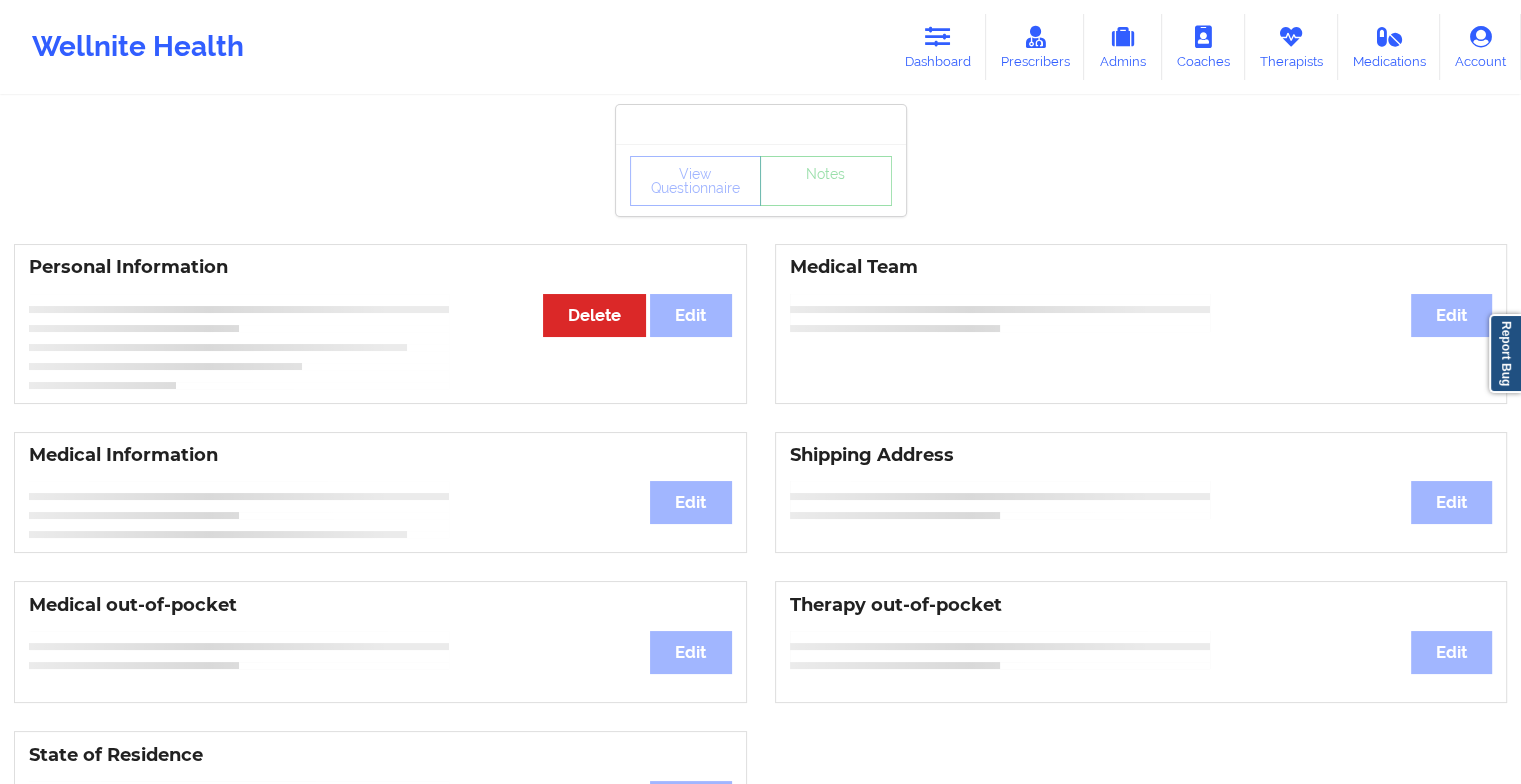 click on "View Questionnaire Notes" at bounding box center (761, 181) 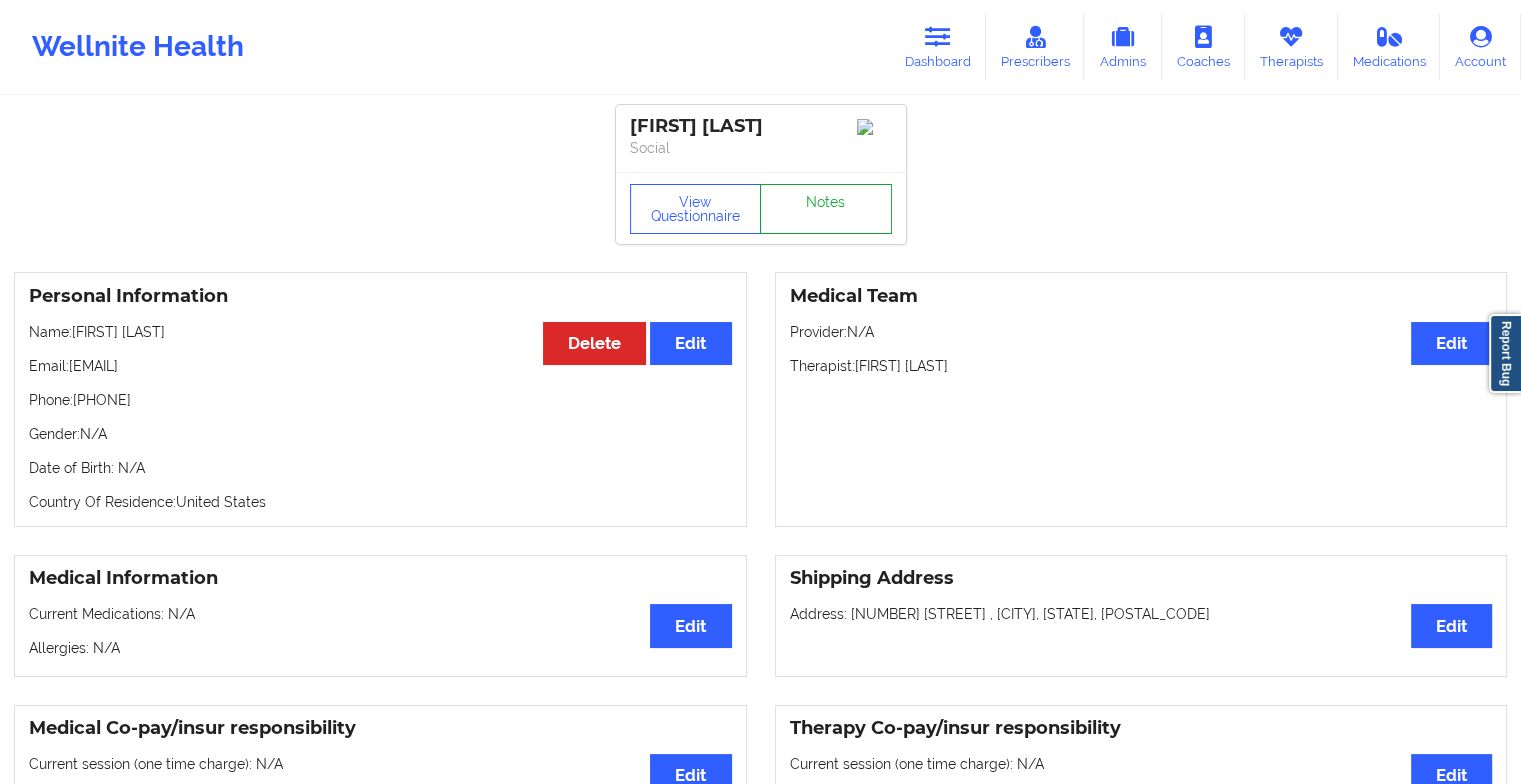 click on "Notes" at bounding box center (826, 209) 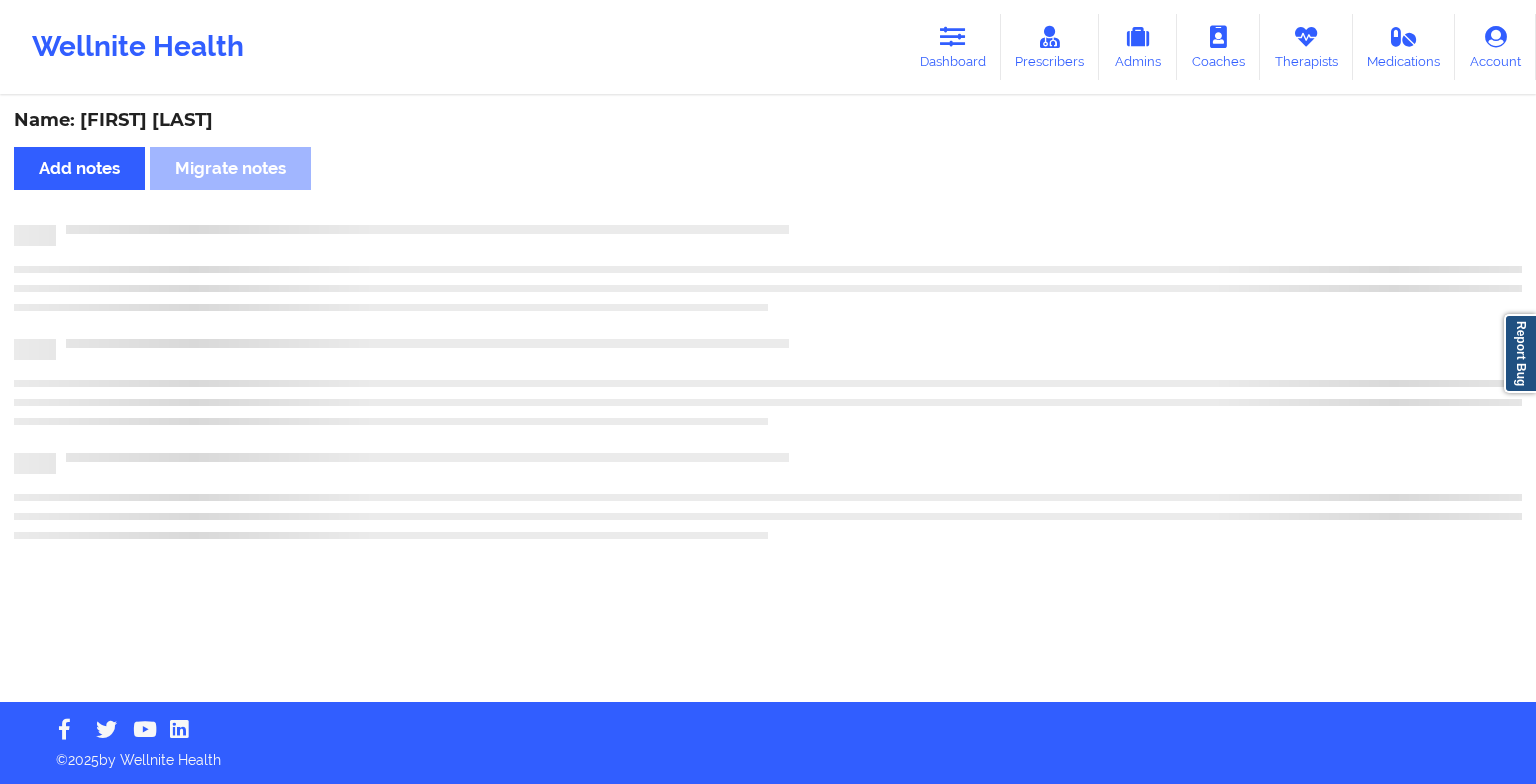 click on "Name: [FIRST] [LAST] Add notes Migrate notes" at bounding box center (768, 400) 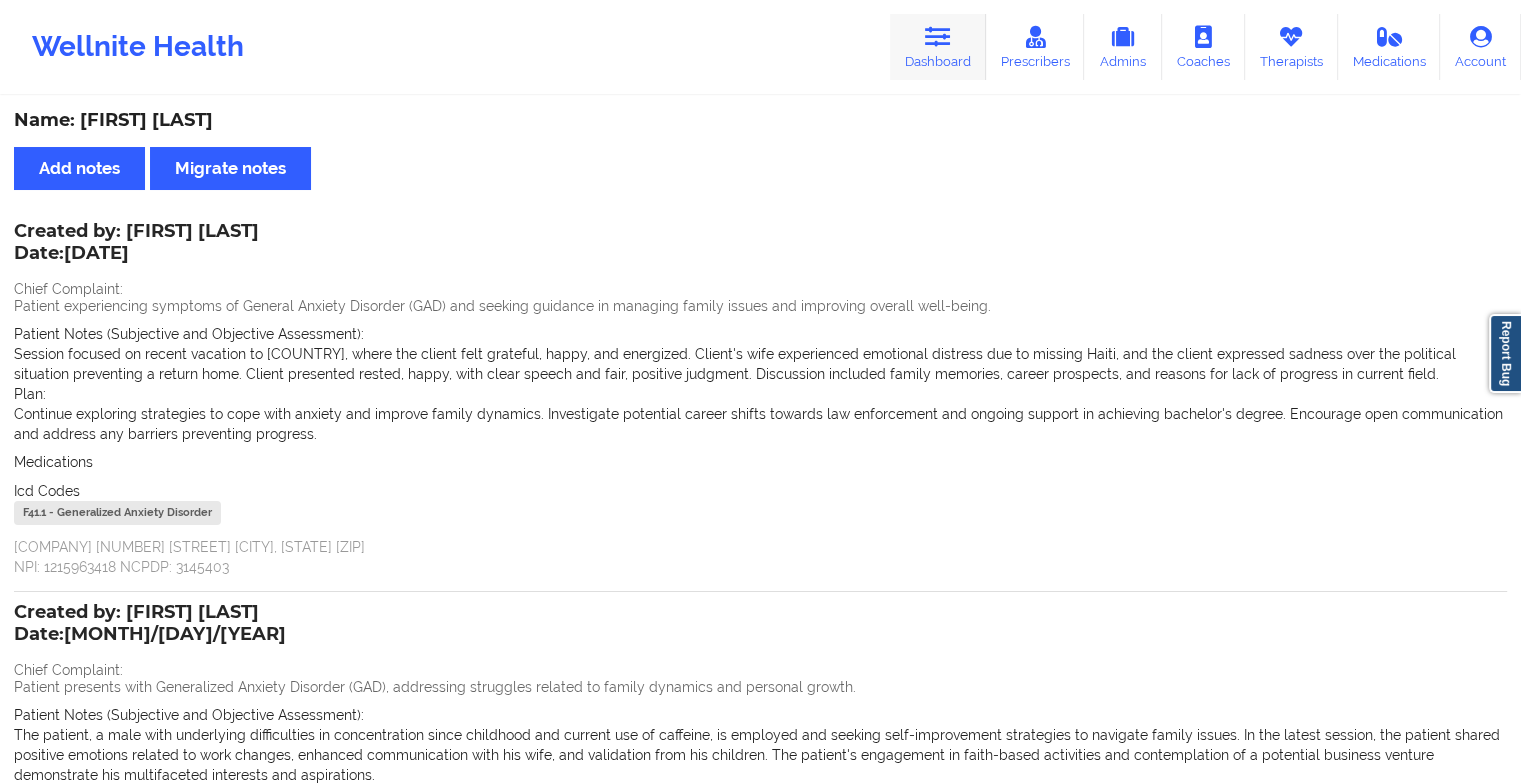 click on "Dashboard" at bounding box center [938, 47] 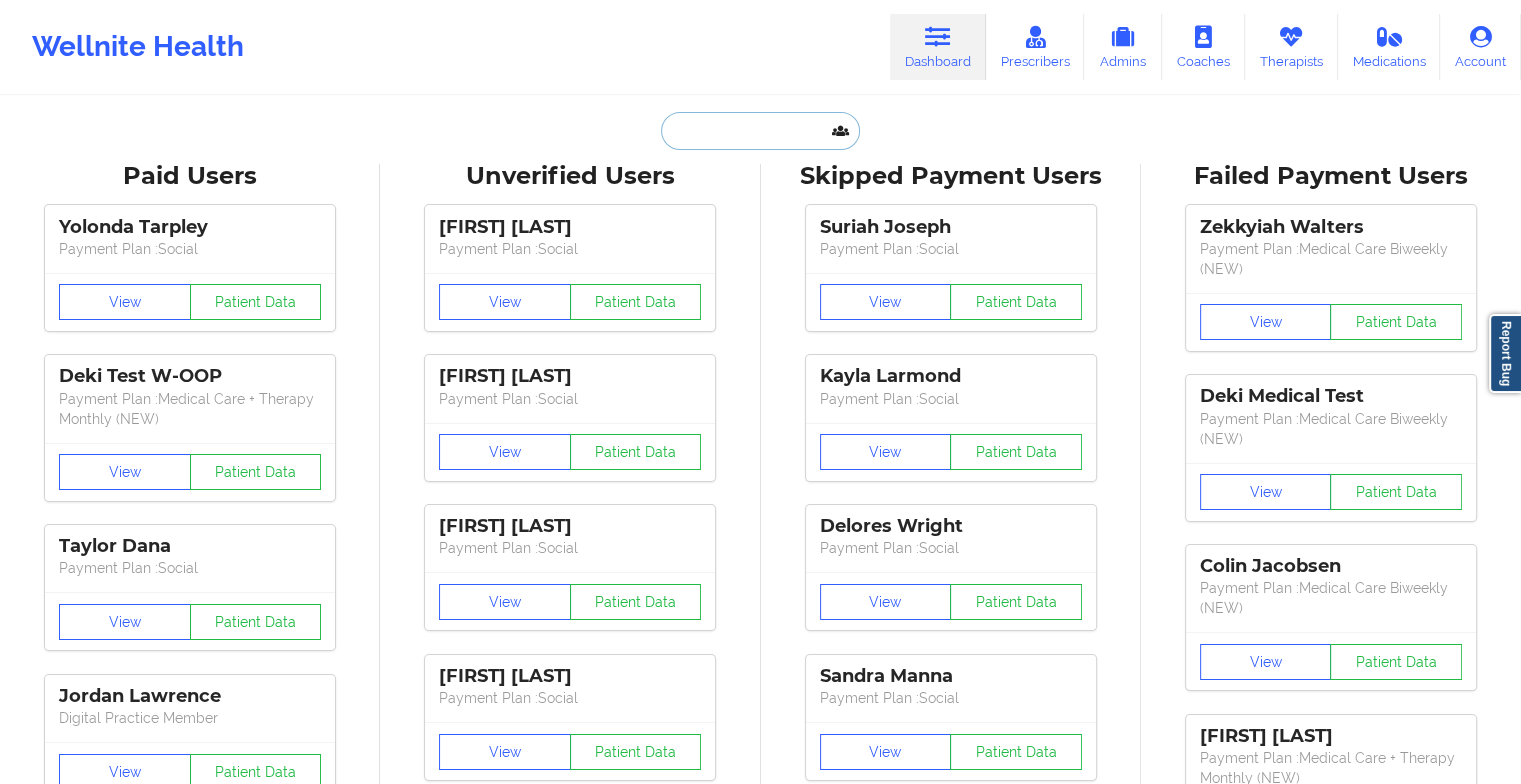 click at bounding box center (760, 131) 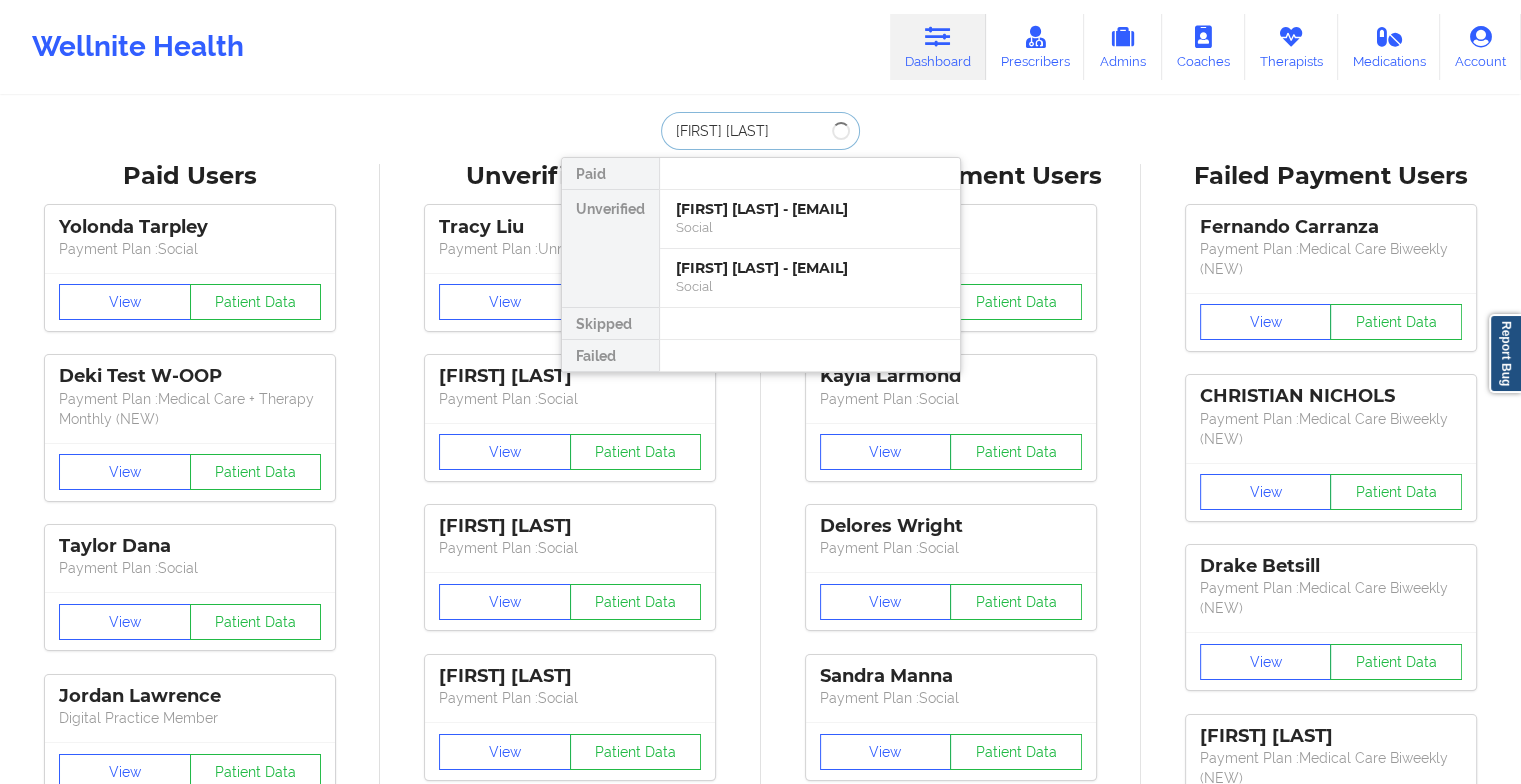 type on "[FIRST] [LAST]" 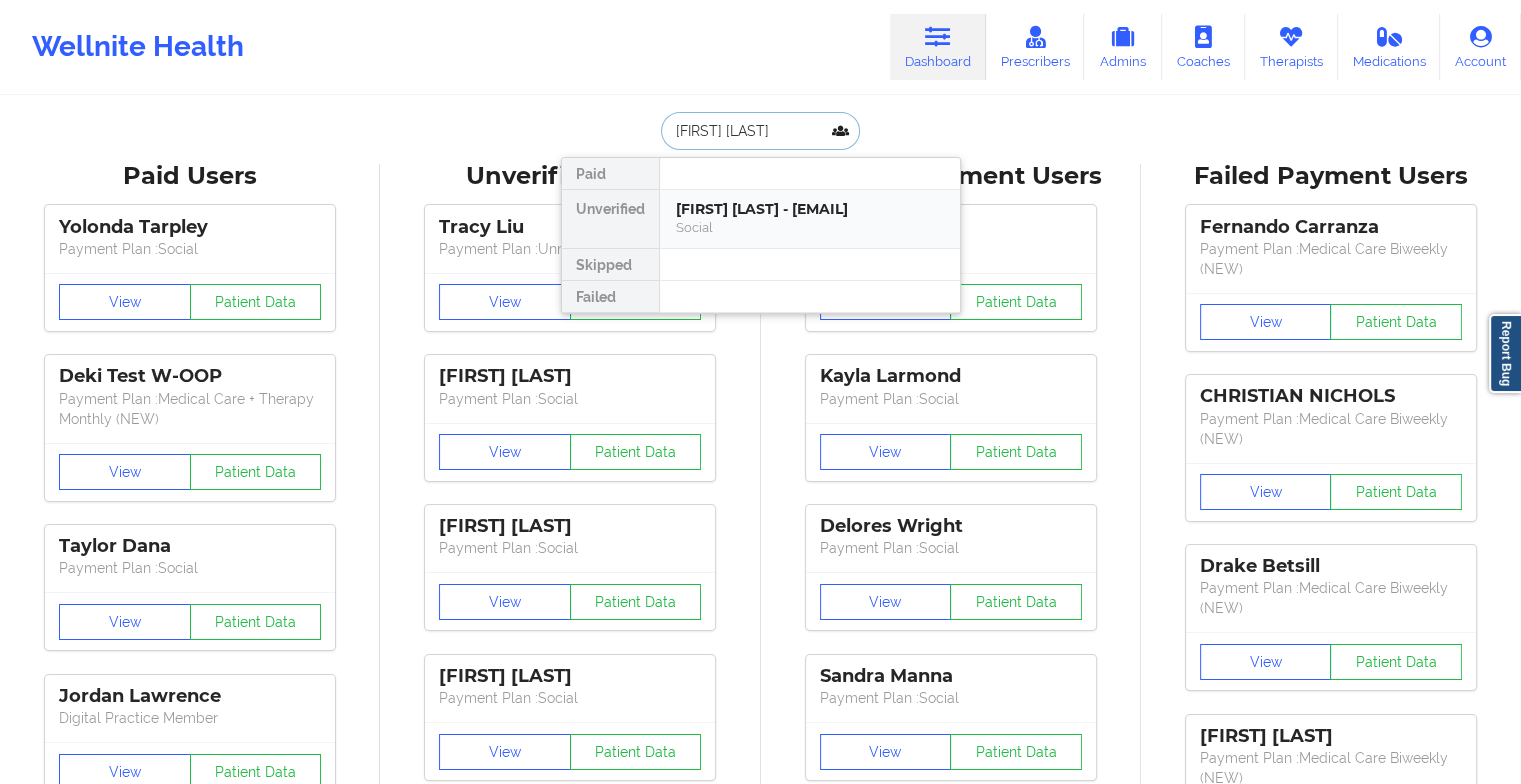 click on "[FIRST] [LAST] - [EMAIL]" at bounding box center [810, 209] 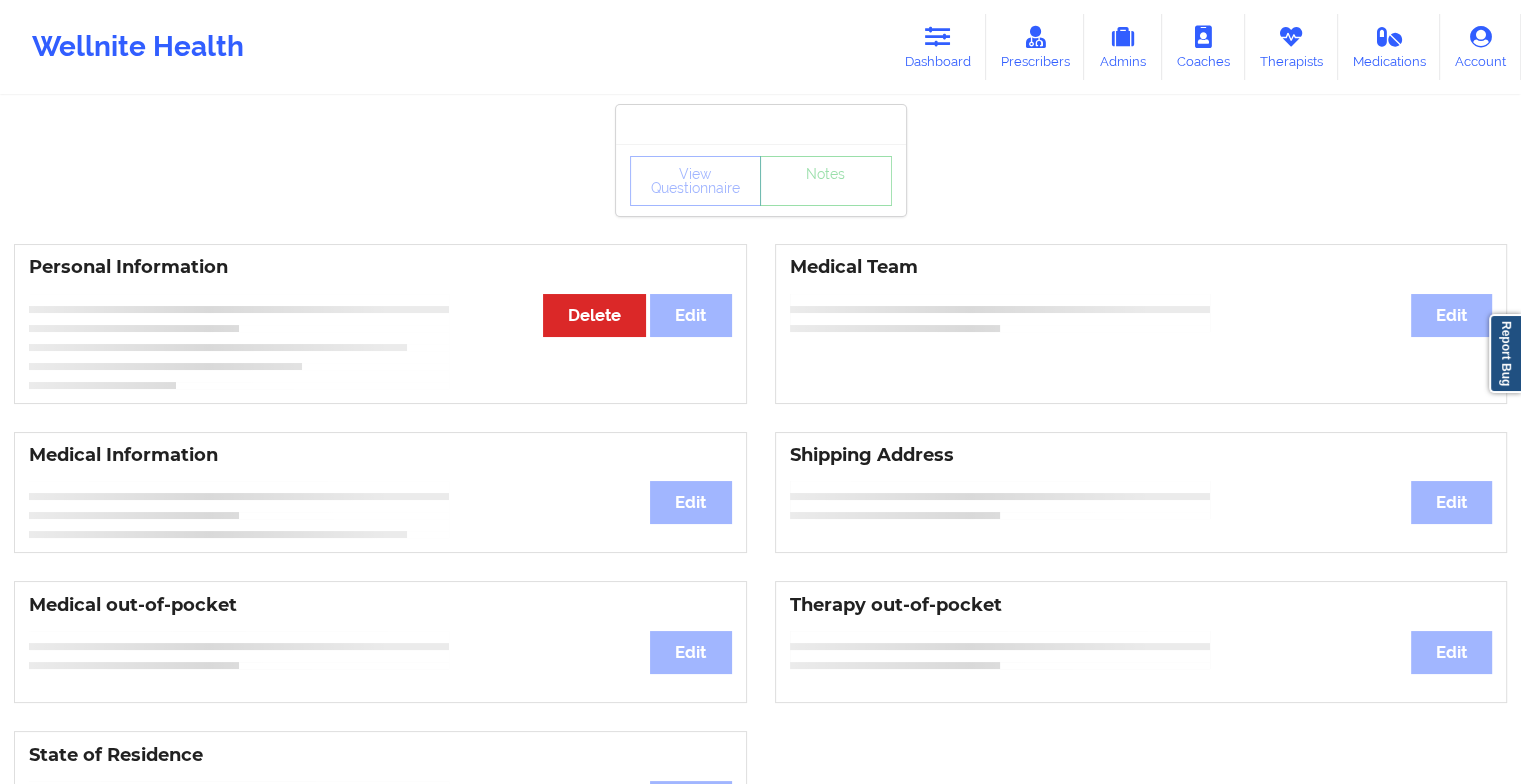 click on "View Questionnaire Notes" at bounding box center [761, 181] 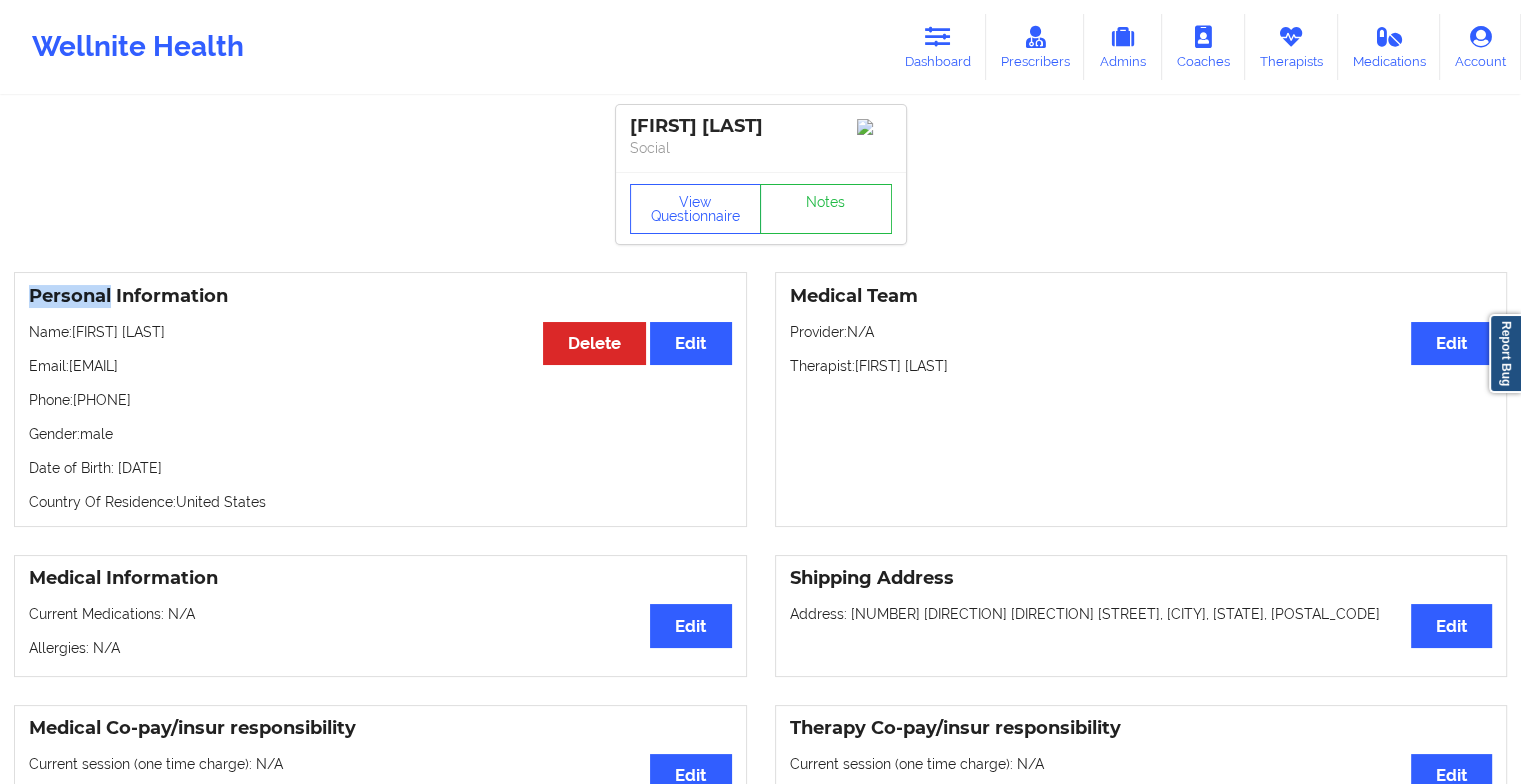 click on "View Questionnaire Notes" at bounding box center [761, 208] 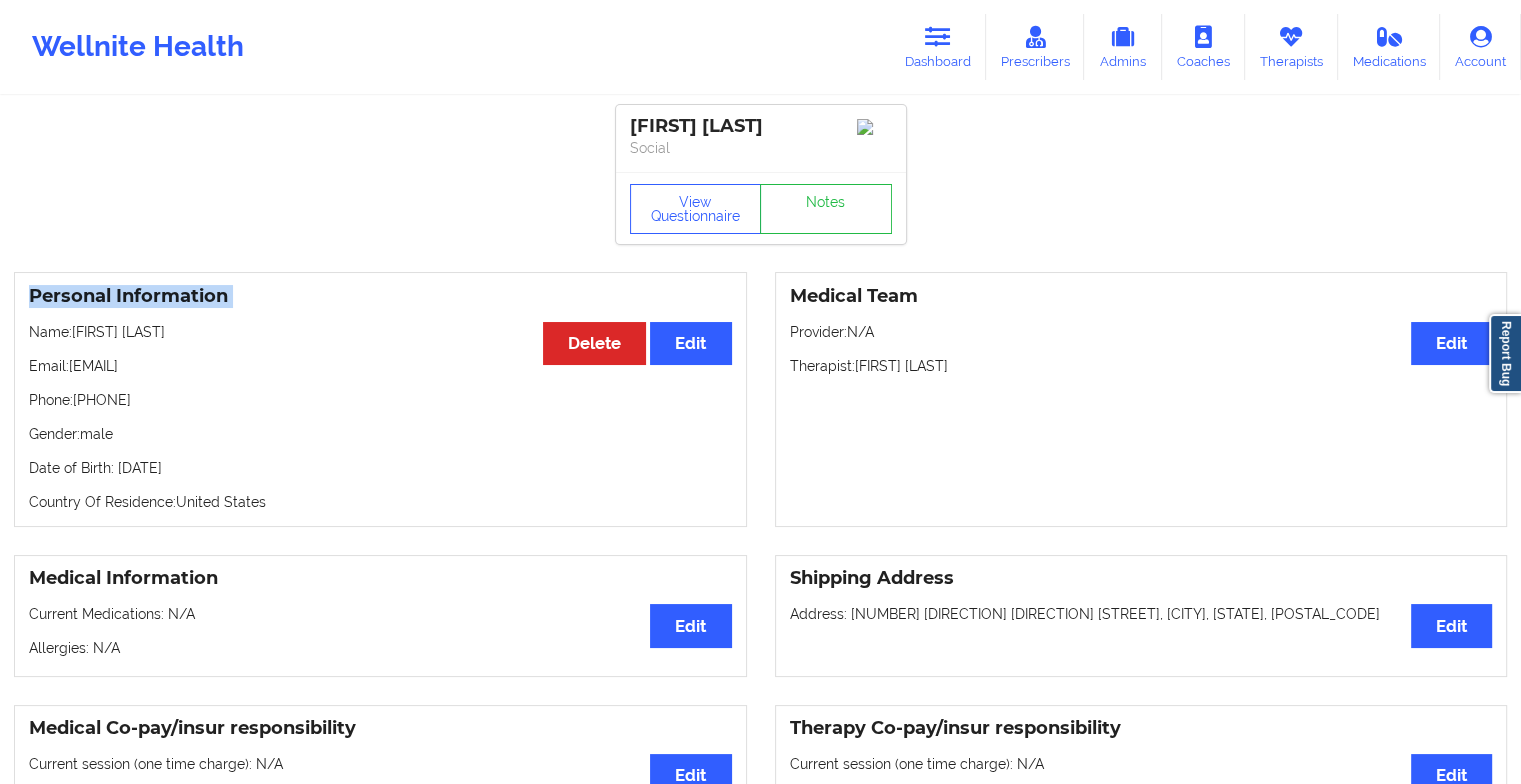 click on "View Questionnaire Notes" at bounding box center [761, 208] 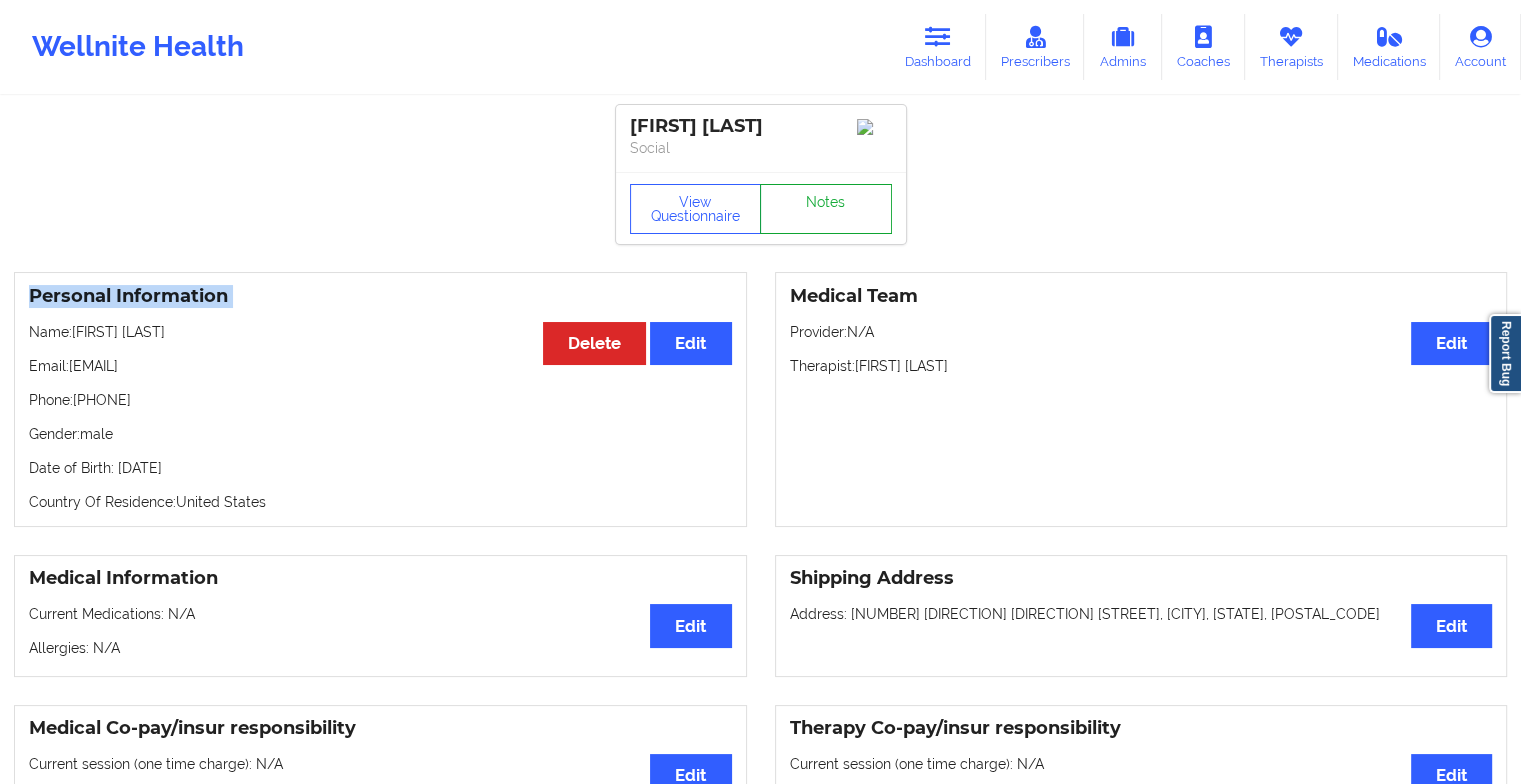 drag, startPoint x: 839, startPoint y: 181, endPoint x: 828, endPoint y: 197, distance: 19.416489 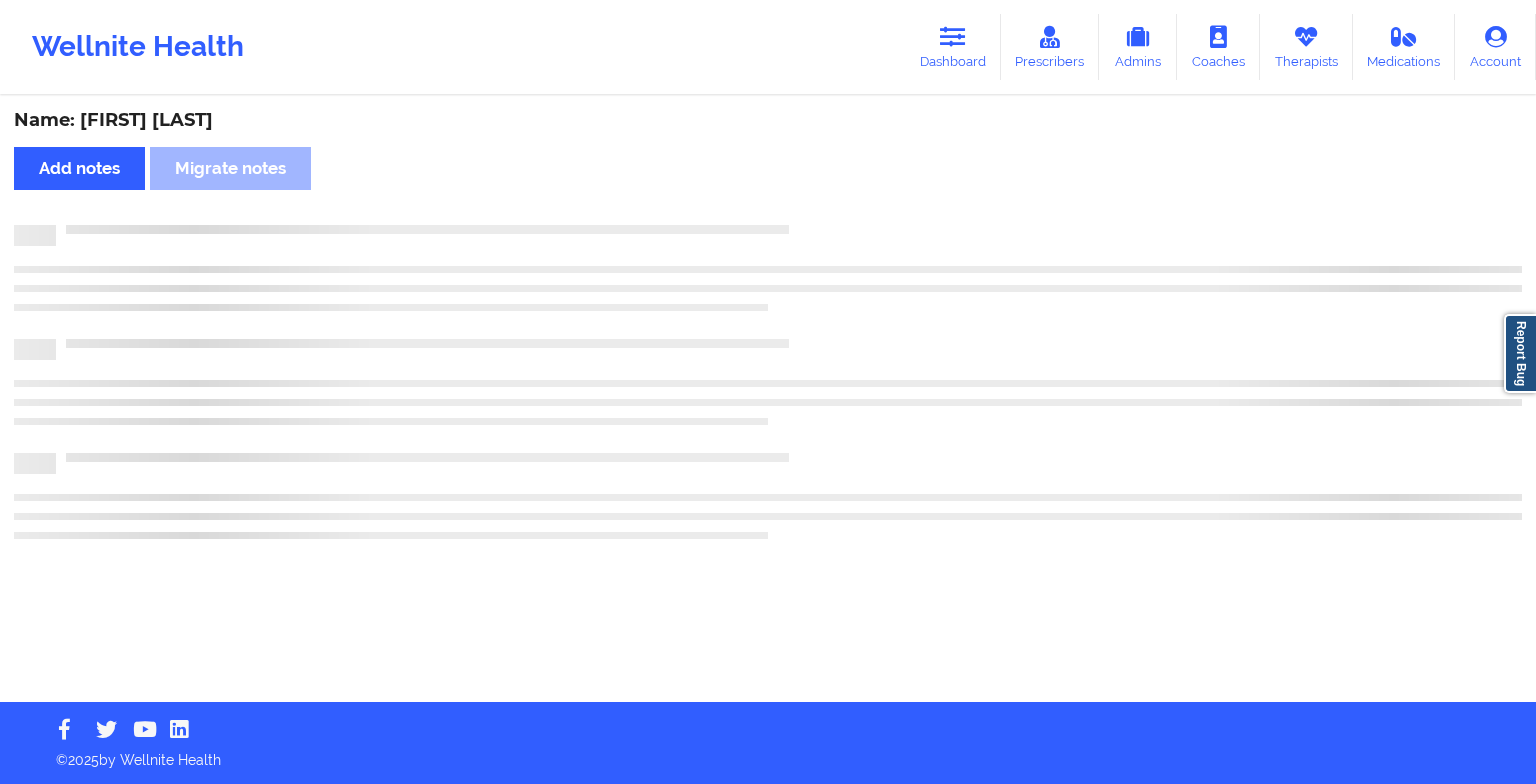 click on "Name: [FIRST] [LAST] Add notes Migrate notes" at bounding box center [768, 400] 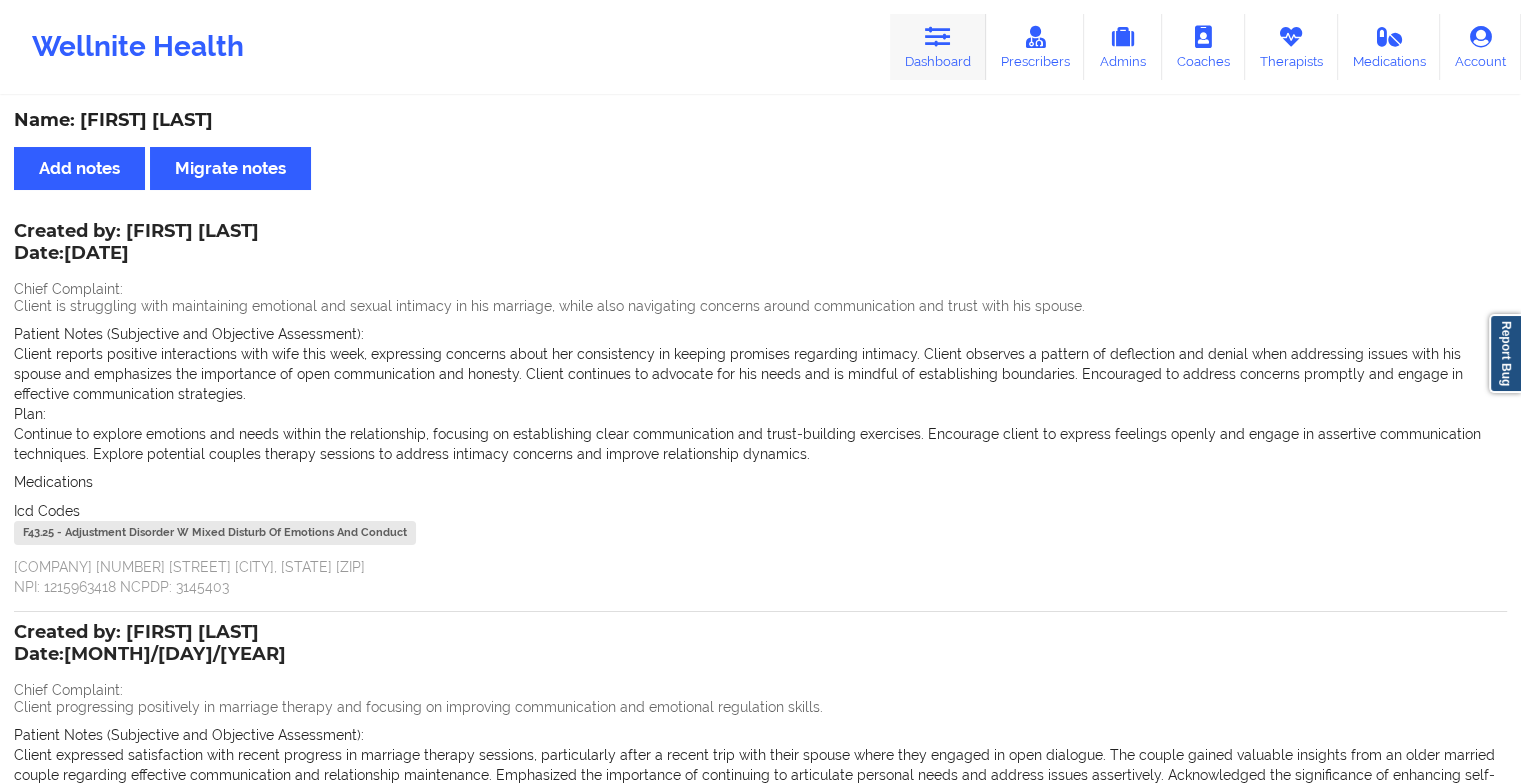 click on "Dashboard" at bounding box center (938, 47) 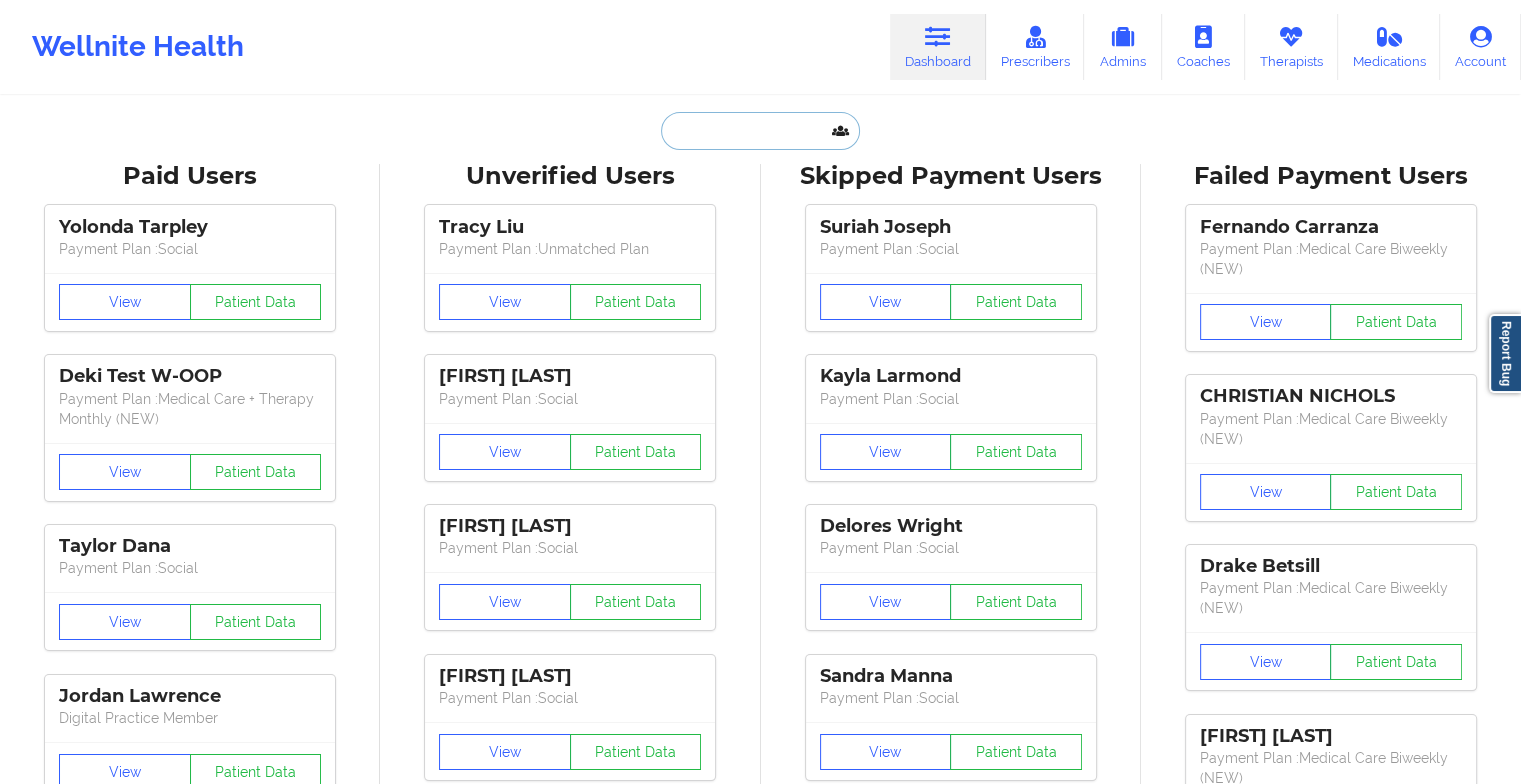 click at bounding box center [760, 131] 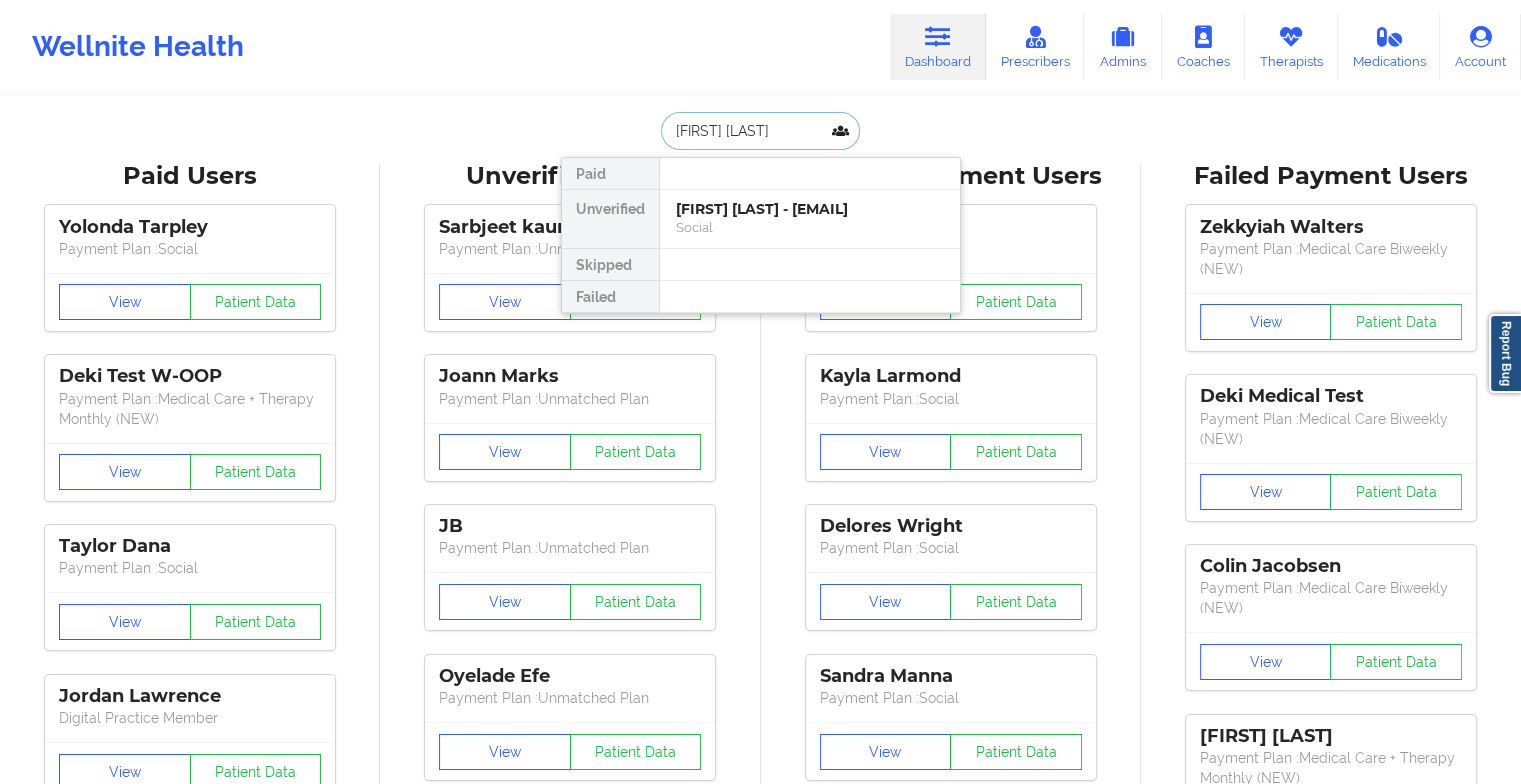 type on "[NAME] [LAST]" 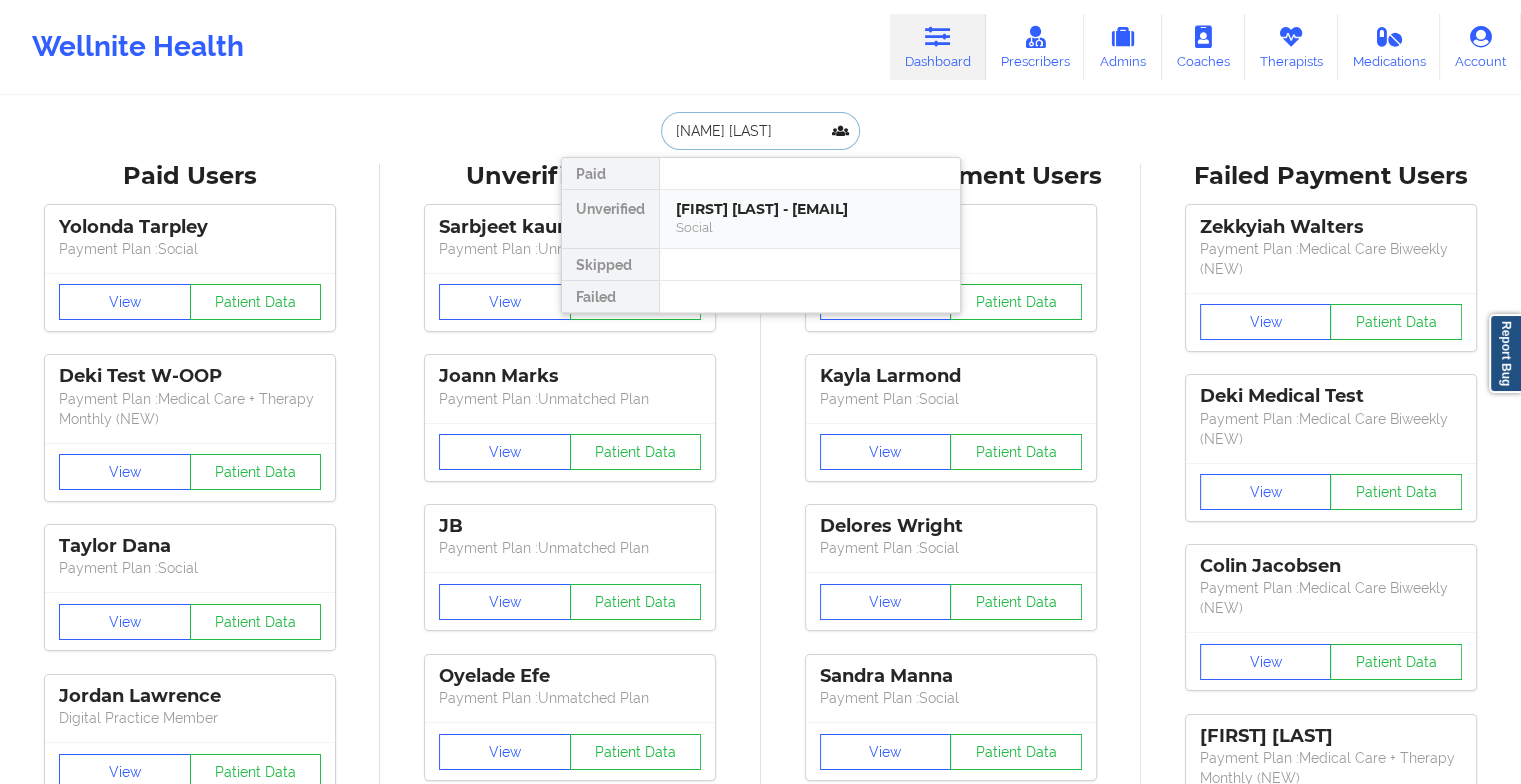 click on "[FIRST] [LAST] - [EMAIL] Social" at bounding box center (810, 219) 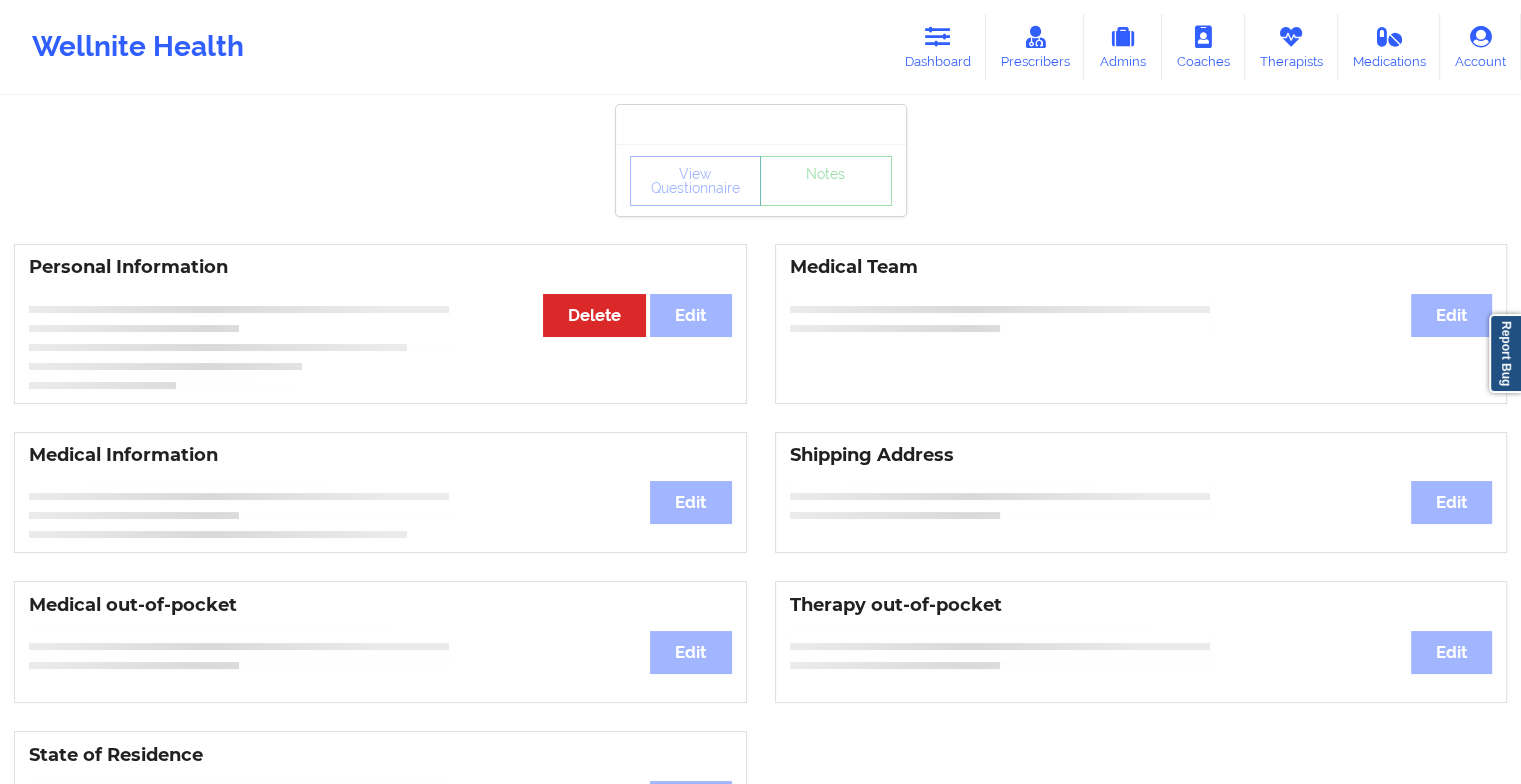 click on "View Questionnaire Notes" at bounding box center [761, 181] 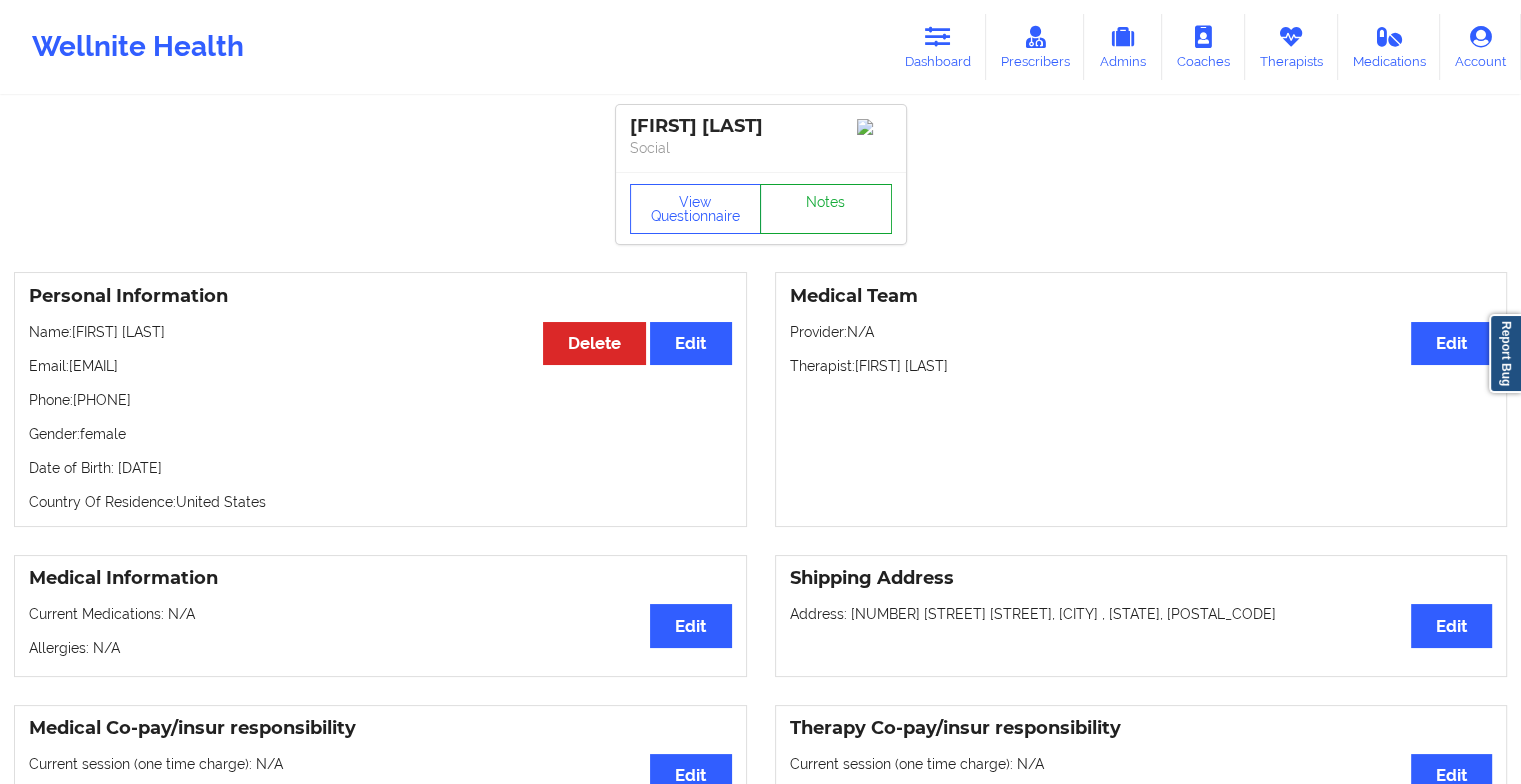 click on "Notes" at bounding box center (826, 209) 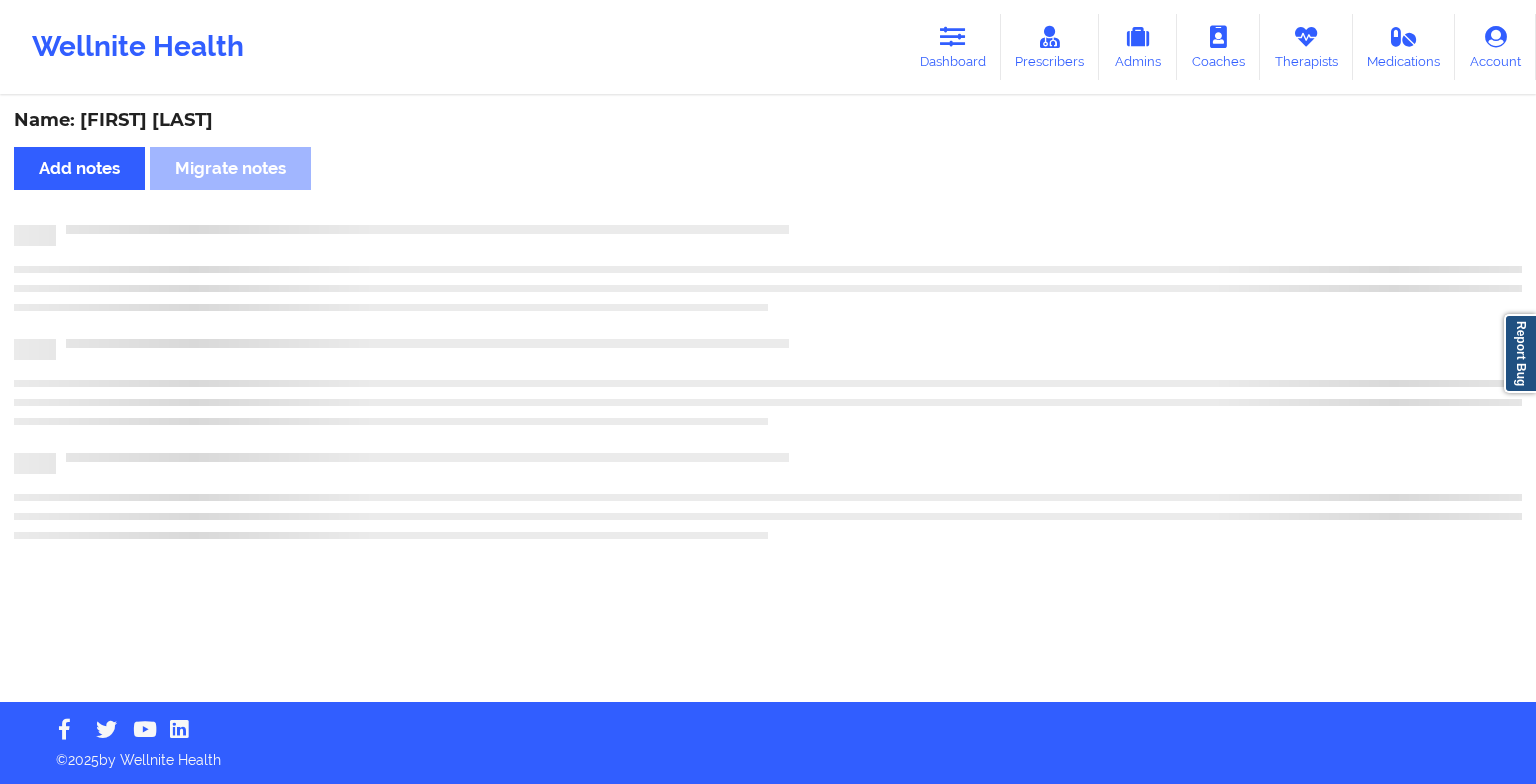 click on "Name: [FIRST] [LAST] Add notes Migrate notes" at bounding box center [768, 400] 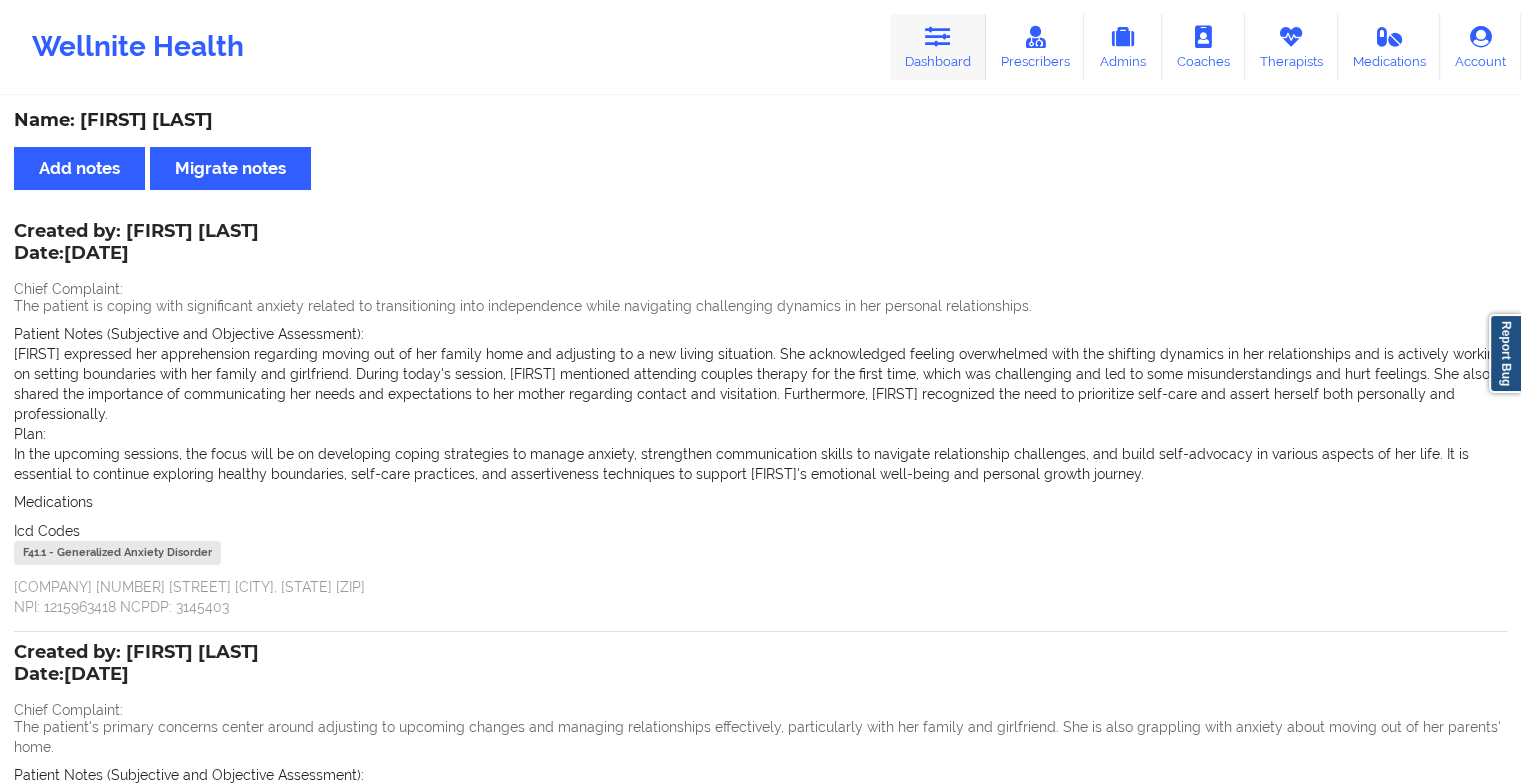 click on "Dashboard" at bounding box center (938, 47) 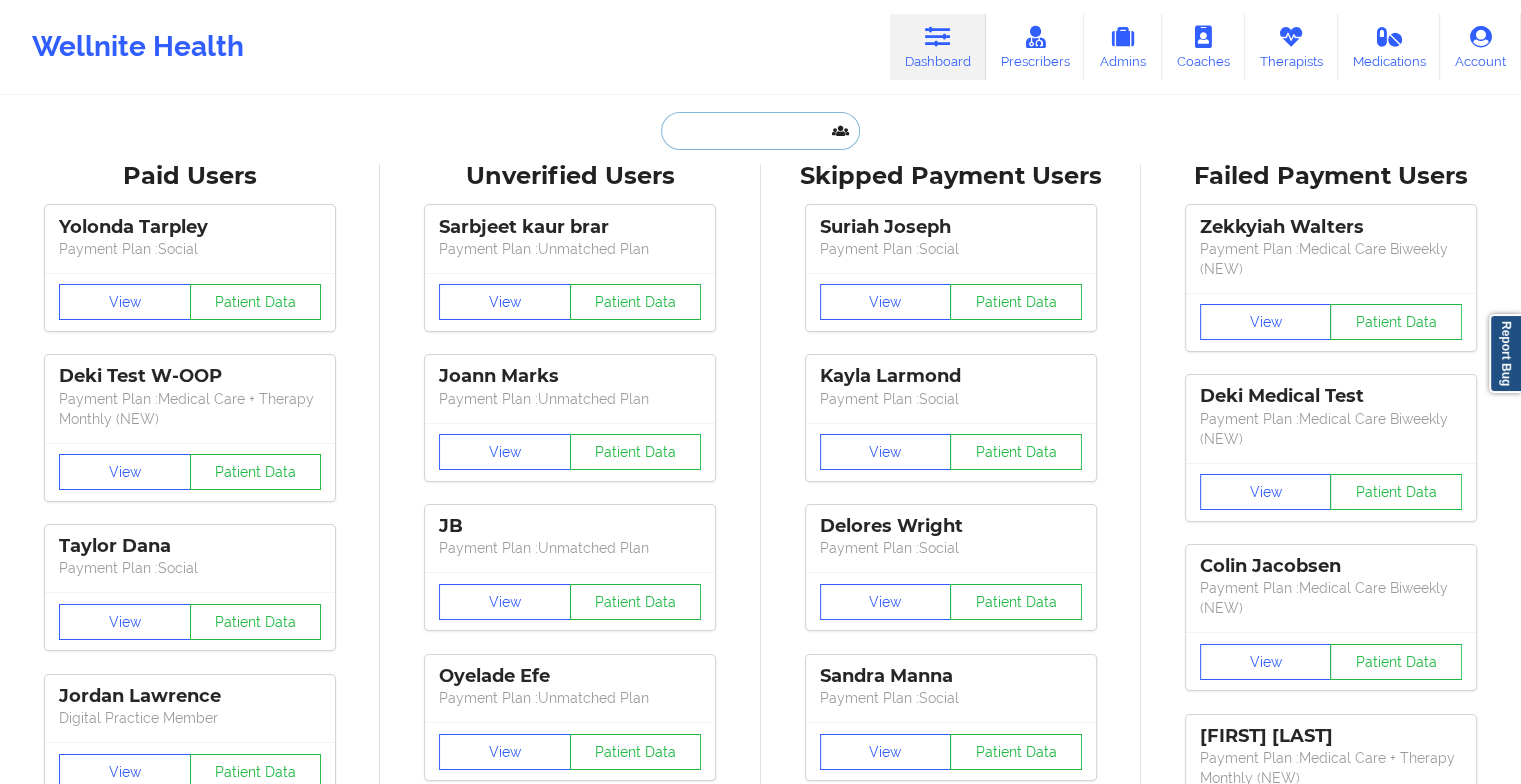 click at bounding box center (760, 131) 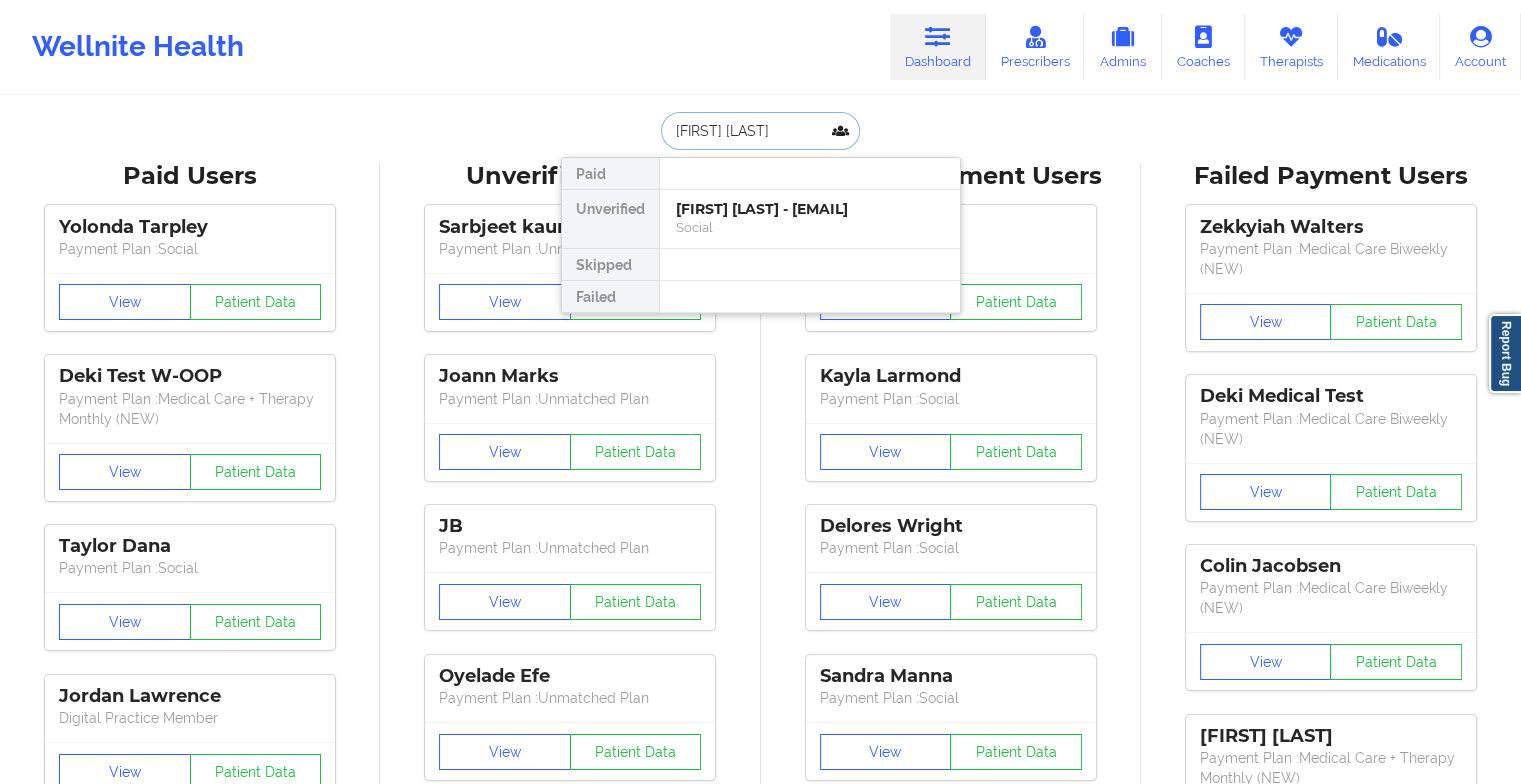 type on "[FIRST] [LAST]" 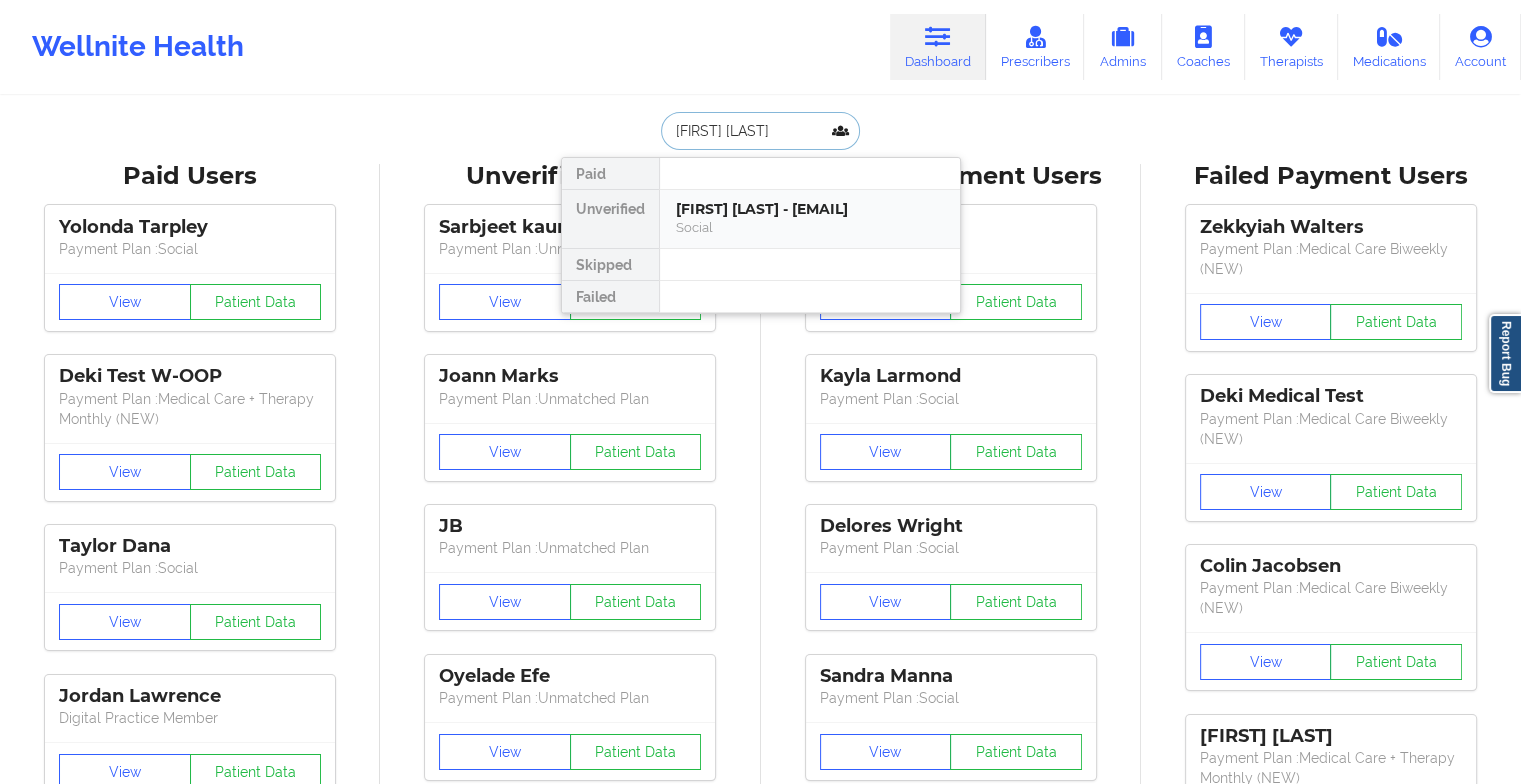 click on "Social" at bounding box center (810, 227) 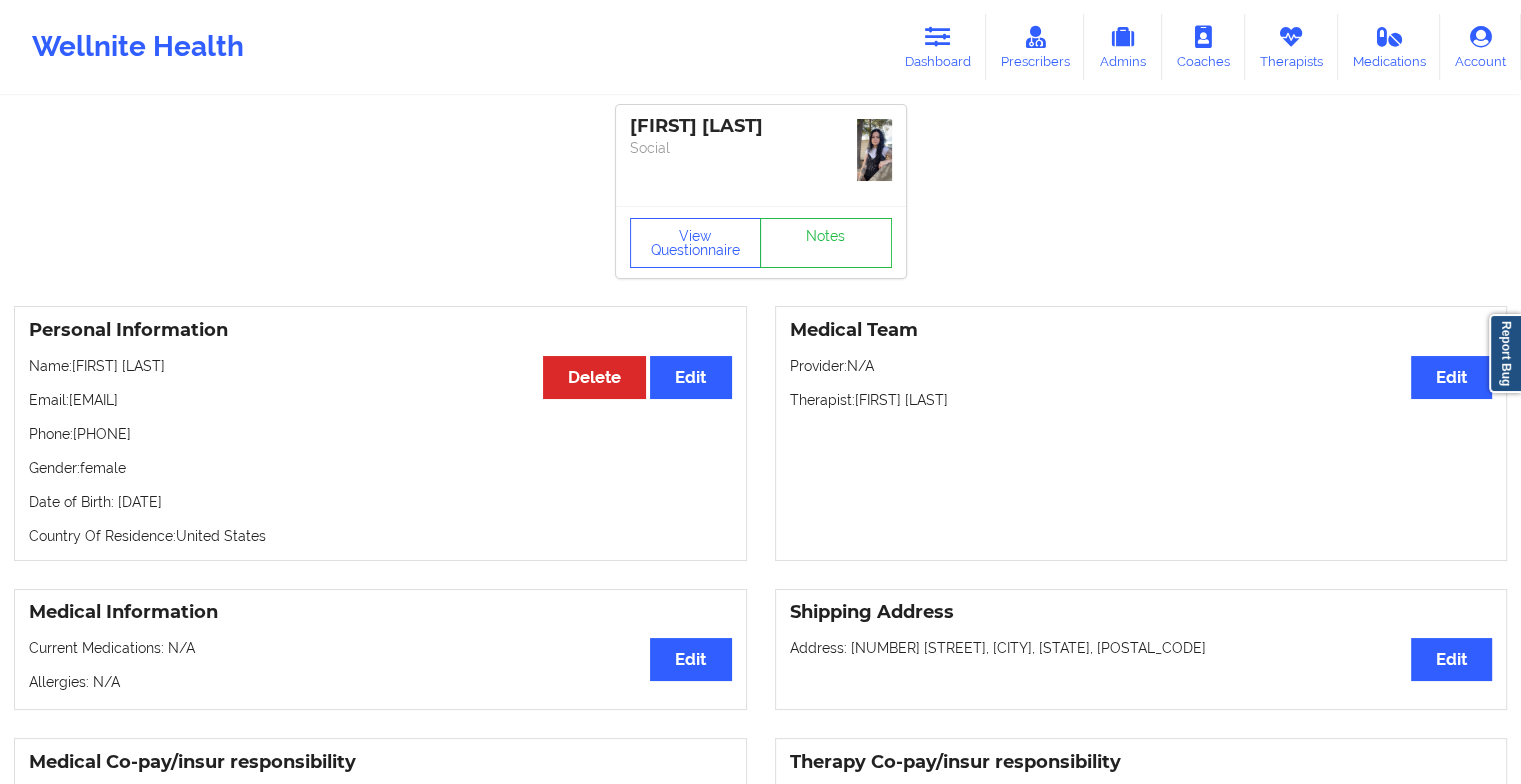 click on "View Questionnaire Notes" at bounding box center (761, 243) 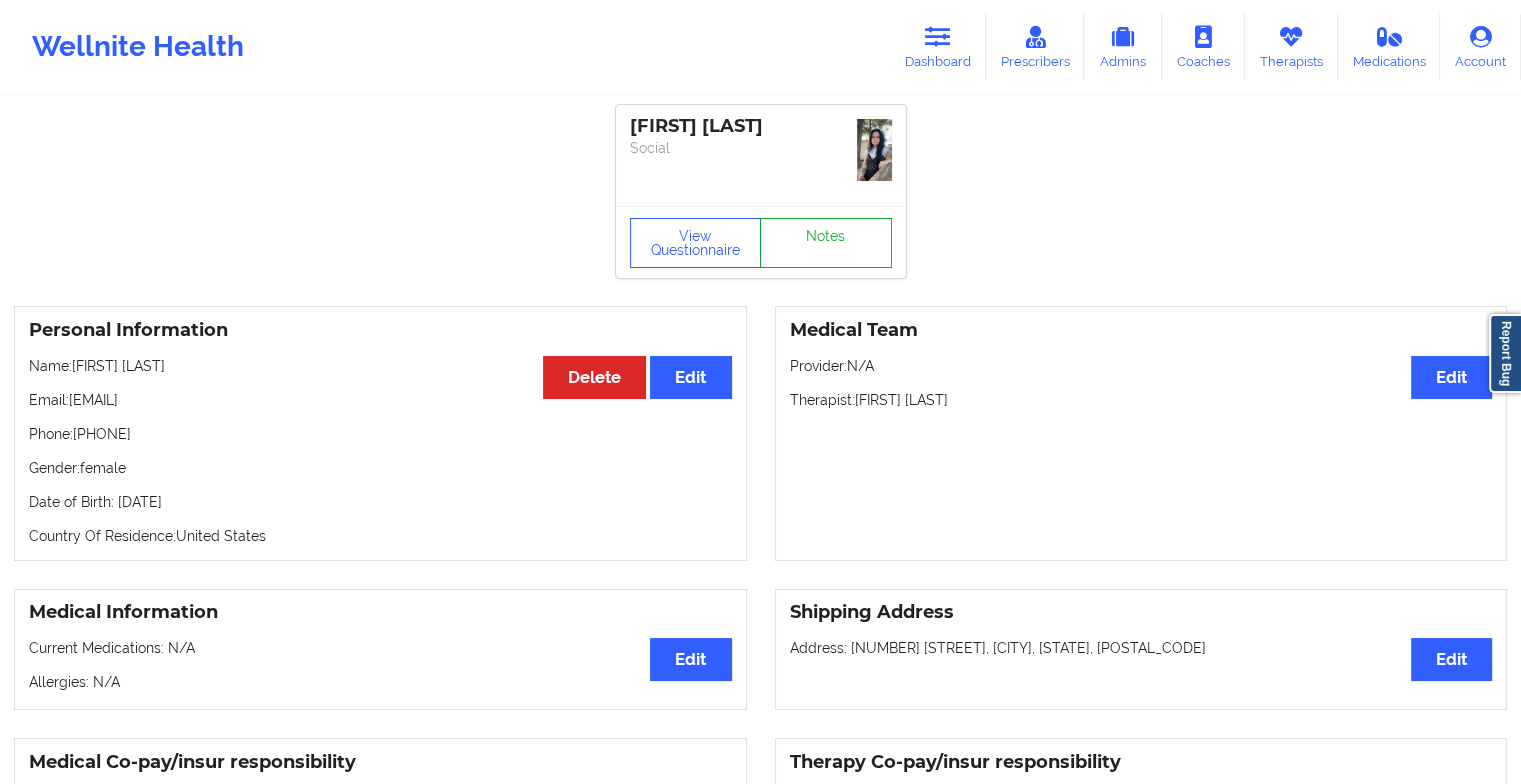 click on "[FIRST] [LAST] [VIEW] [QUESTIONNAIRE] [NOTES]" at bounding box center (761, 191) 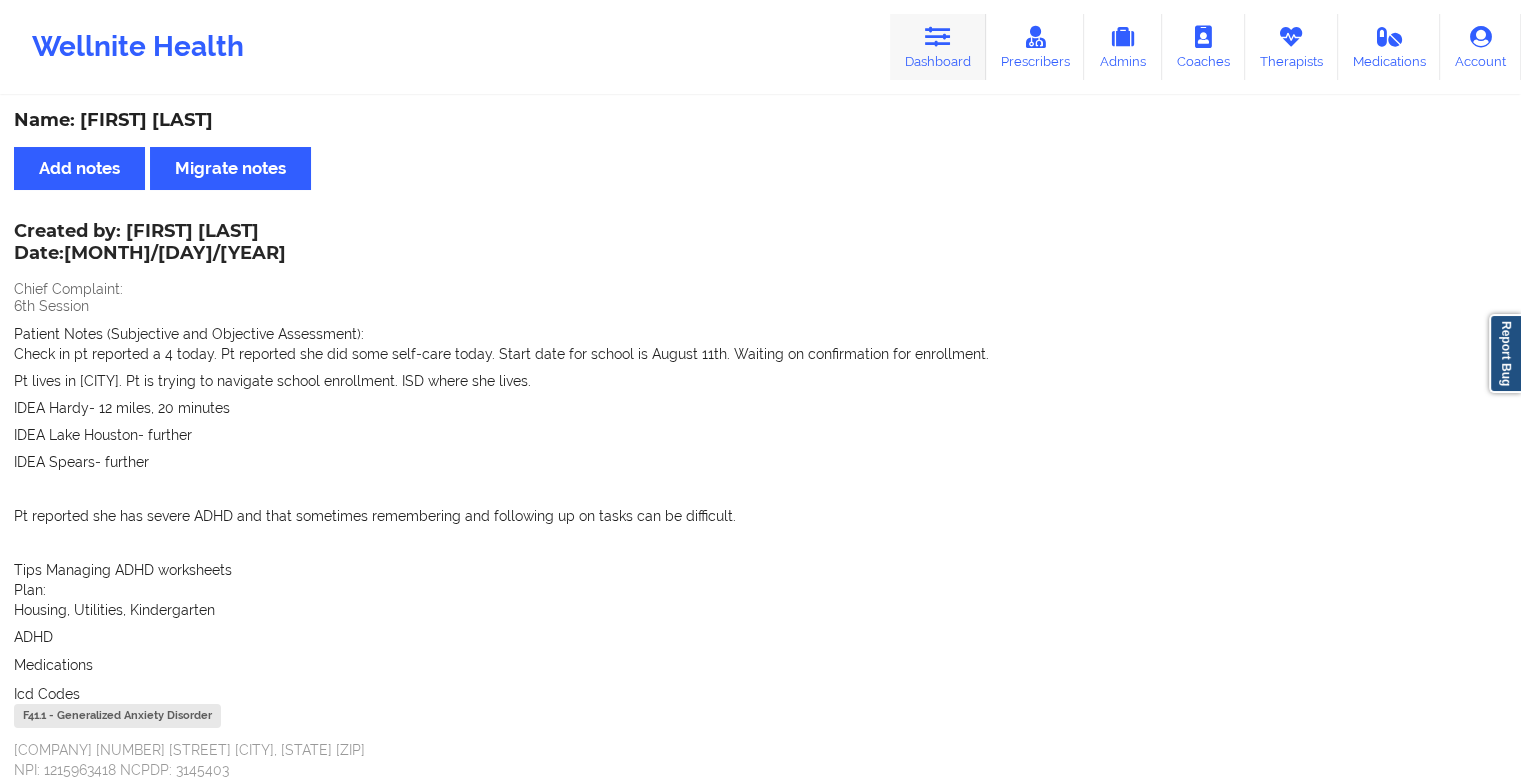click on "Dashboard" at bounding box center [938, 47] 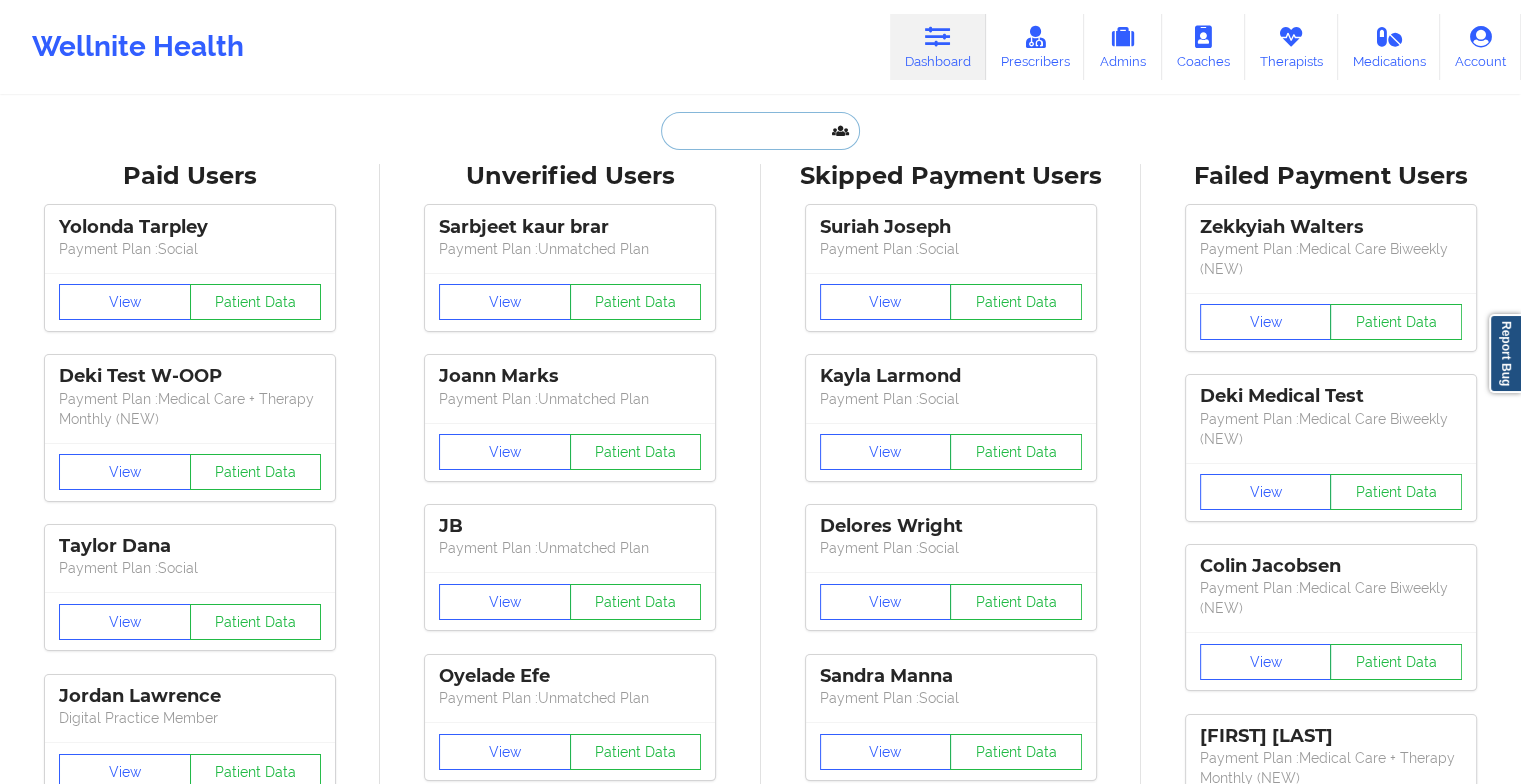 click at bounding box center [760, 131] 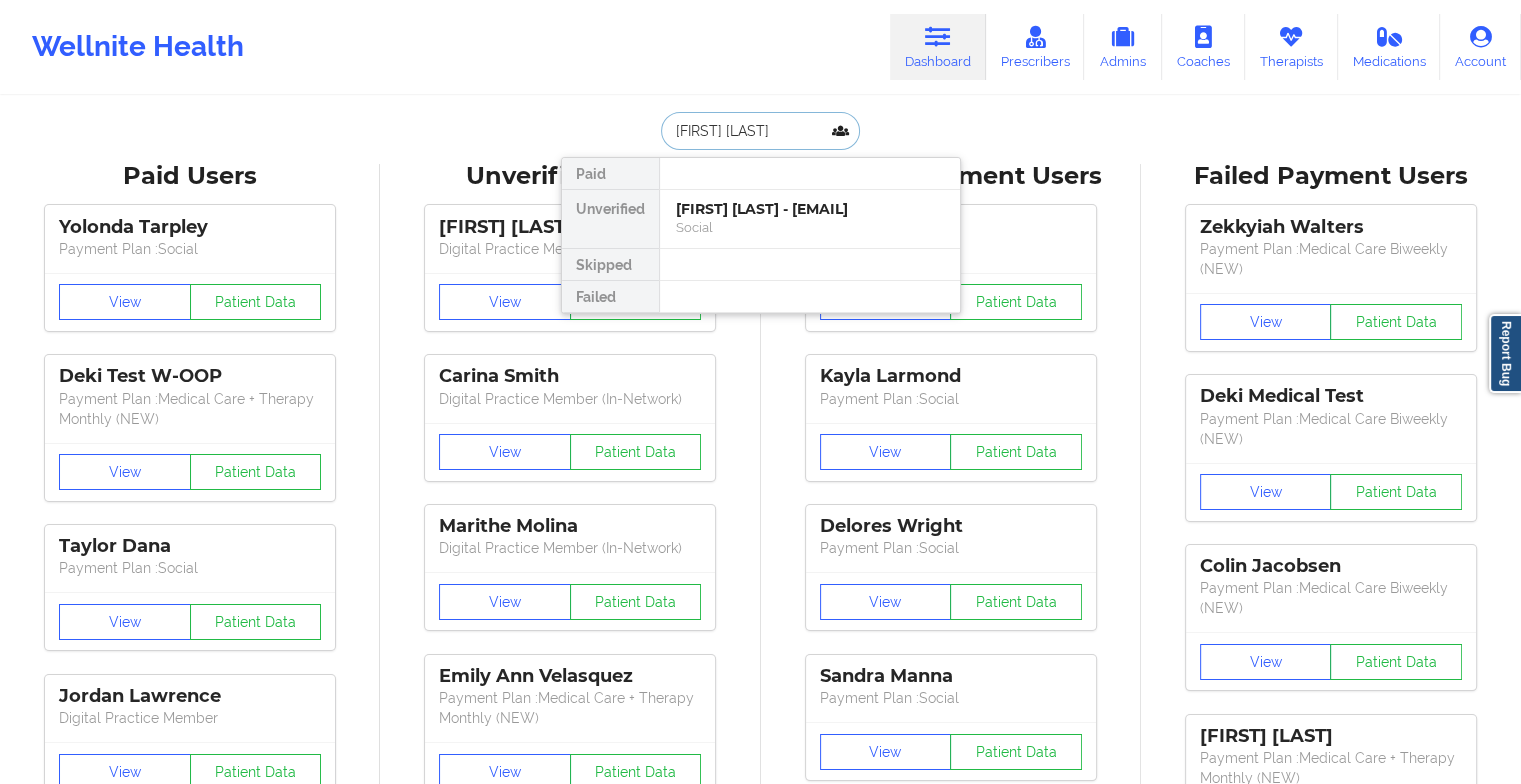 type on "[FIRST] [LAST]" 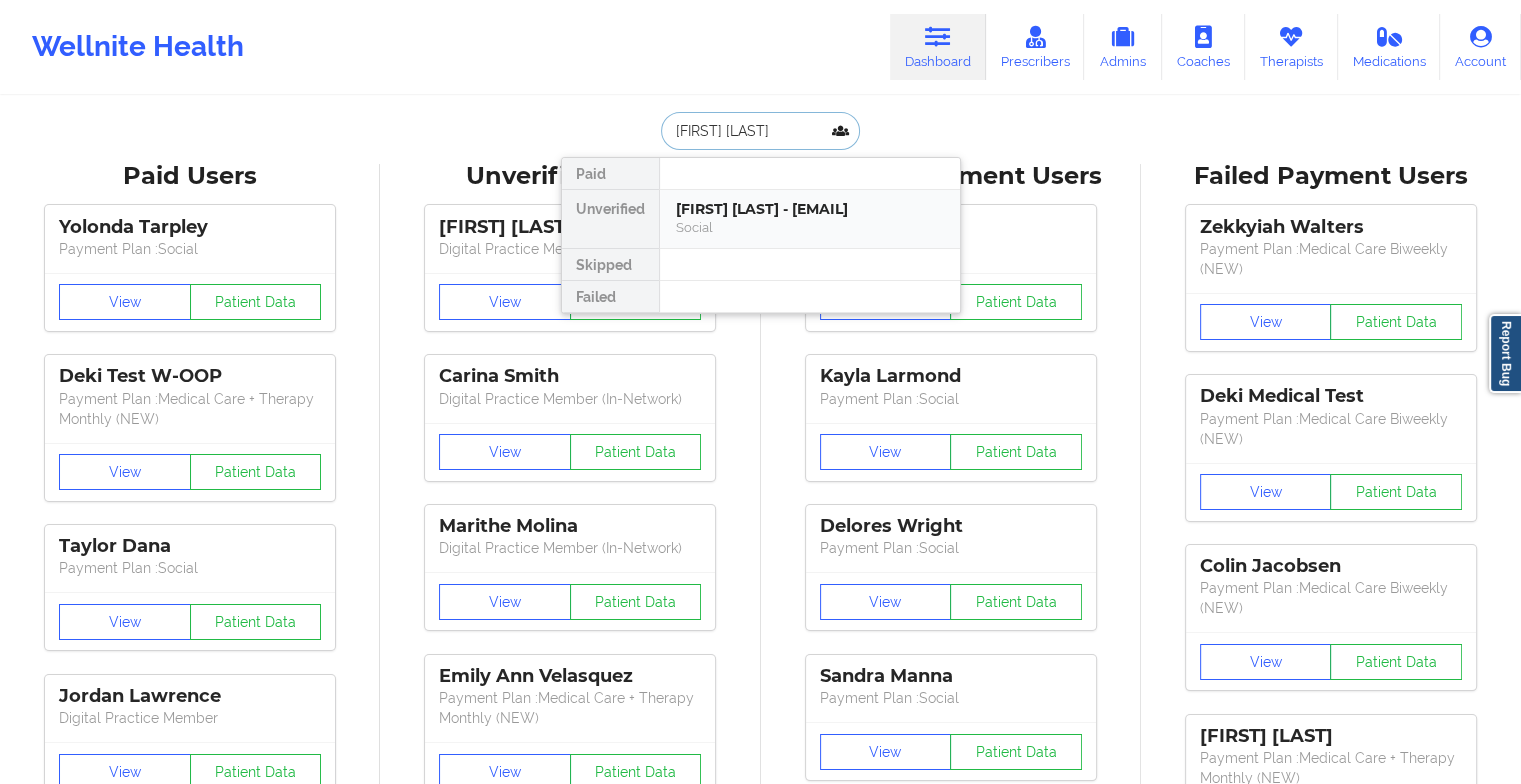 click on "[FIRST] [LAST] - [EMAIL]" at bounding box center (810, 209) 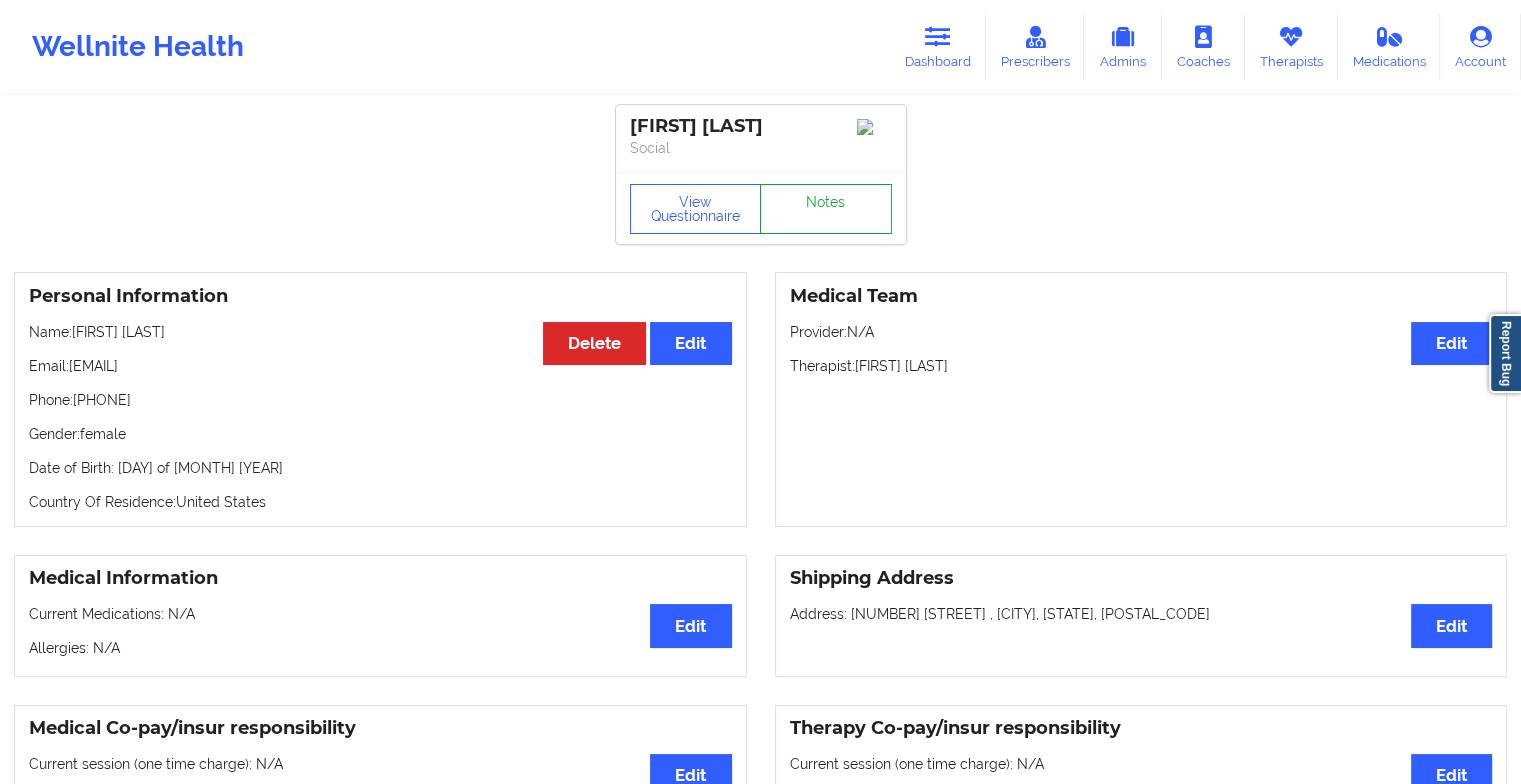 click on "Notes" at bounding box center [826, 209] 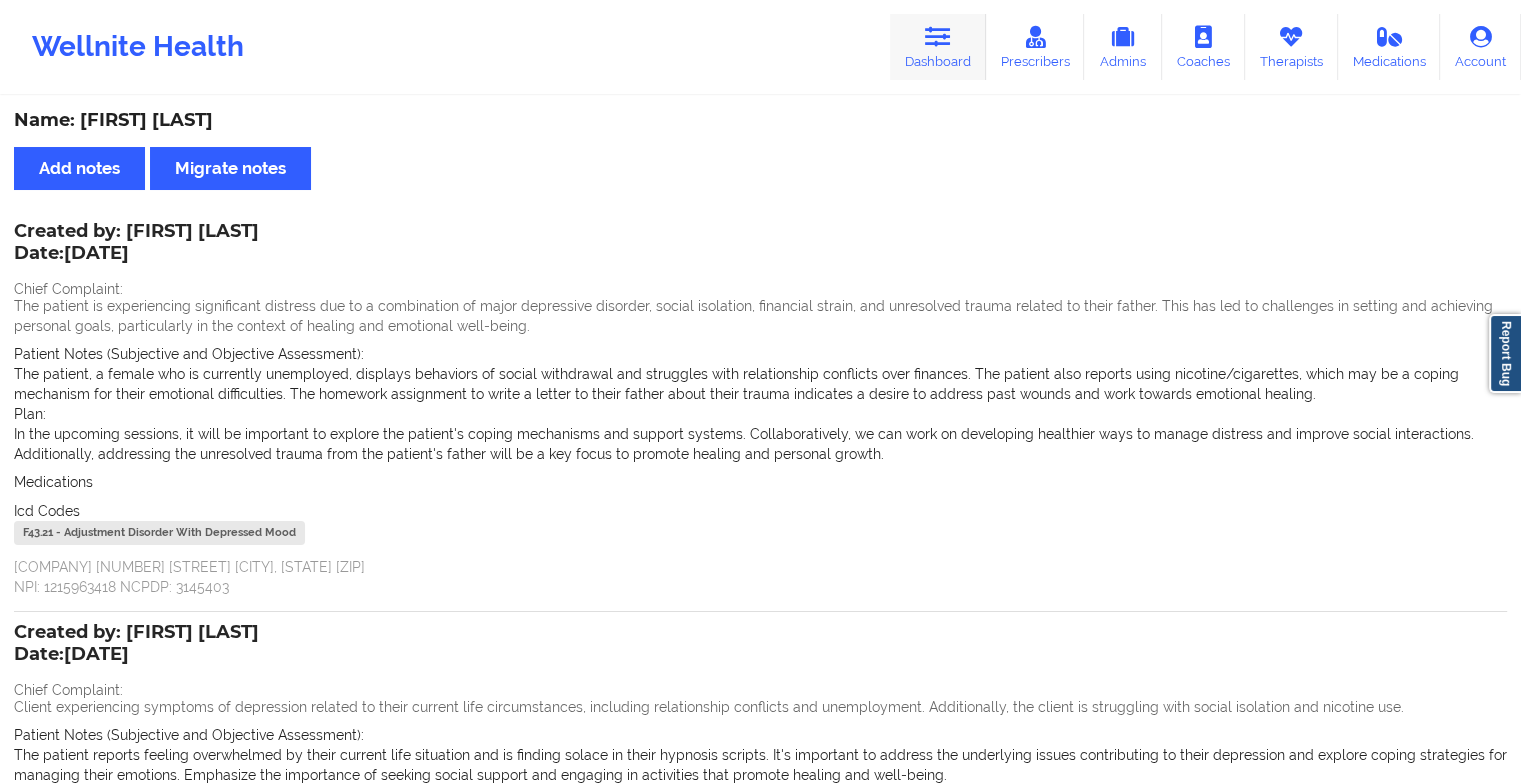 click on "Dashboard" at bounding box center [938, 47] 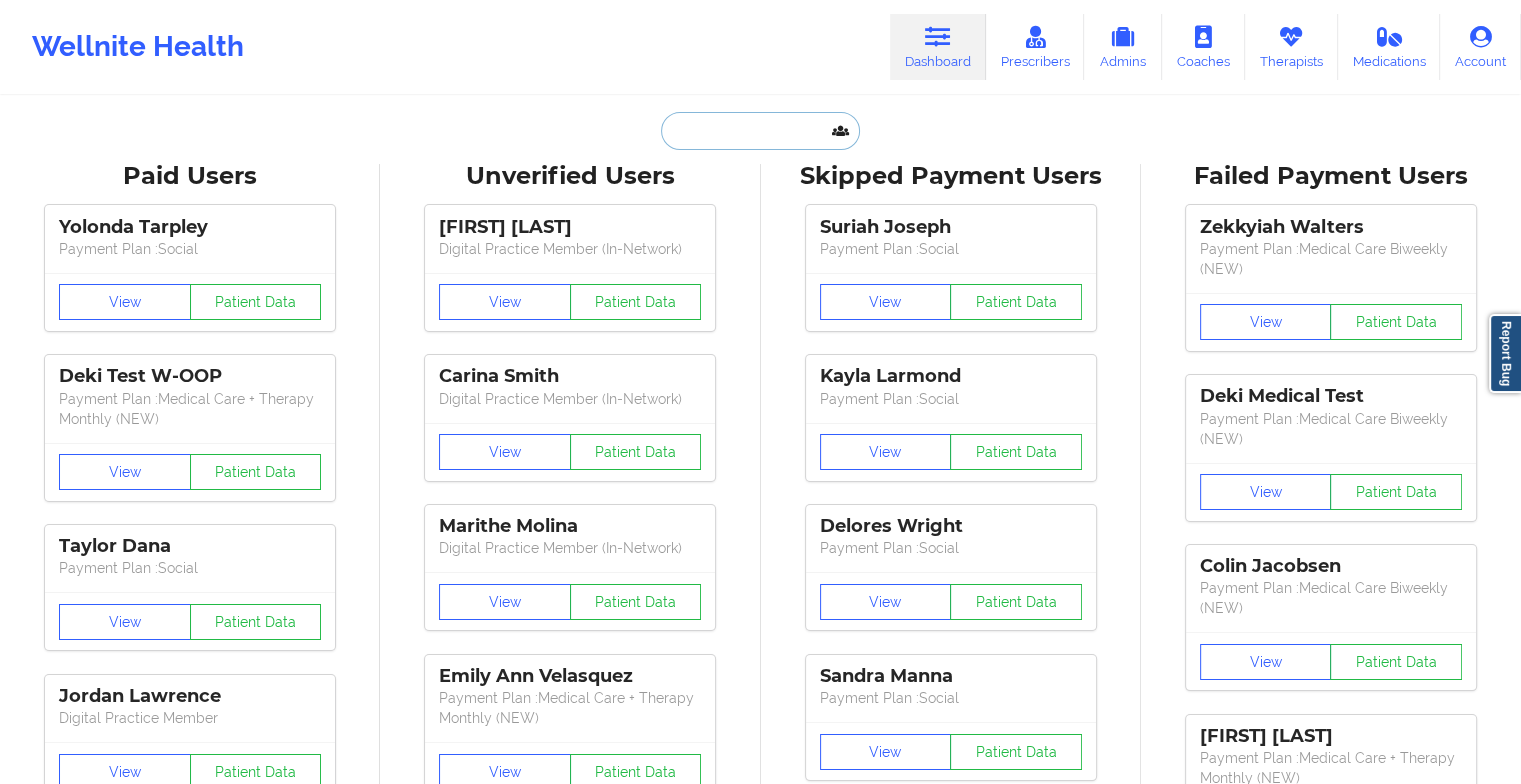 click at bounding box center [760, 131] 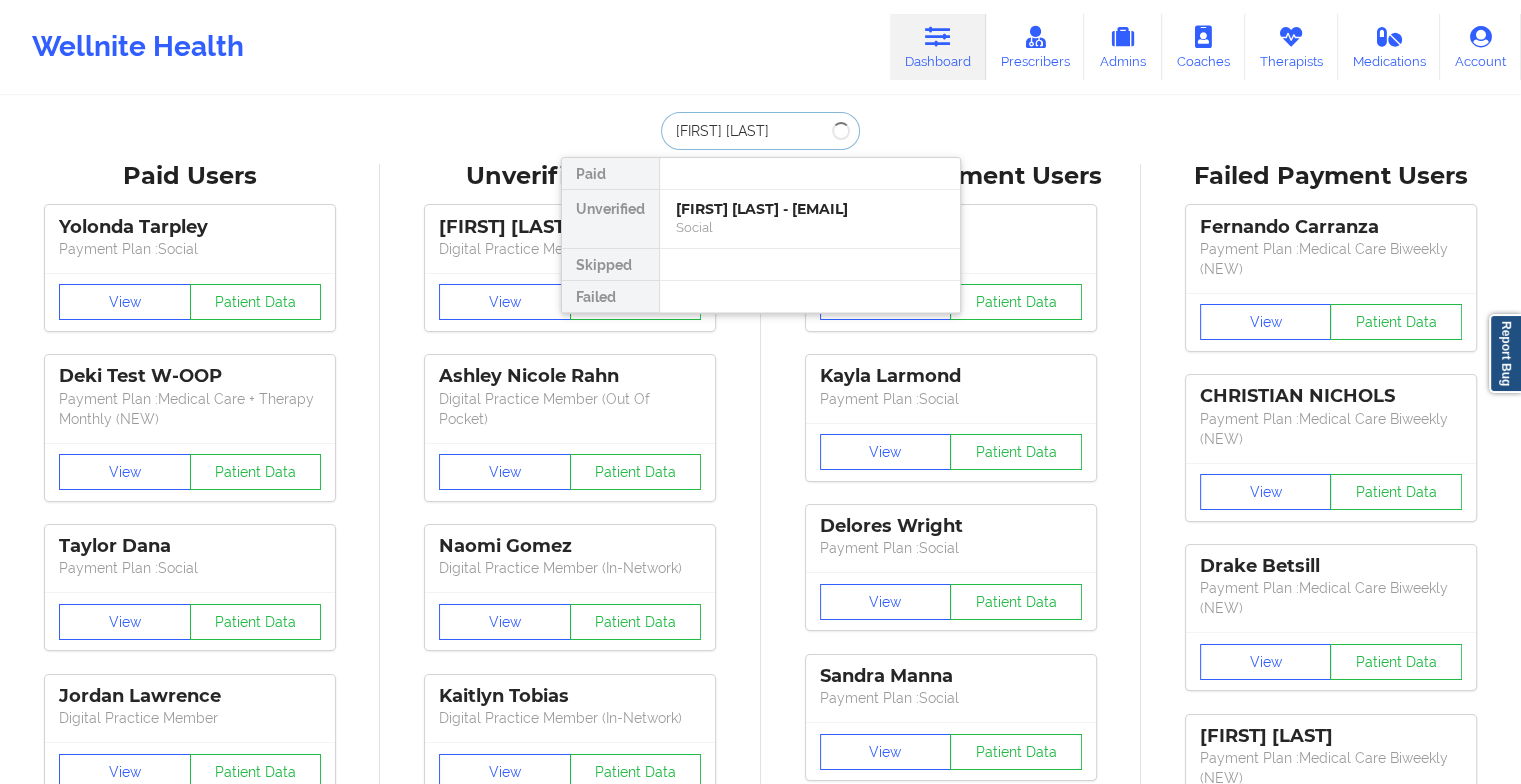 type on "[FIRST] [LAST]" 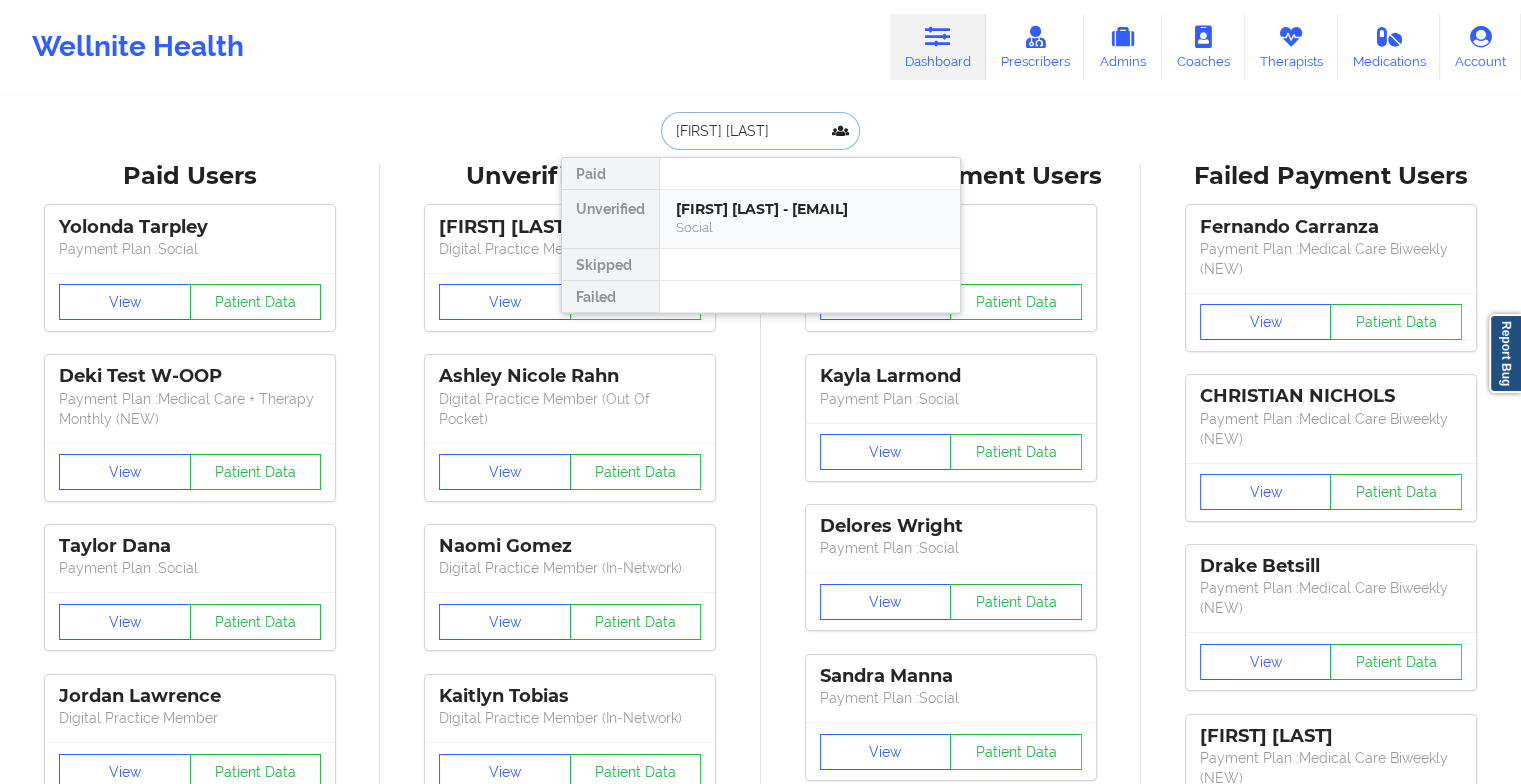 click on "Social" at bounding box center (810, 227) 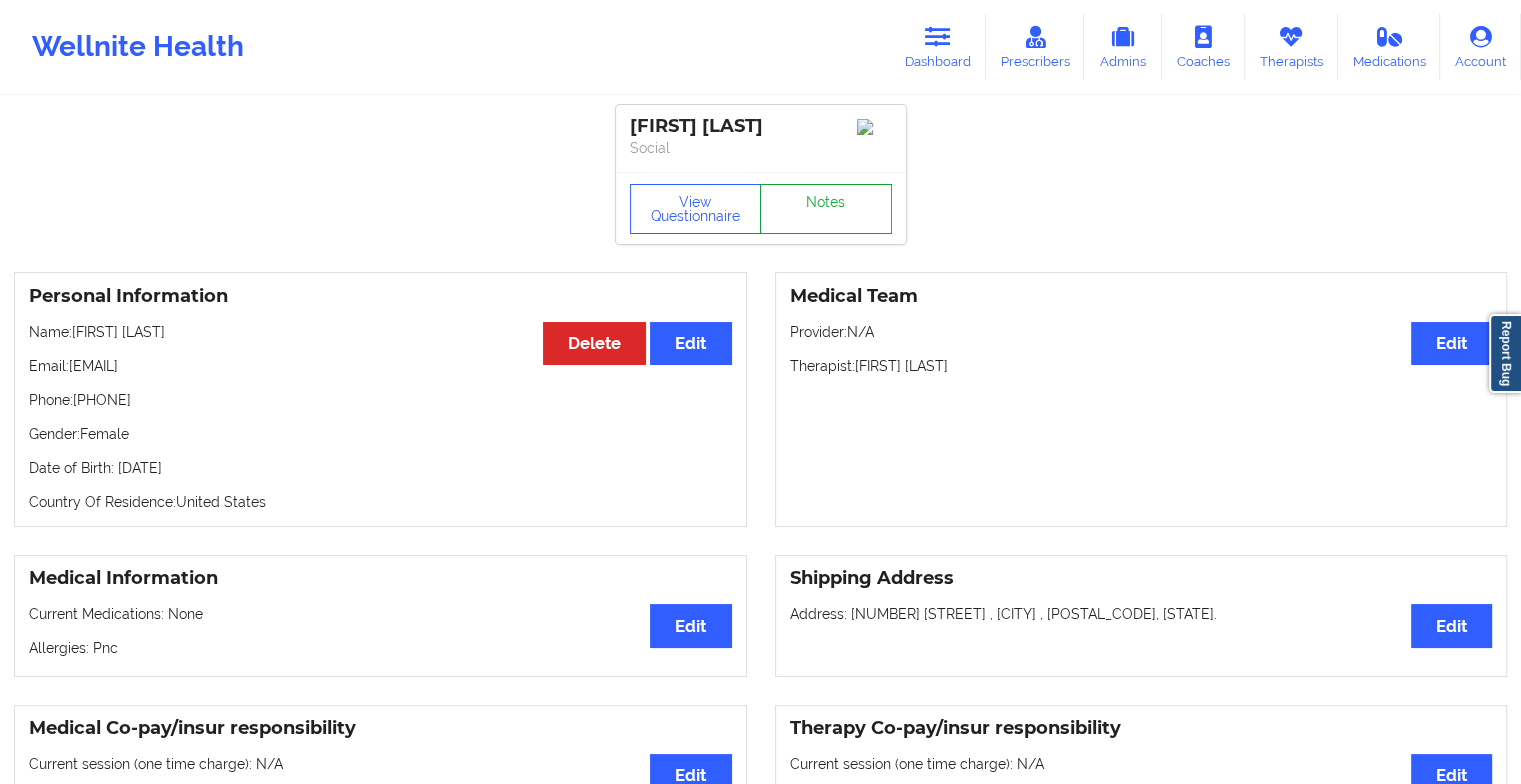 click on "Notes" at bounding box center [826, 209] 